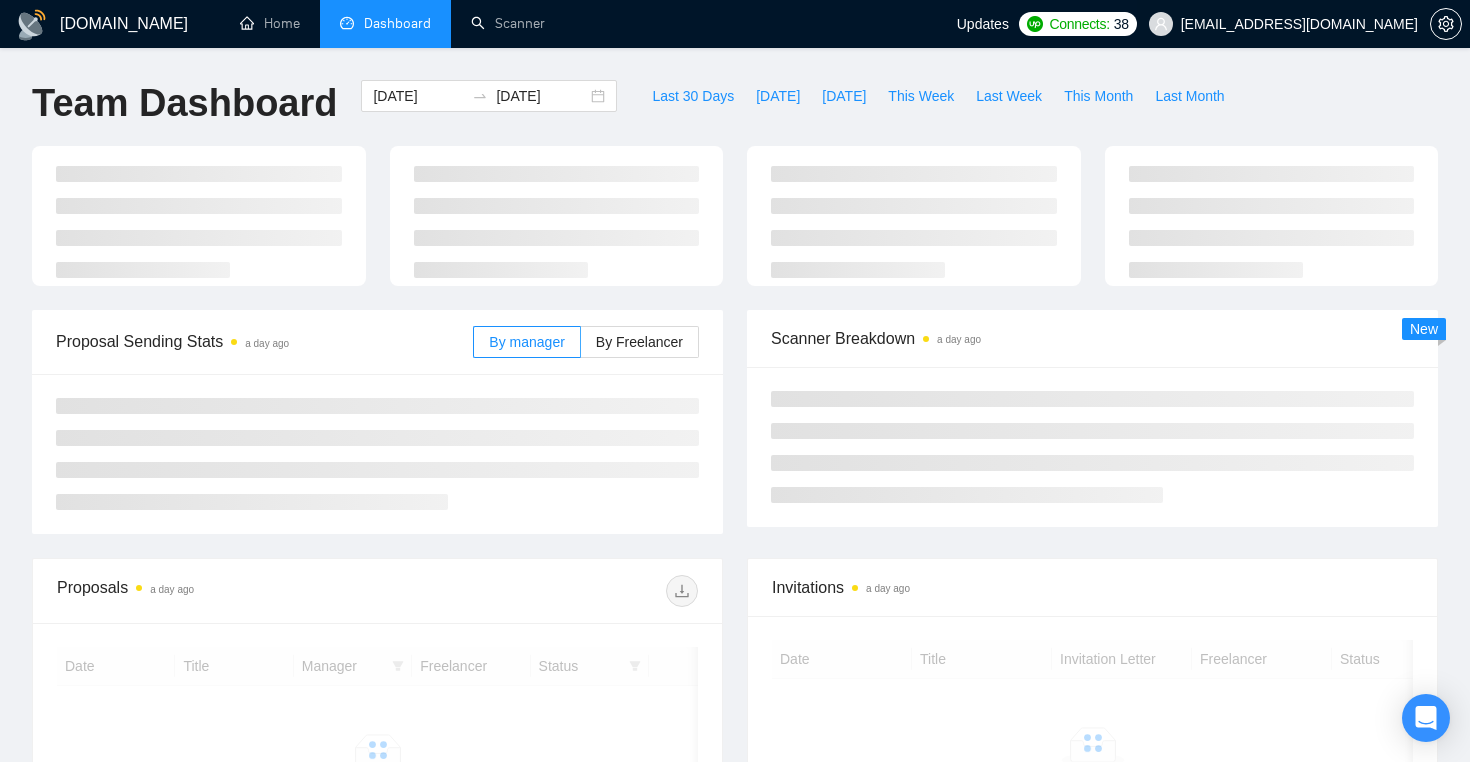 scroll, scrollTop: 0, scrollLeft: 0, axis: both 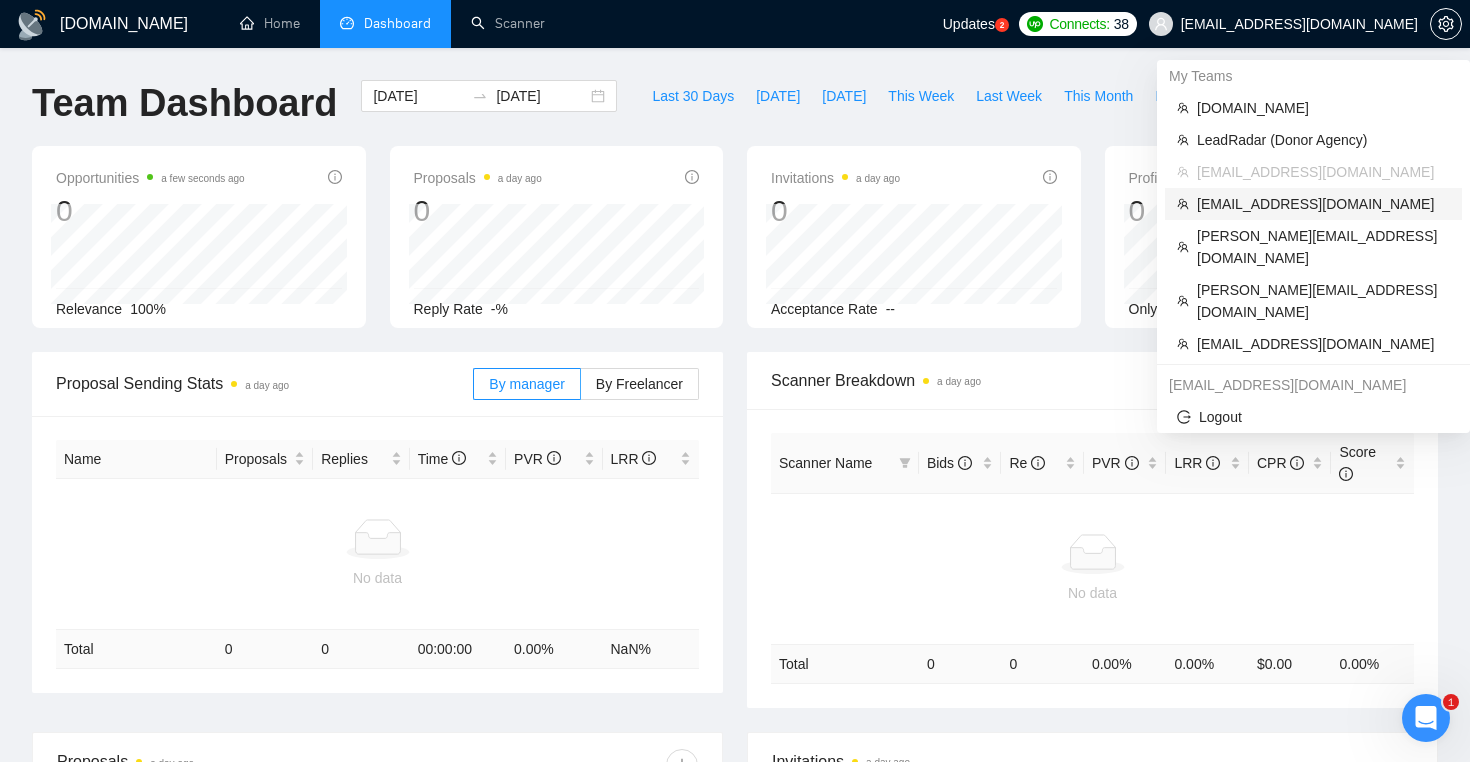 click on "[EMAIL_ADDRESS][DOMAIN_NAME]" at bounding box center (1323, 204) 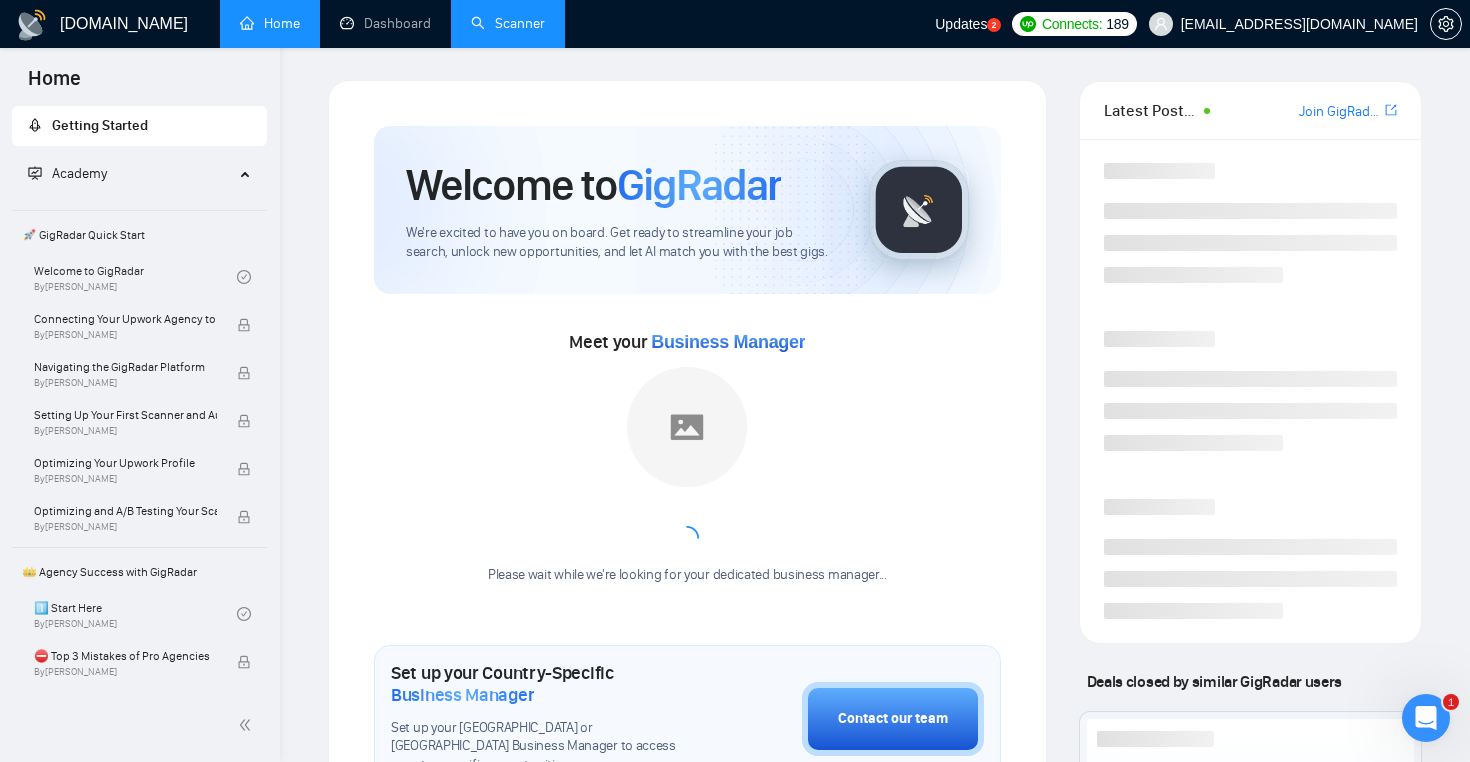 click on "Scanner" at bounding box center (508, 23) 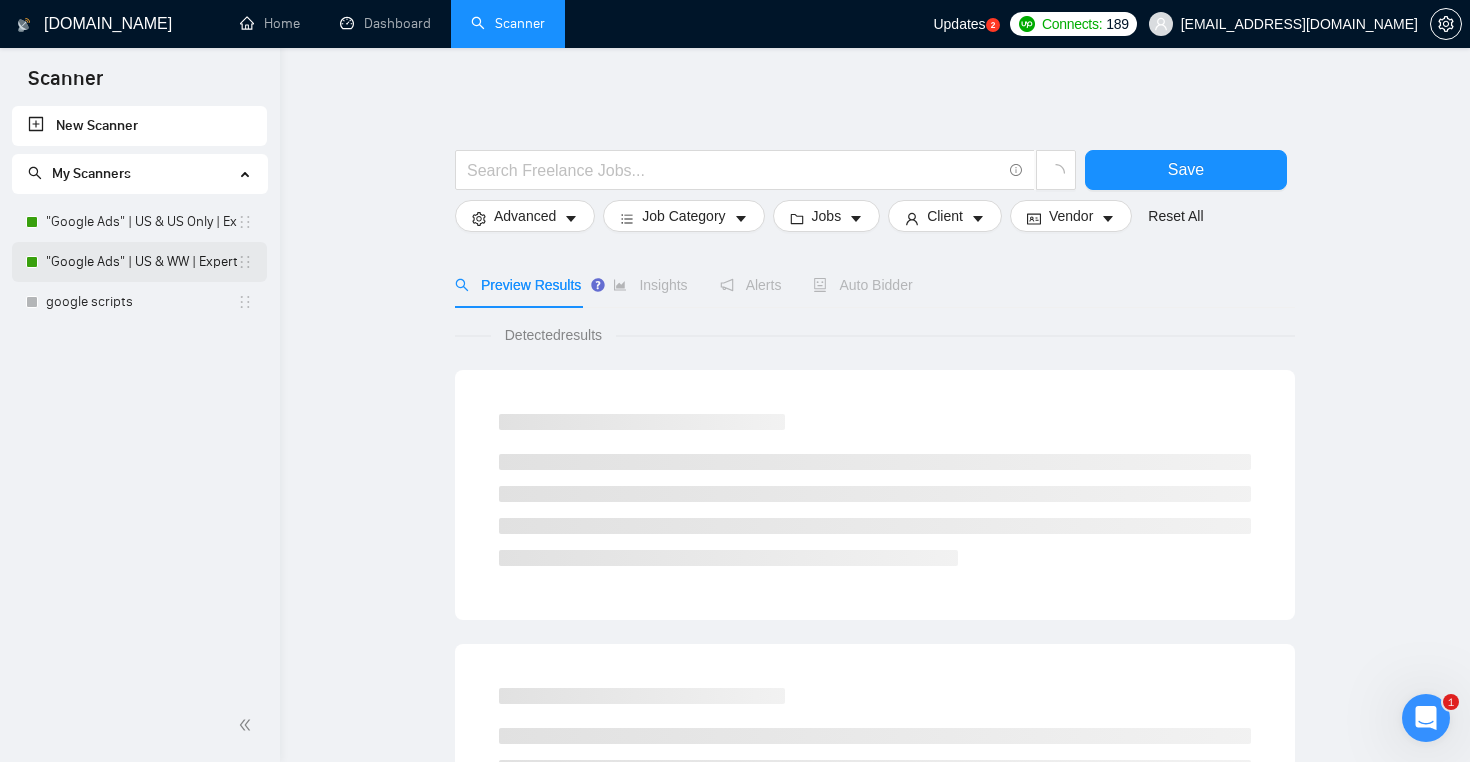 click on ""Google Ads" | US & WW | Expert" at bounding box center [141, 262] 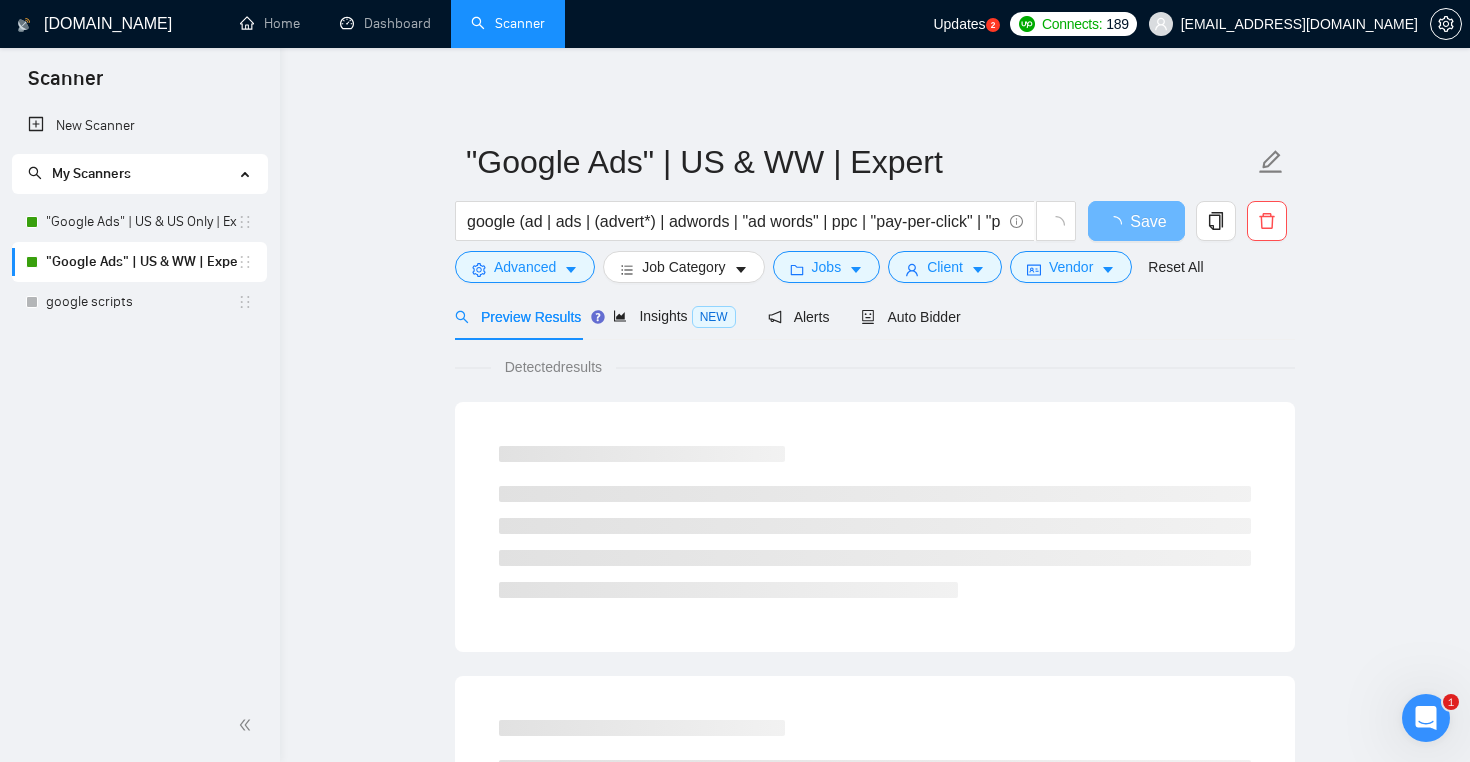 click on ""Google Ads" | US & WW | Expert google (ad | ads | (advert*) | adwords | "ad words" | ppc | "pay-per-click" | "pay per click") Save Advanced   Job Category   Jobs   Client   Vendor   Reset All Preview Results Insights NEW Alerts Auto Bidder Detected   results" at bounding box center (875, 914) 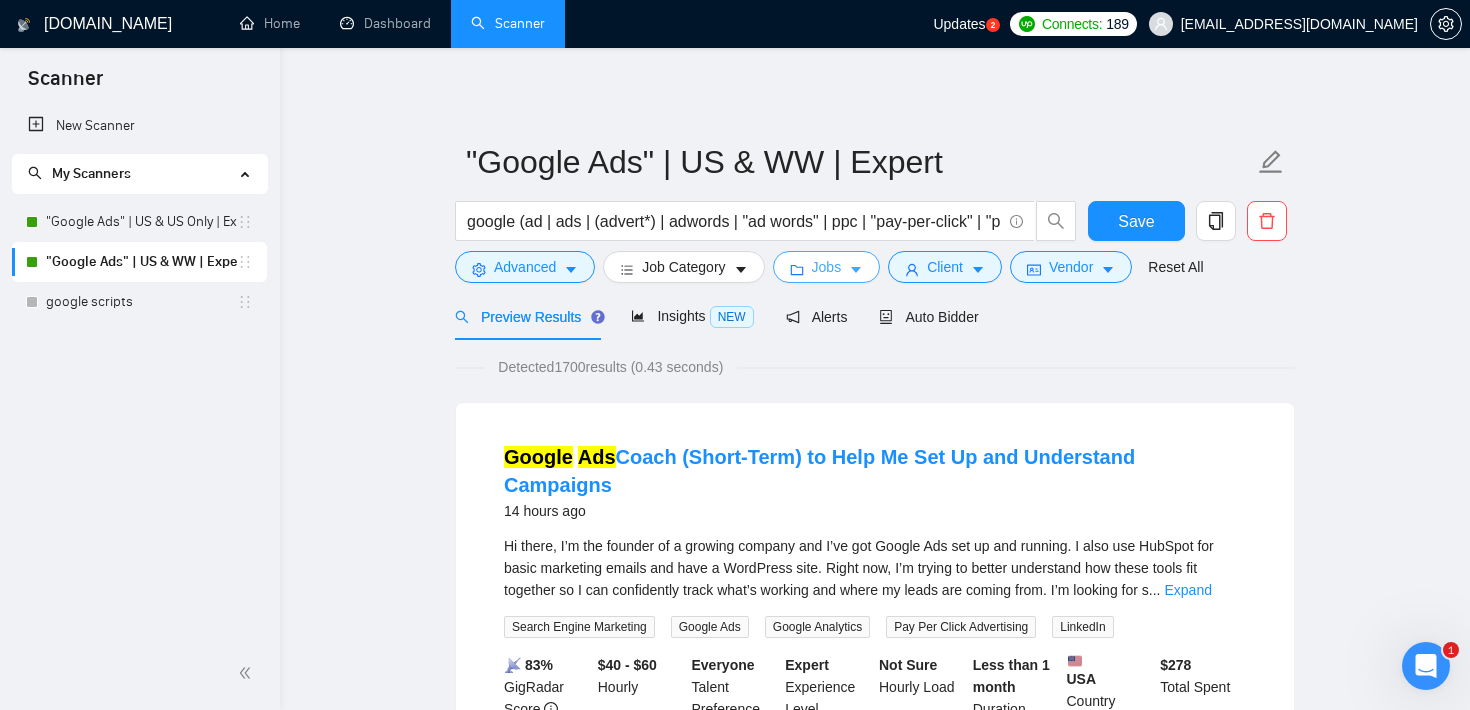 click 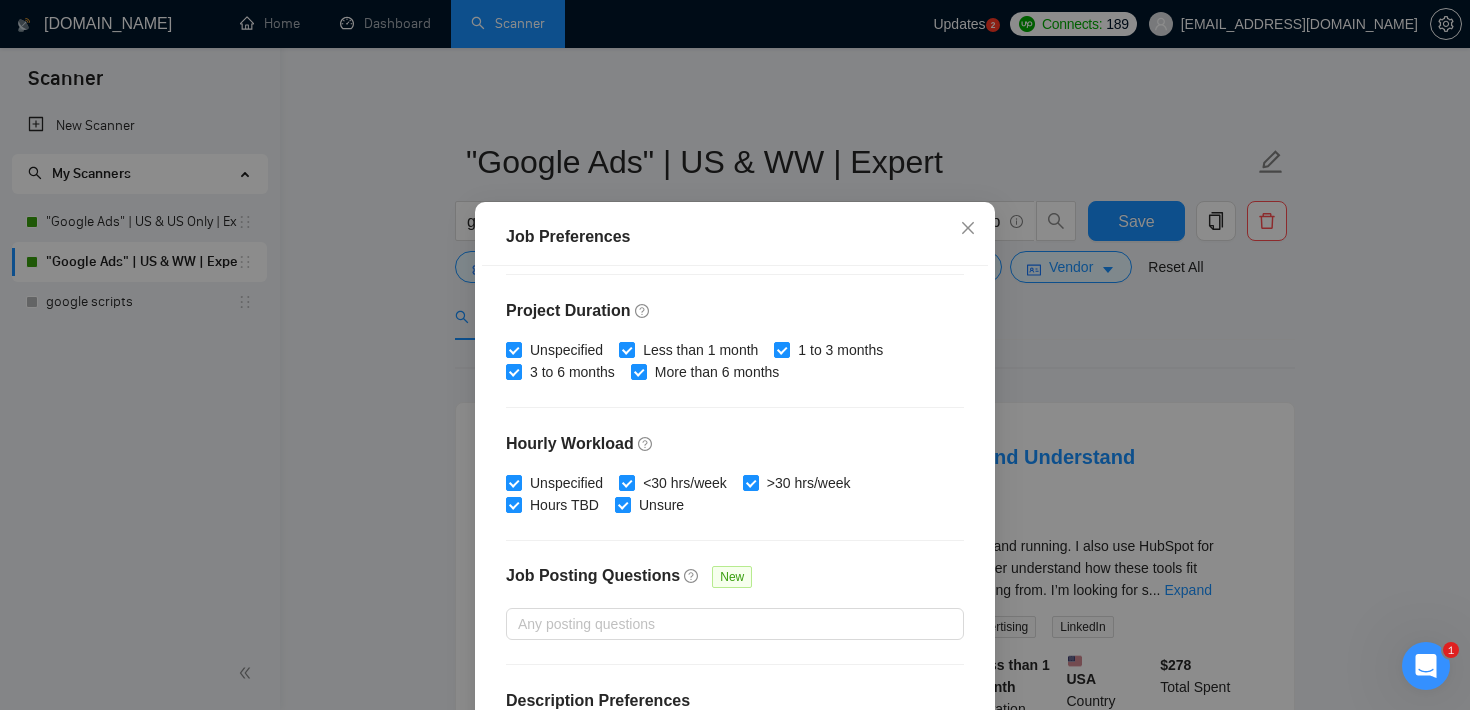 scroll, scrollTop: 630, scrollLeft: 0, axis: vertical 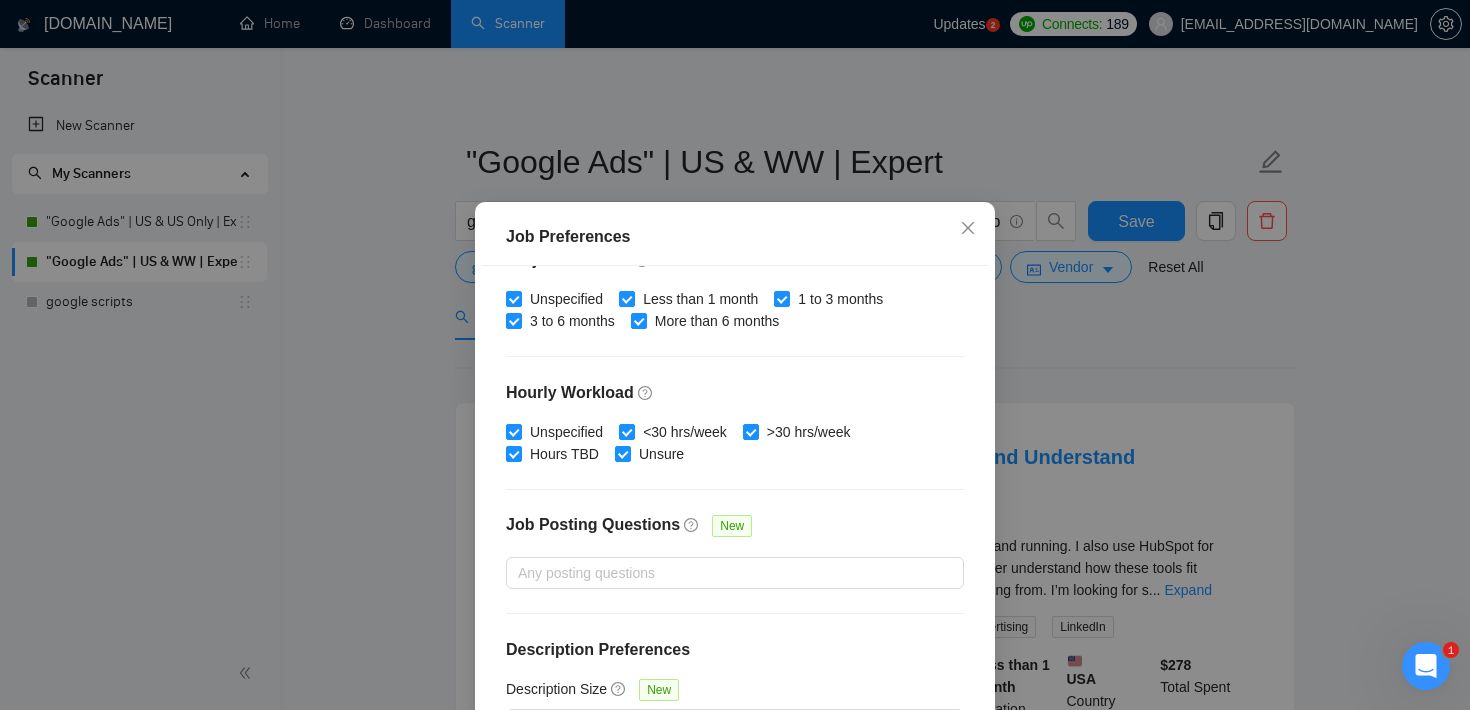 click on "Job Preferences Budget Project Type All Fixed Price Hourly Rate   Fixed Price Budget $ Min - $ Max Estimate Fixed Price When It’s Not Available New   Hourly Rate Price Budget $ 50 Min - $ Max Estimate Hourly Rate When It’s Not Available New Include Budget Placeholders Include Jobs with Unspecified Budget   Connects Price New Min - Max Project Duration   Unspecified Less than 1 month 1 to 3 months 3 to 6 months More than 6 months Hourly Workload   Unspecified <30 hrs/week >30 hrs/week Hours TBD Unsure Job Posting Questions New   Any posting questions Description Preferences Description Size New   Any description size Reset OK" at bounding box center (735, 355) 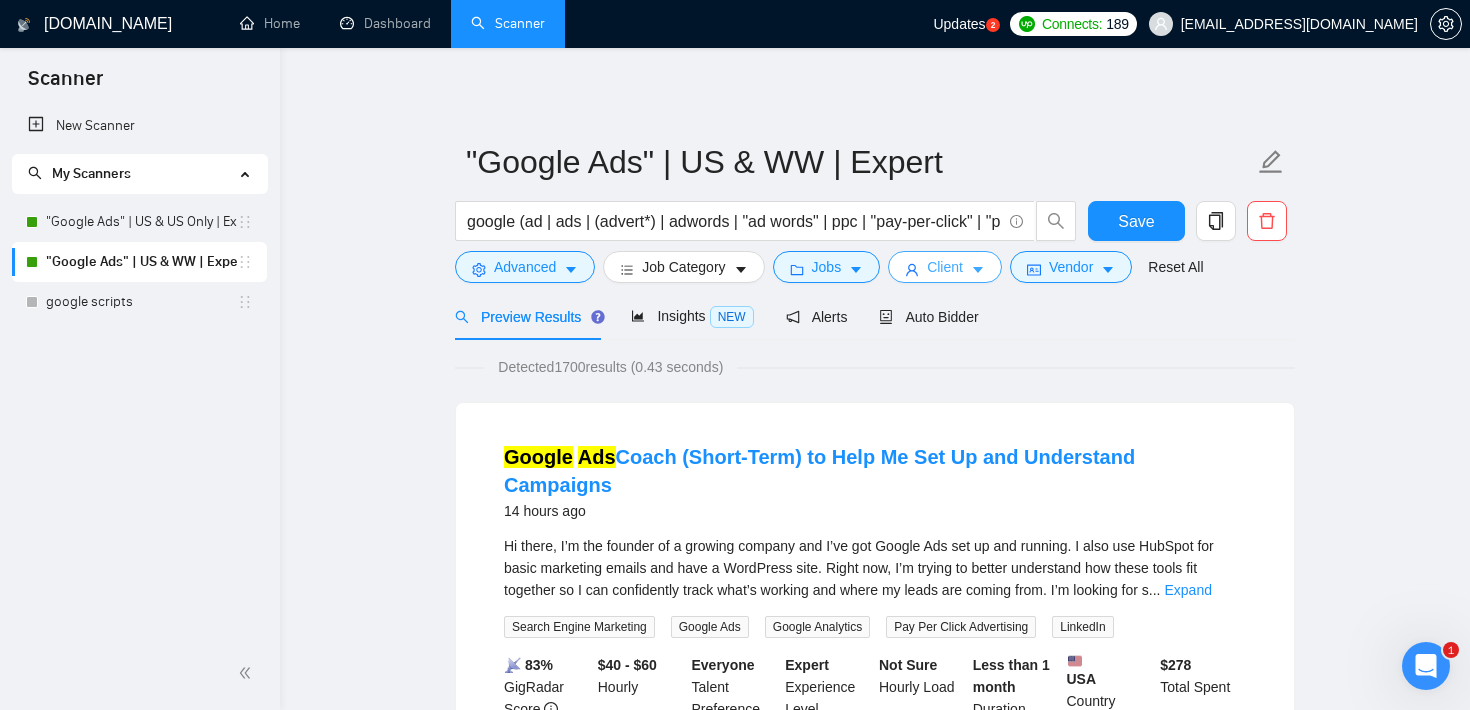 click on "Client" at bounding box center [945, 267] 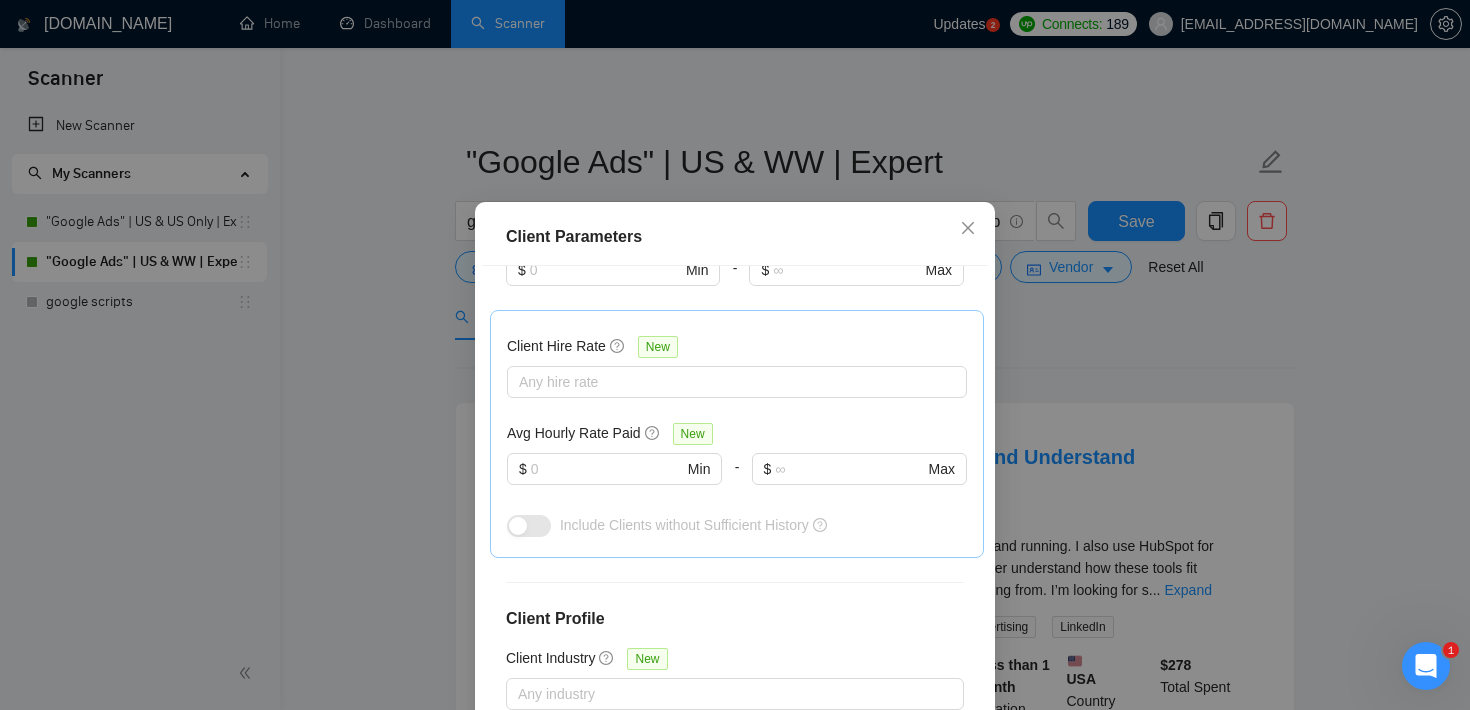 scroll, scrollTop: 617, scrollLeft: 0, axis: vertical 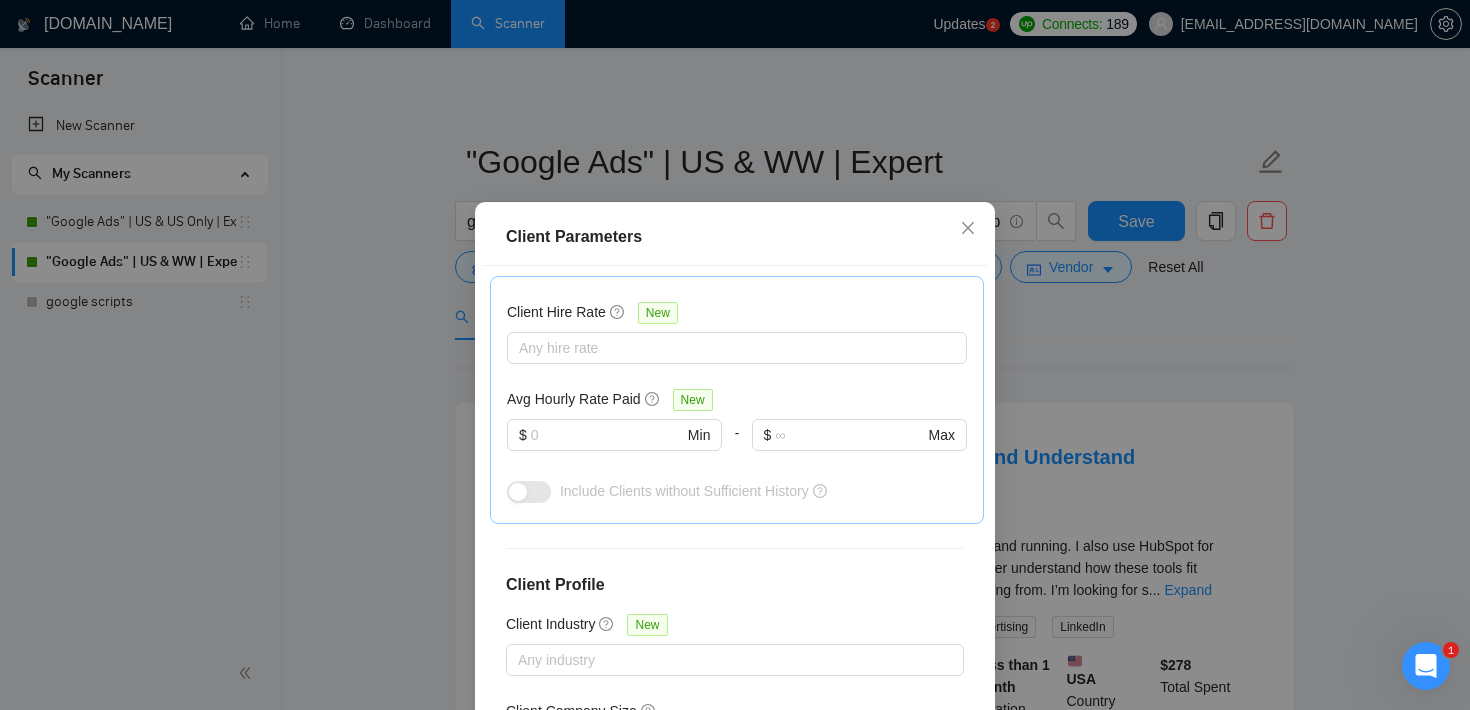 click on "Client Parameters Client Location Include Client Countries United States   Exclude Client Countries   Select Client Rating Client Min Average Feedback Include clients with no feedback Client Payment Details Payment Verified Hire Rate Stats   Client Total Spent $ Min - $ Max Client Hire Rate New   Any hire rate   Avg Hourly Rate Paid New $ Min - $ Max Include Clients without Sufficient History Client Profile Client Industry New   Any industry Client Company Size   Any company size Enterprise Clients New   Any clients Reset OK" at bounding box center [735, 355] 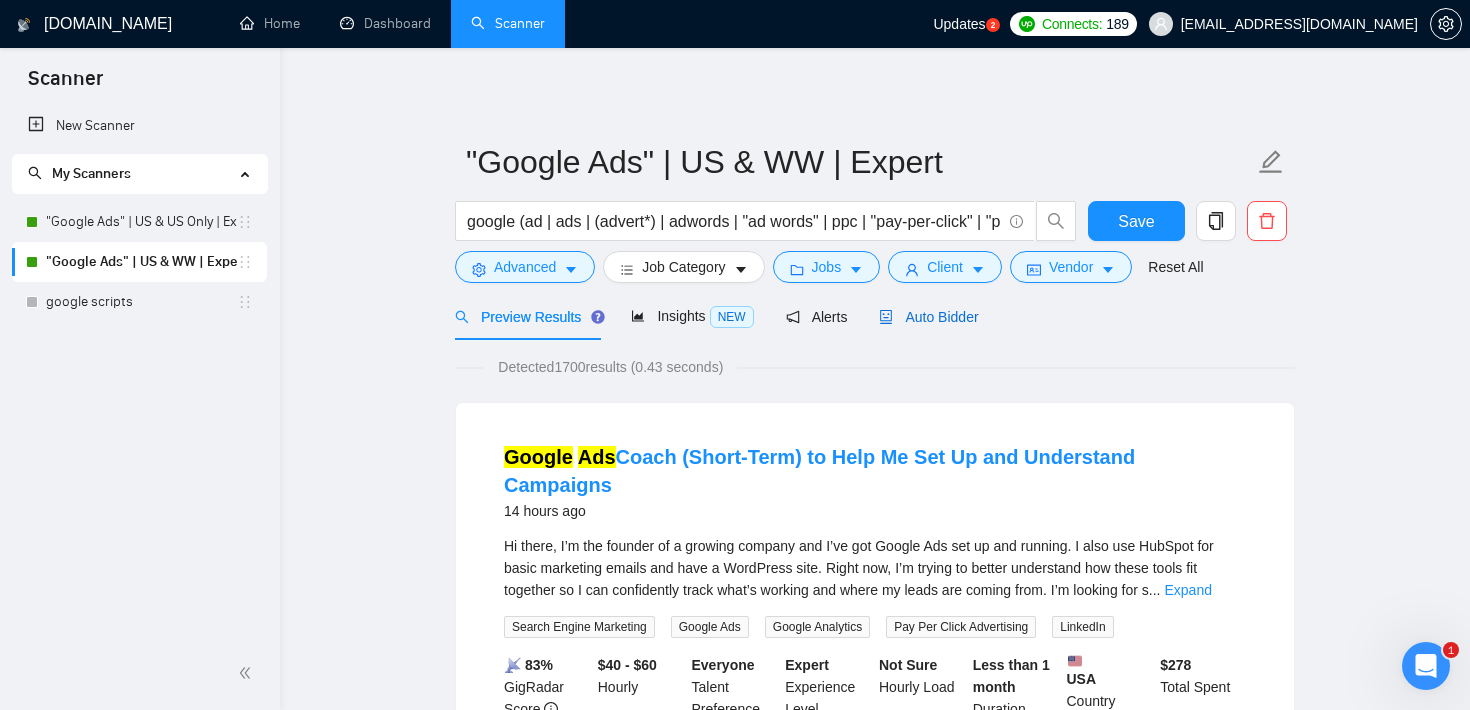 click on "Auto Bidder" at bounding box center [928, 317] 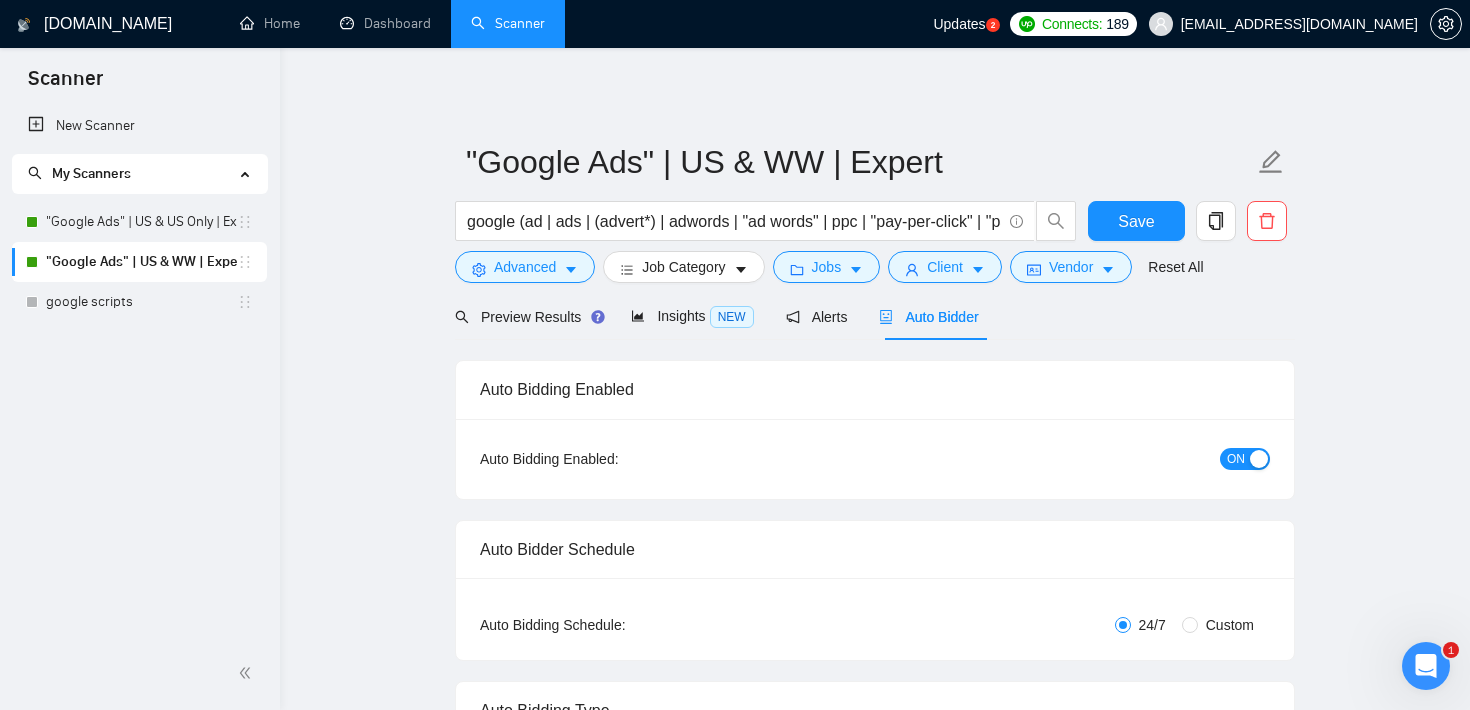 type 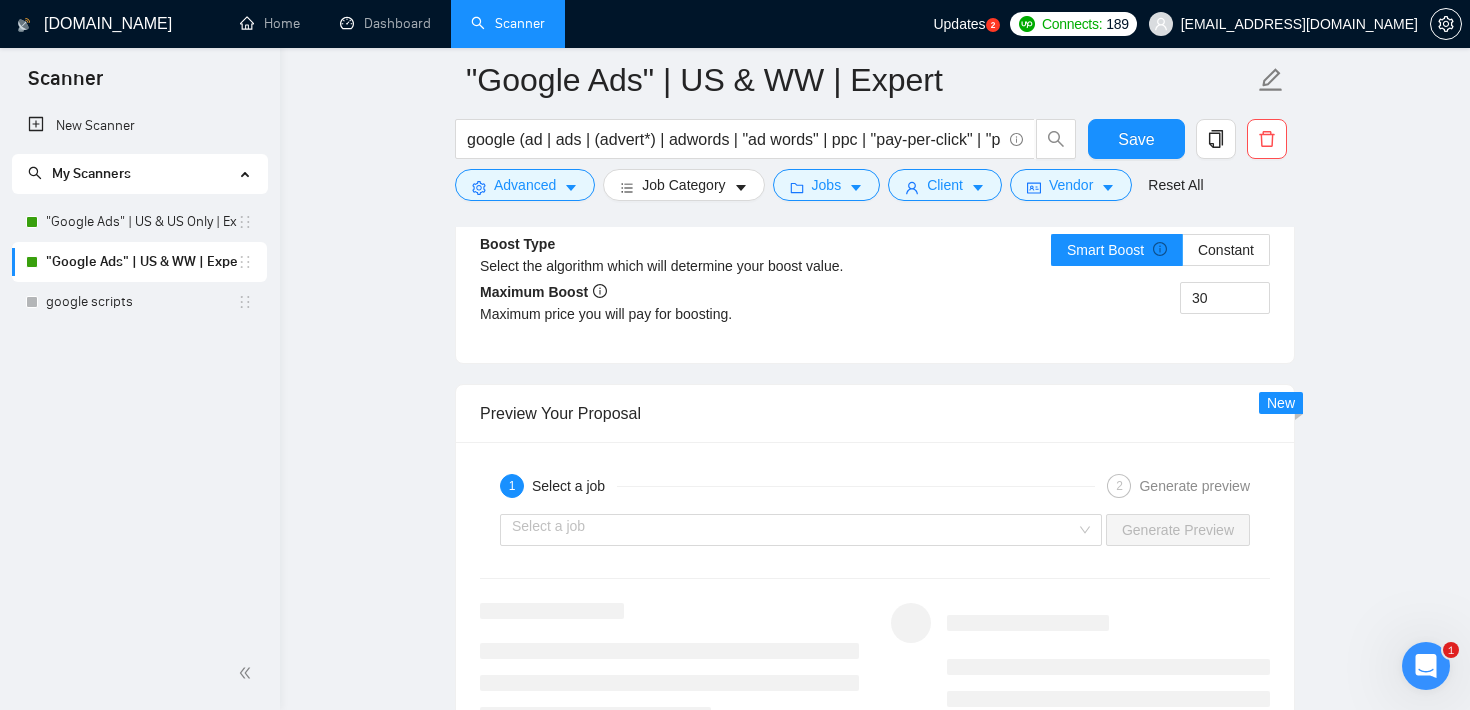 scroll, scrollTop: 2836, scrollLeft: 0, axis: vertical 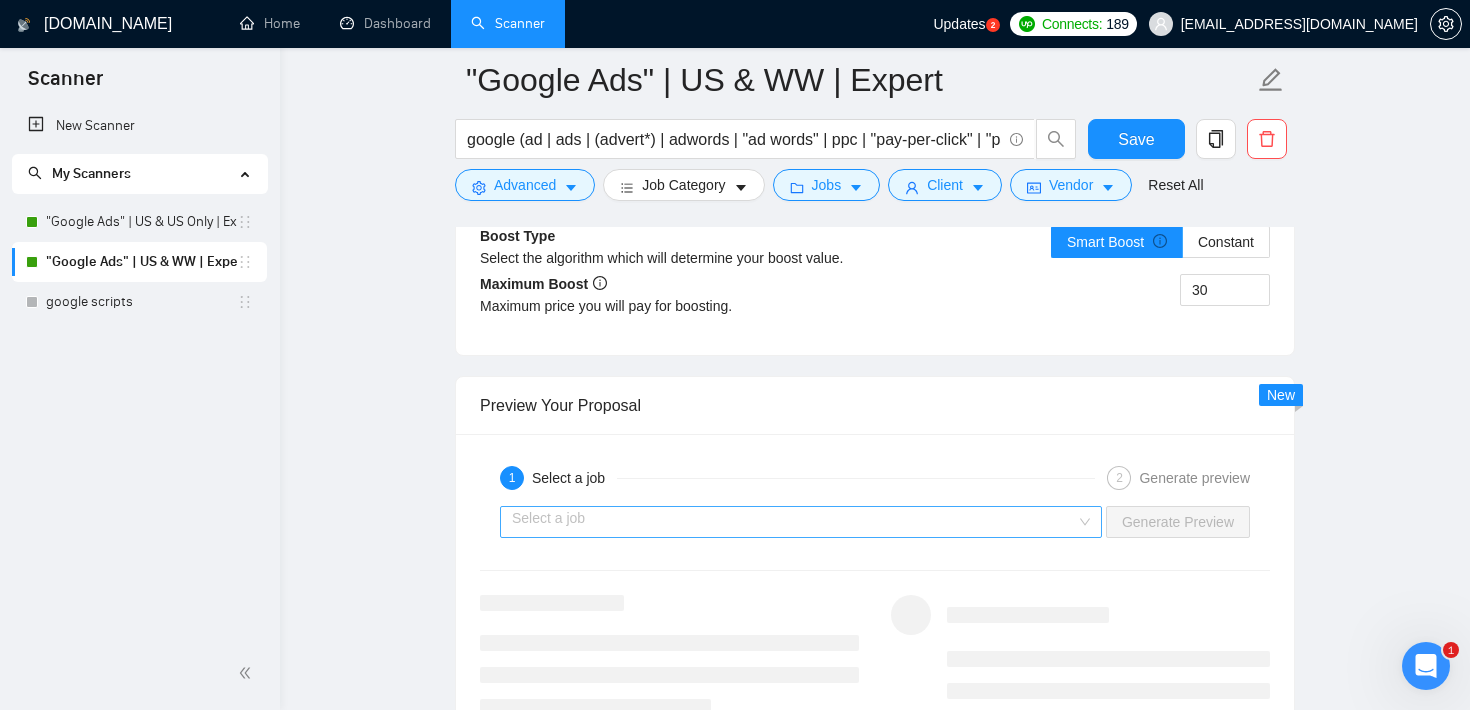 click at bounding box center [794, 522] 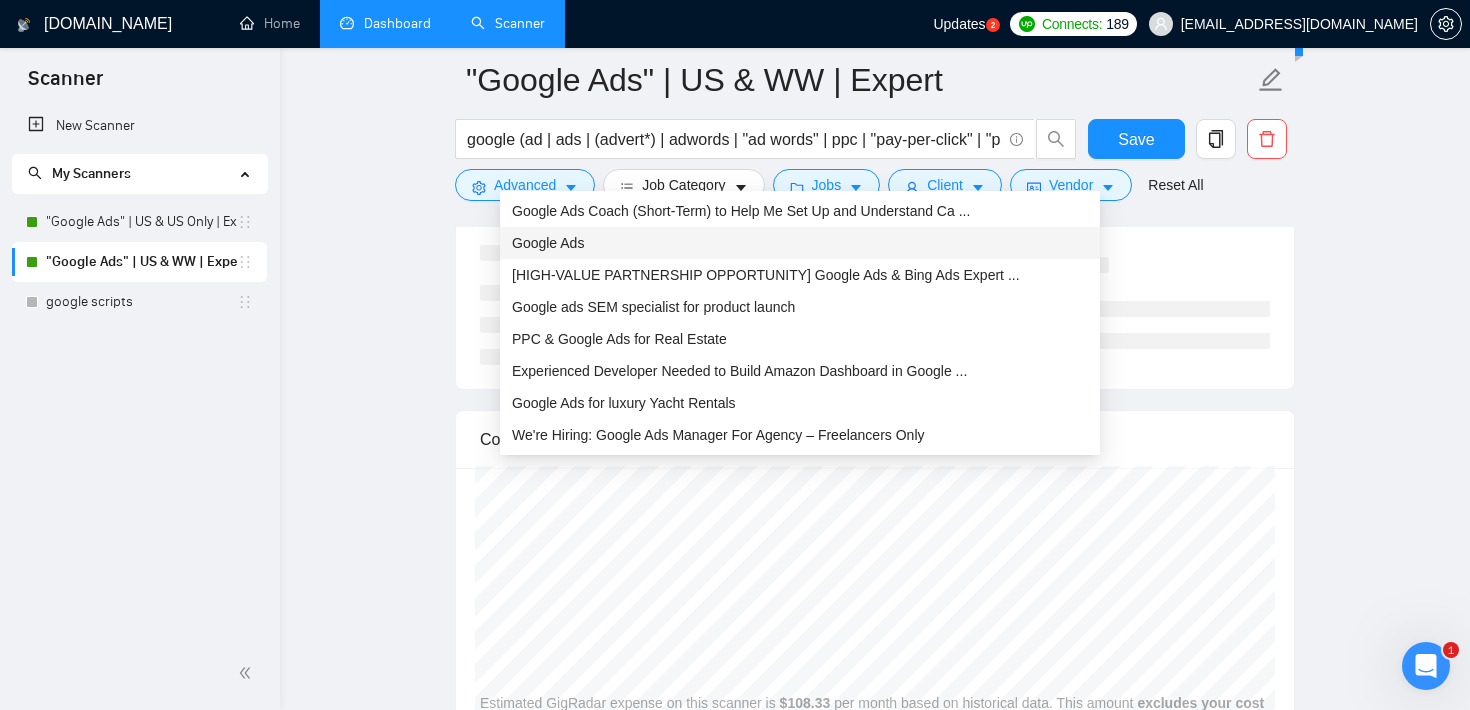 scroll, scrollTop: 3225, scrollLeft: 0, axis: vertical 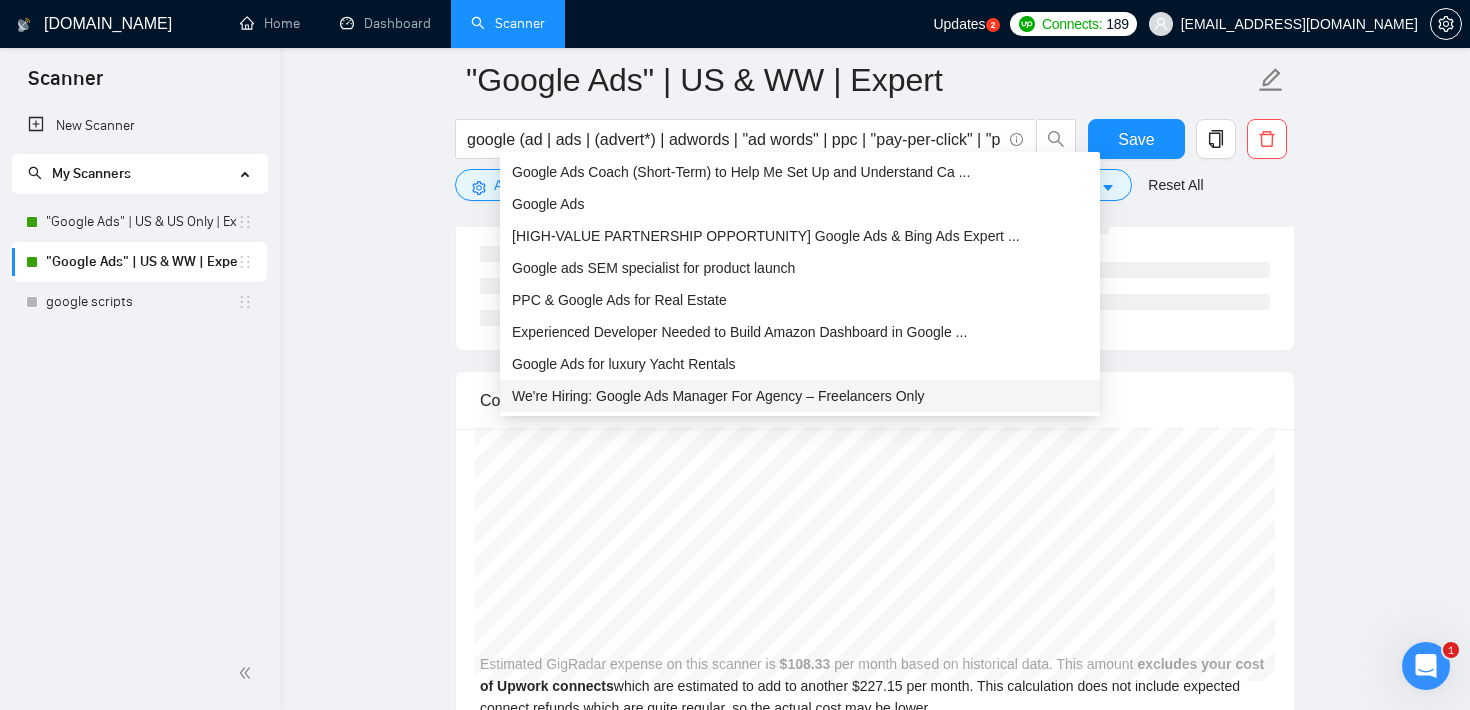 click on ""Google Ads" | US & WW | Expert google (ad | ads | (advert*) | adwords | "ad words" | ppc | "pay-per-click" | "pay per click") Save Advanced   Job Category   Jobs   Client   Vendor   Reset All Preview Results Insights NEW Alerts Auto Bidder Auto Bidding Enabled Auto Bidding Enabled: ON Auto Bidder Schedule Auto Bidding Type: Automated (recommended) Semi-automated Auto Bidding Schedule: 24/7 Custom Custom Auto Bidder Schedule Repeat every week on Monday Tuesday Wednesday Thursday Friday Saturday Sunday Active Hours ( America/Los_Angeles ): From: To: ( 24  hours) America/Los_Angeles Auto Bidding Type Select your bidding algorithm: Choose the algorithm for you bidding. The price per proposal does not include your connects expenditure. Template Bidder Works great for narrow segments and short cover letters that don't change. 0.50  credits / proposal Sardor AI 🤖 Personalise your cover letter with ai [placeholders] 1.00  credits / proposal Experimental Laziza AI  👑   NEW   Learn more 2.00  credits / proposal" at bounding box center [875, -563] 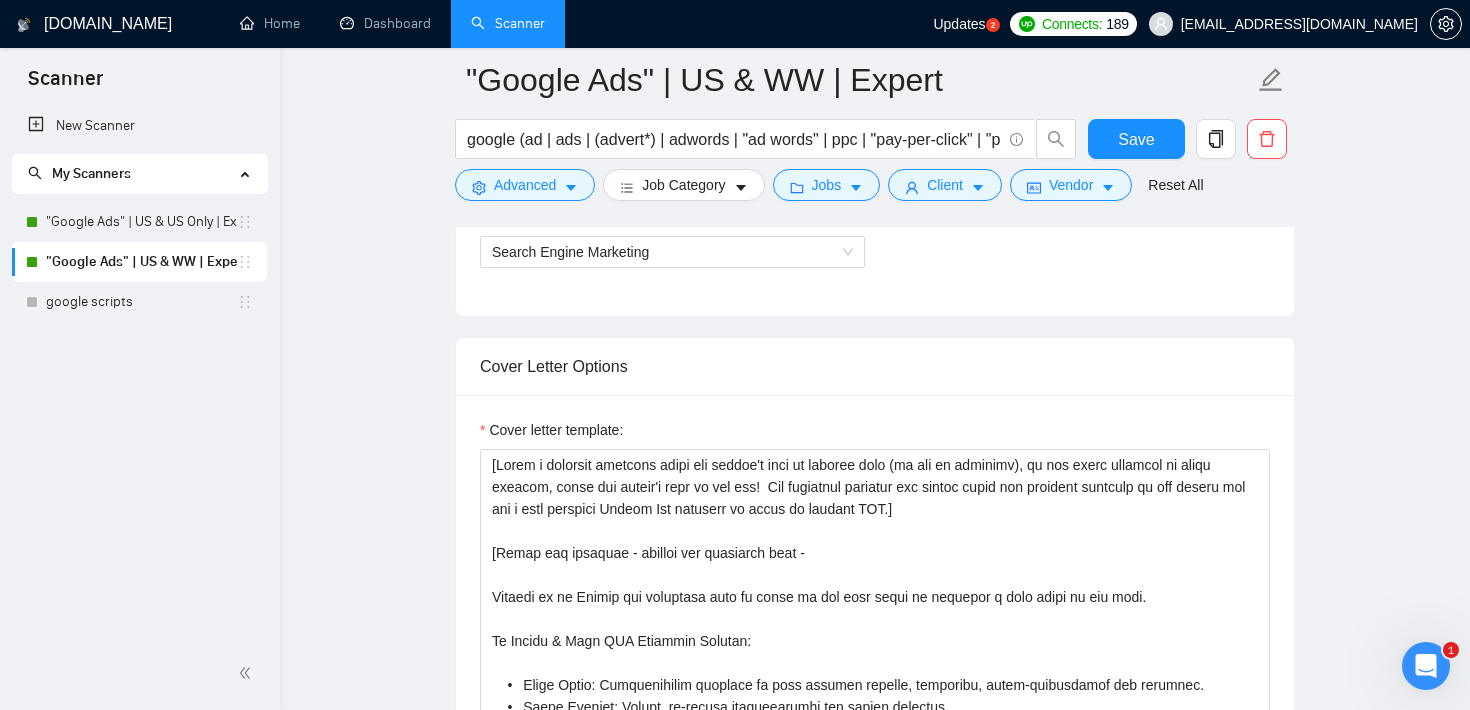 scroll, scrollTop: 1190, scrollLeft: 0, axis: vertical 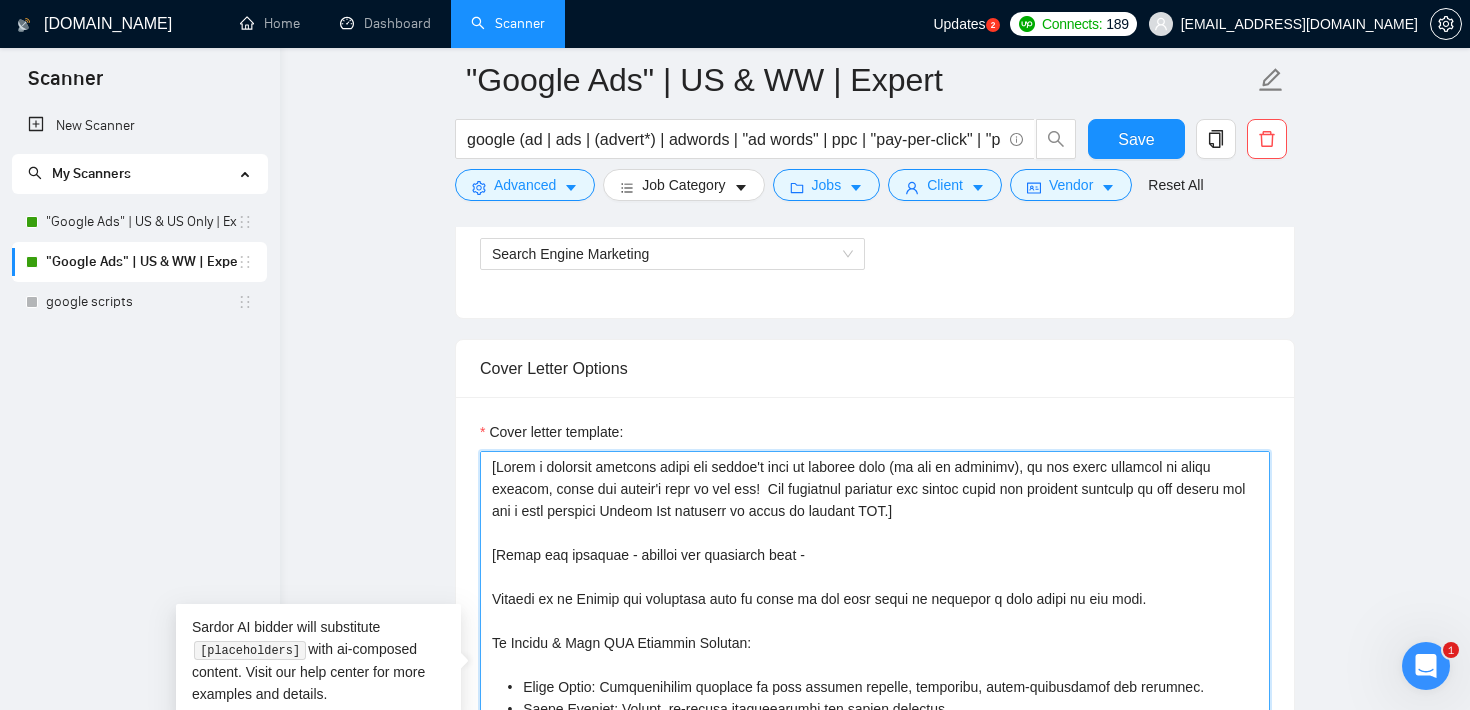 drag, startPoint x: 1013, startPoint y: 523, endPoint x: 345, endPoint y: 421, distance: 675.74255 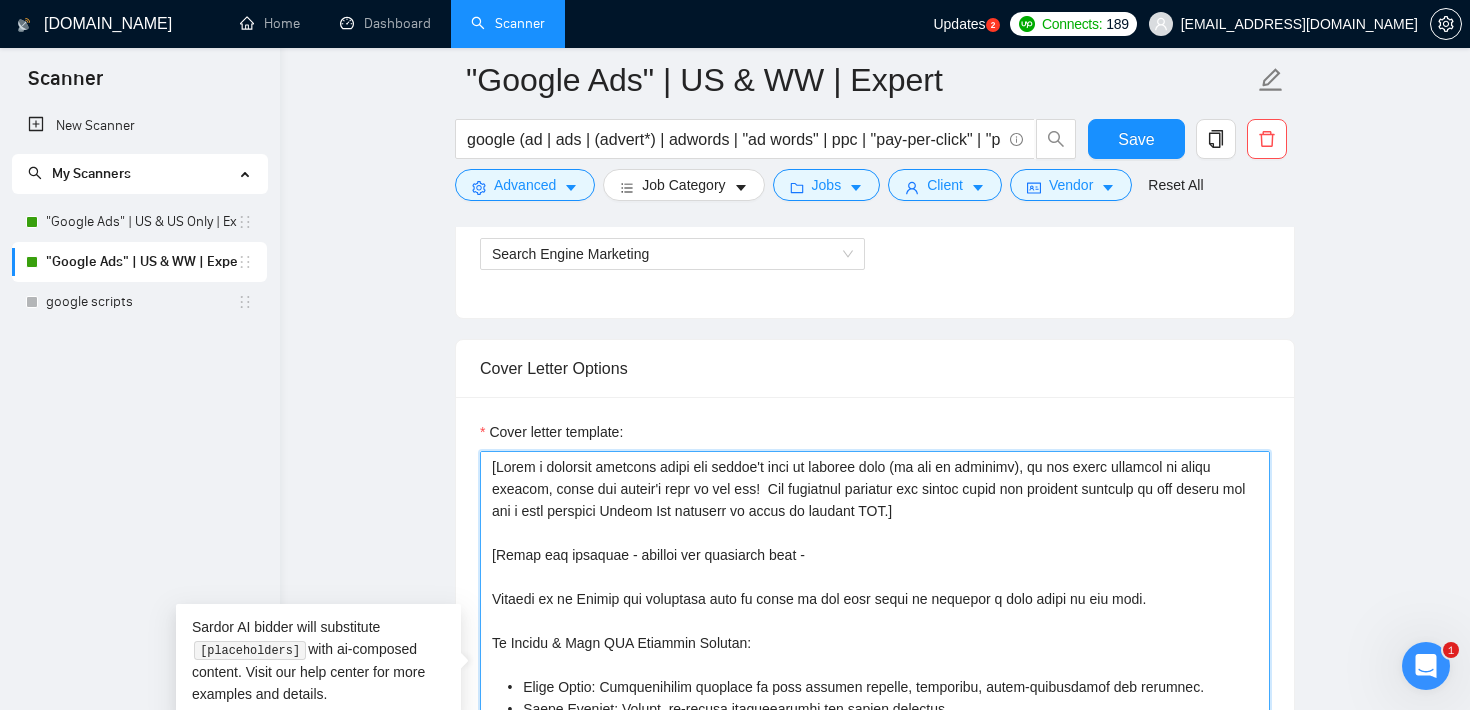click on "Cover letter template:" at bounding box center [875, 676] 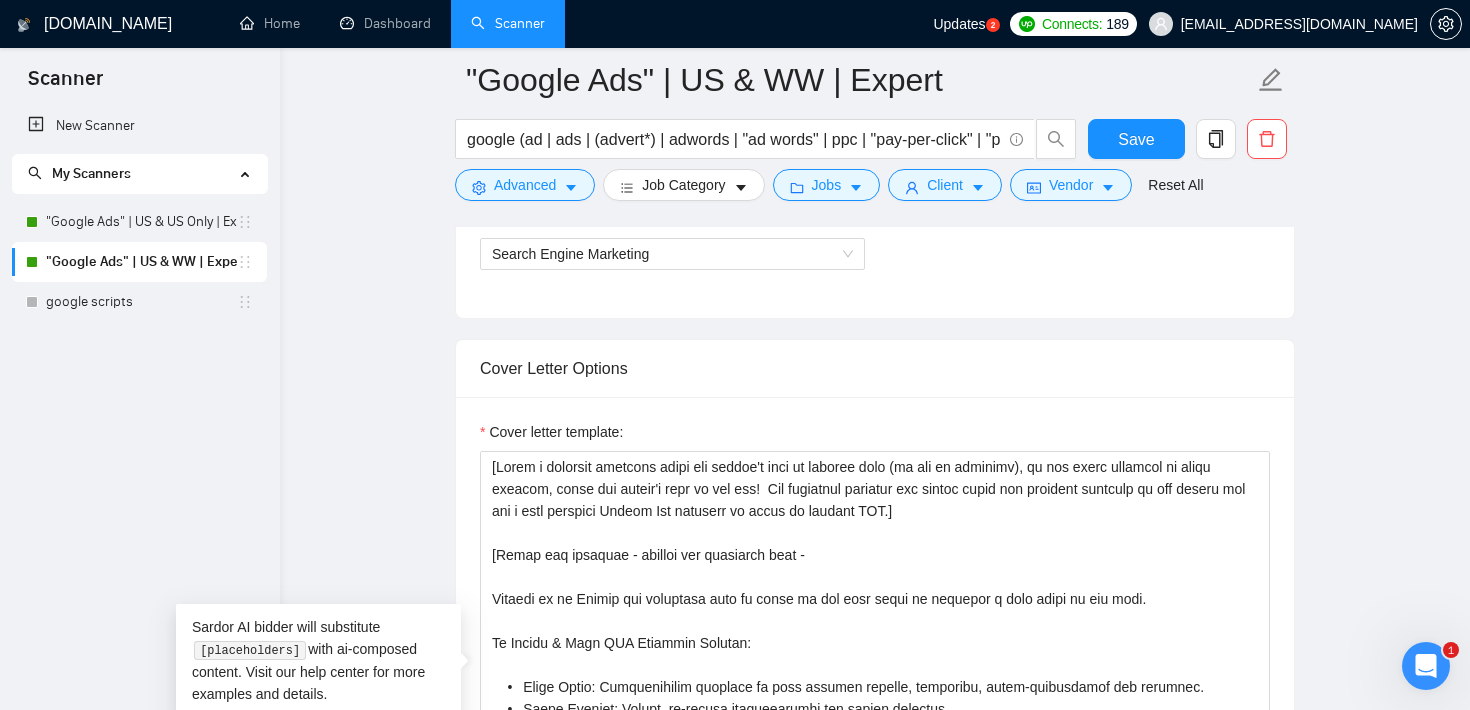 click on ""Google Ads" | US & WW | Expert google (ad | ads | (advert*) | adwords | "ad words" | ppc | "pay-per-click" | "pay per click") Save Advanced   Job Category   Jobs   Client   Vendor   Reset All Preview Results Insights NEW Alerts Auto Bidder Auto Bidding Enabled Auto Bidding Enabled: ON Auto Bidder Schedule Auto Bidding Type: Automated (recommended) Semi-automated Auto Bidding Schedule: 24/7 Custom Custom Auto Bidder Schedule Repeat every week on Monday Tuesday Wednesday Thursday Friday Saturday Sunday Active Hours ( America/Los_Angeles ): From: To: ( 24  hours) America/Los_Angeles Auto Bidding Type Select your bidding algorithm: Choose the algorithm for you bidding. The price per proposal does not include your connects expenditure. Template Bidder Works great for narrow segments and short cover letters that don't change. 0.50  credits / proposal Sardor AI 🤖 Personalise your cover letter with ai [placeholders] 1.00  credits / proposal Experimental Laziza AI  👑   NEW   Learn more 2.00  credits / proposal" at bounding box center (875, 1472) 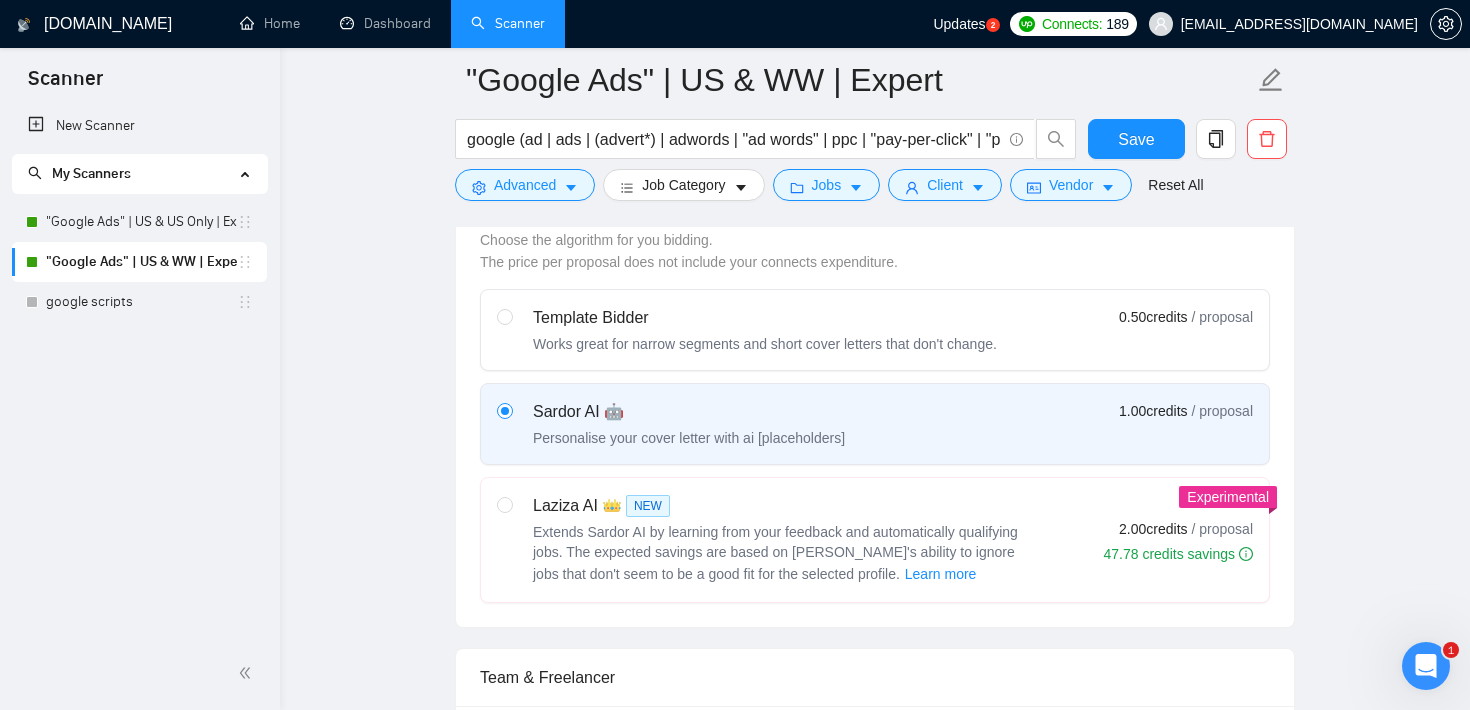 scroll, scrollTop: 580, scrollLeft: 0, axis: vertical 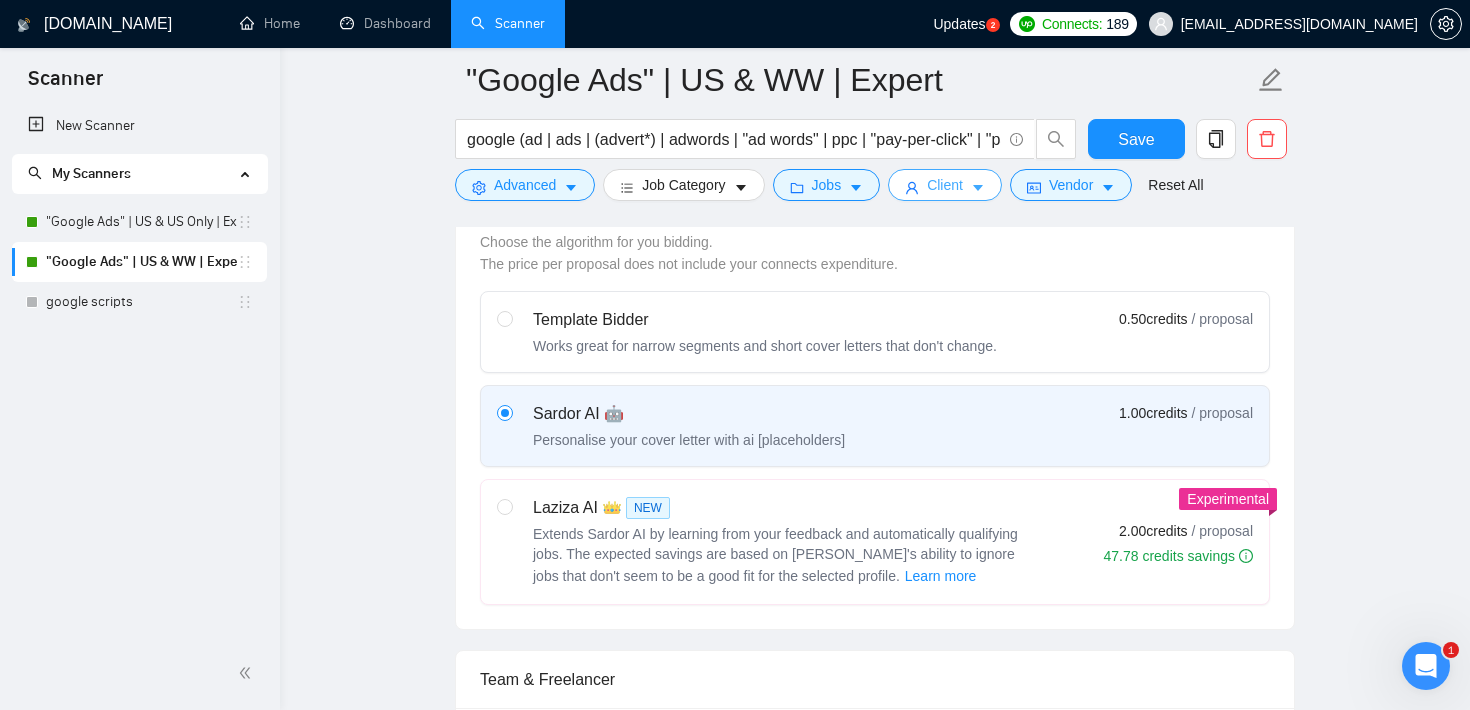 click on "Client" at bounding box center [945, 185] 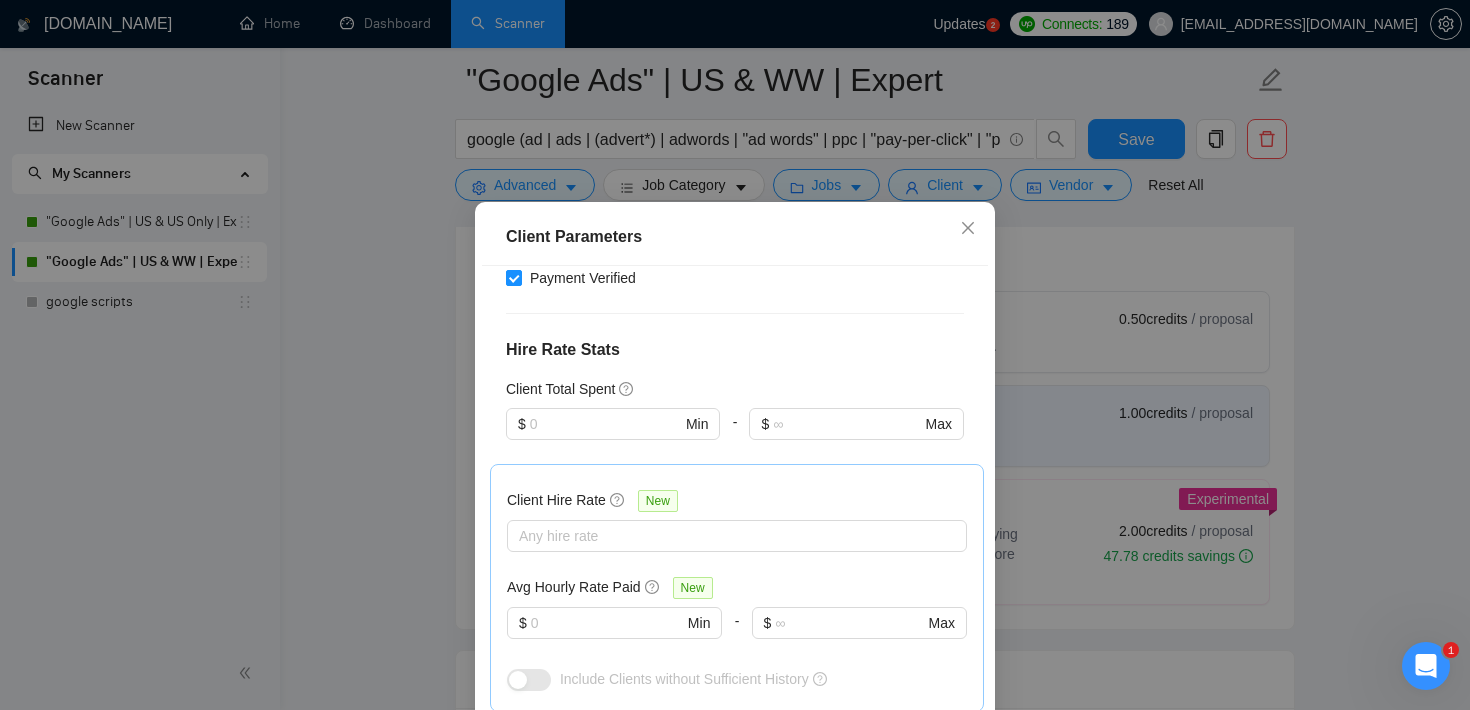 scroll, scrollTop: 433, scrollLeft: 0, axis: vertical 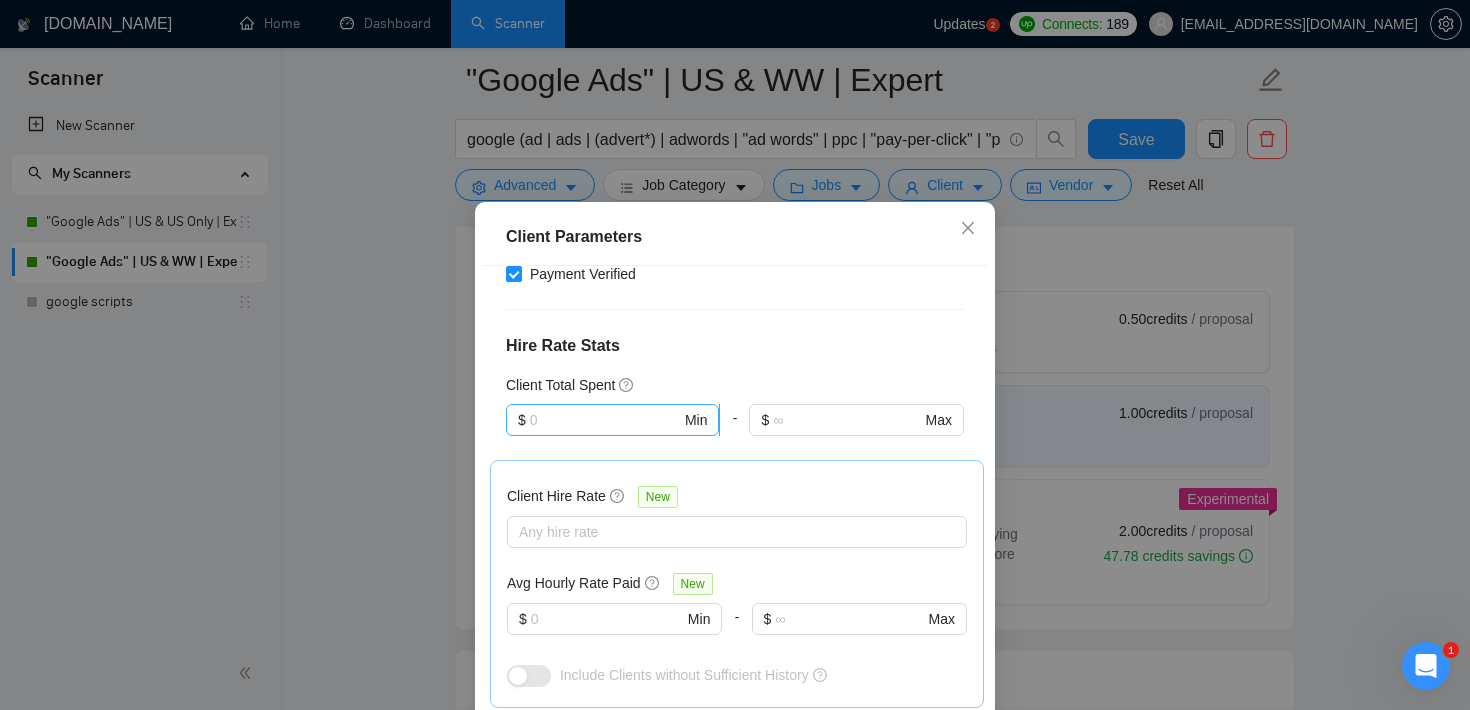 click at bounding box center [605, 420] 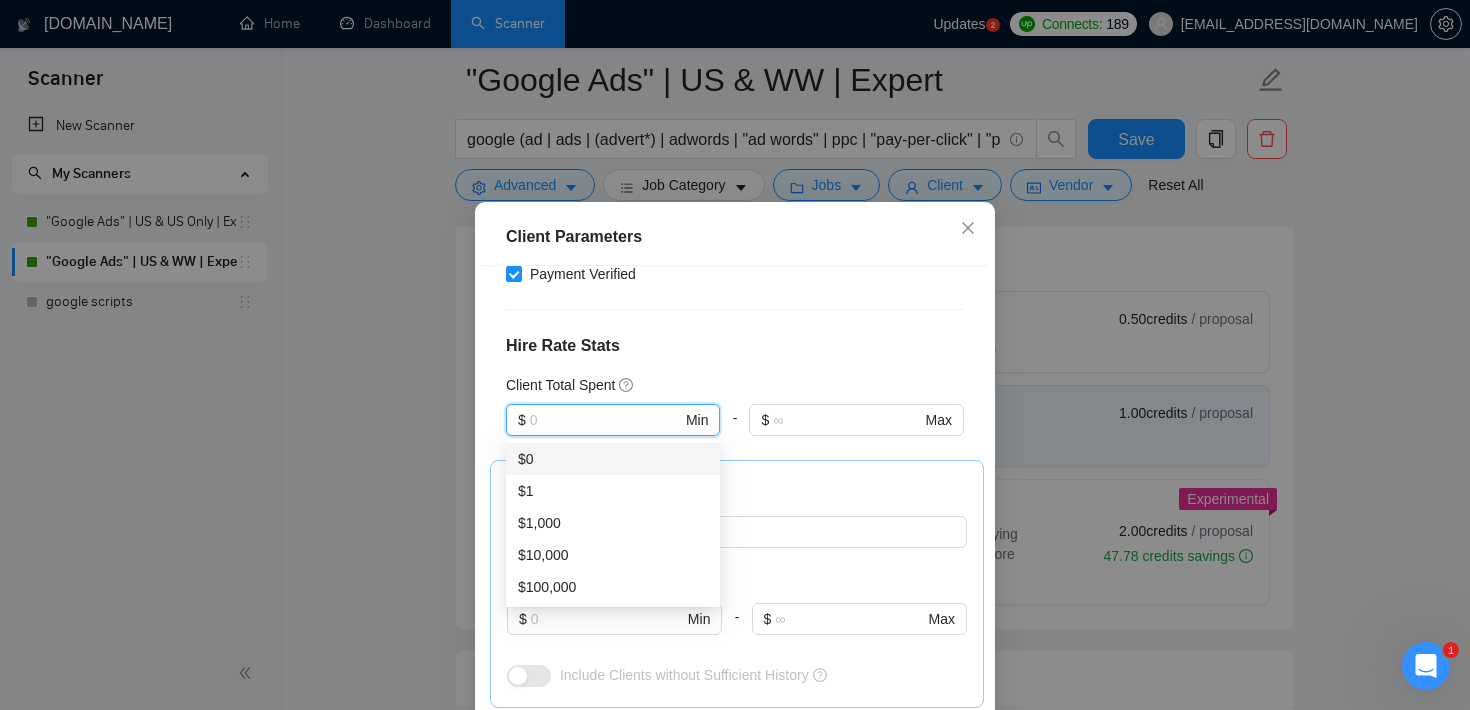 click on "Client Location Include Client Countries United States   Exclude Client Countries   Select Client Rating Client Min Average Feedback Include clients with no feedback Client Payment Details Payment Verified Hire Rate Stats   Client Total Spent $ Min - $ Max Client Hire Rate New   Any hire rate   Avg Hourly Rate Paid New $ Min - $ Max Include Clients without Sufficient History Client Profile Client Industry New   Any industry Client Company Size   Any company size Enterprise Clients New   Any clients" at bounding box center (735, 514) 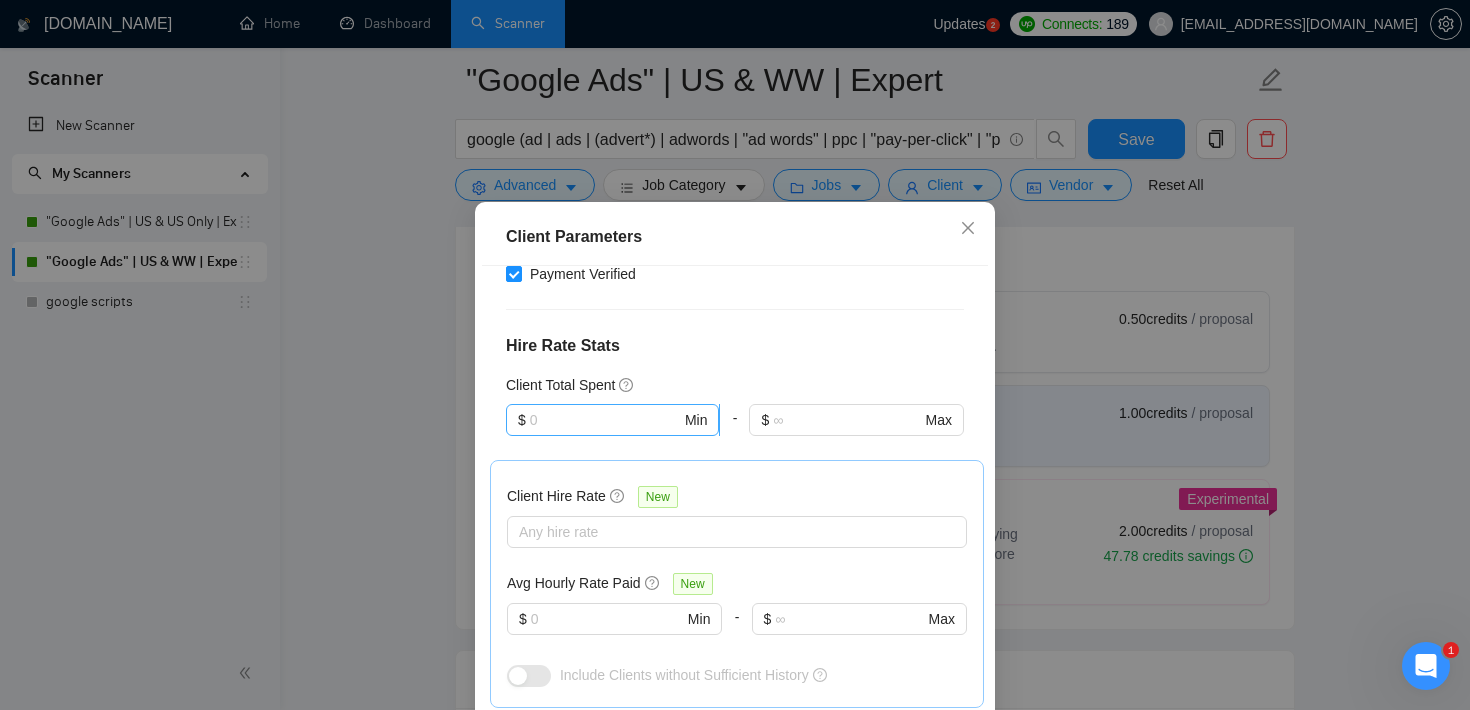 click at bounding box center (605, 420) 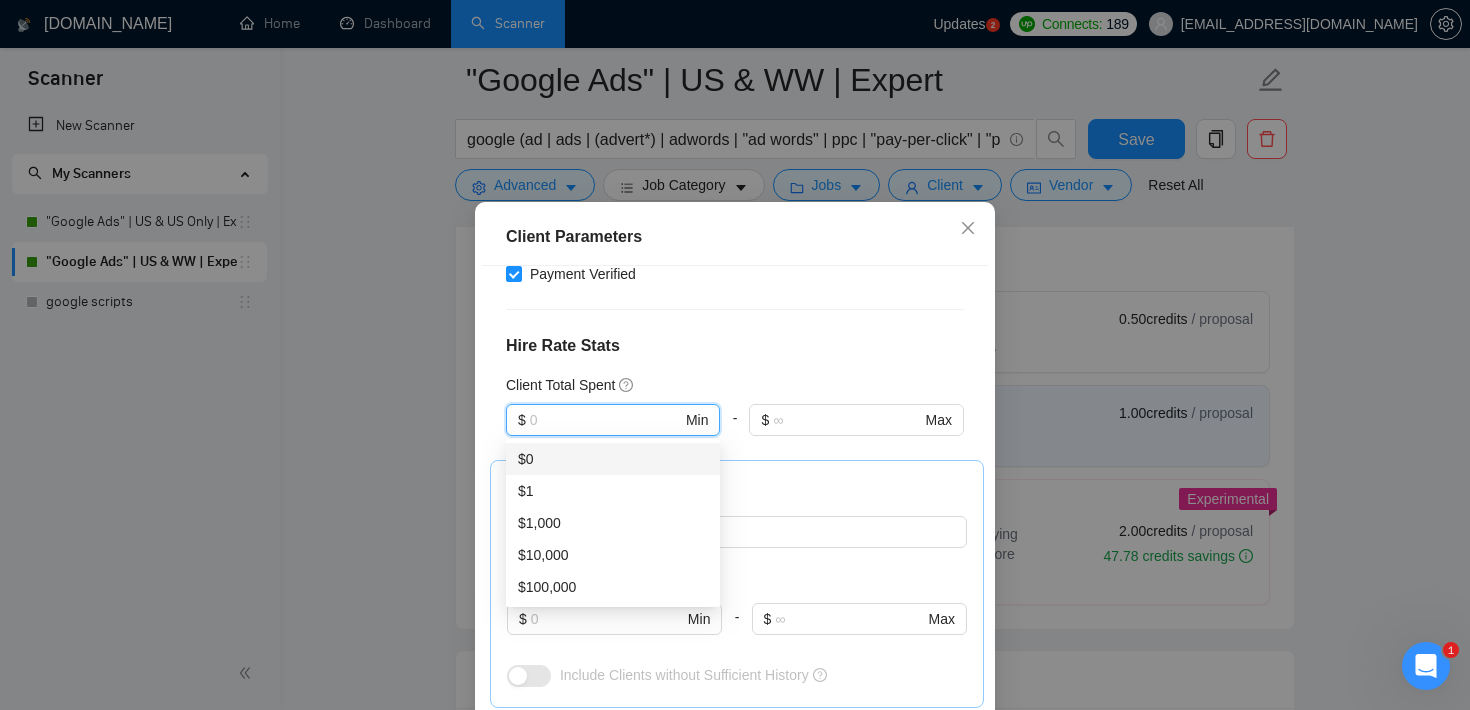 click on "Hire Rate Stats" at bounding box center [735, 346] 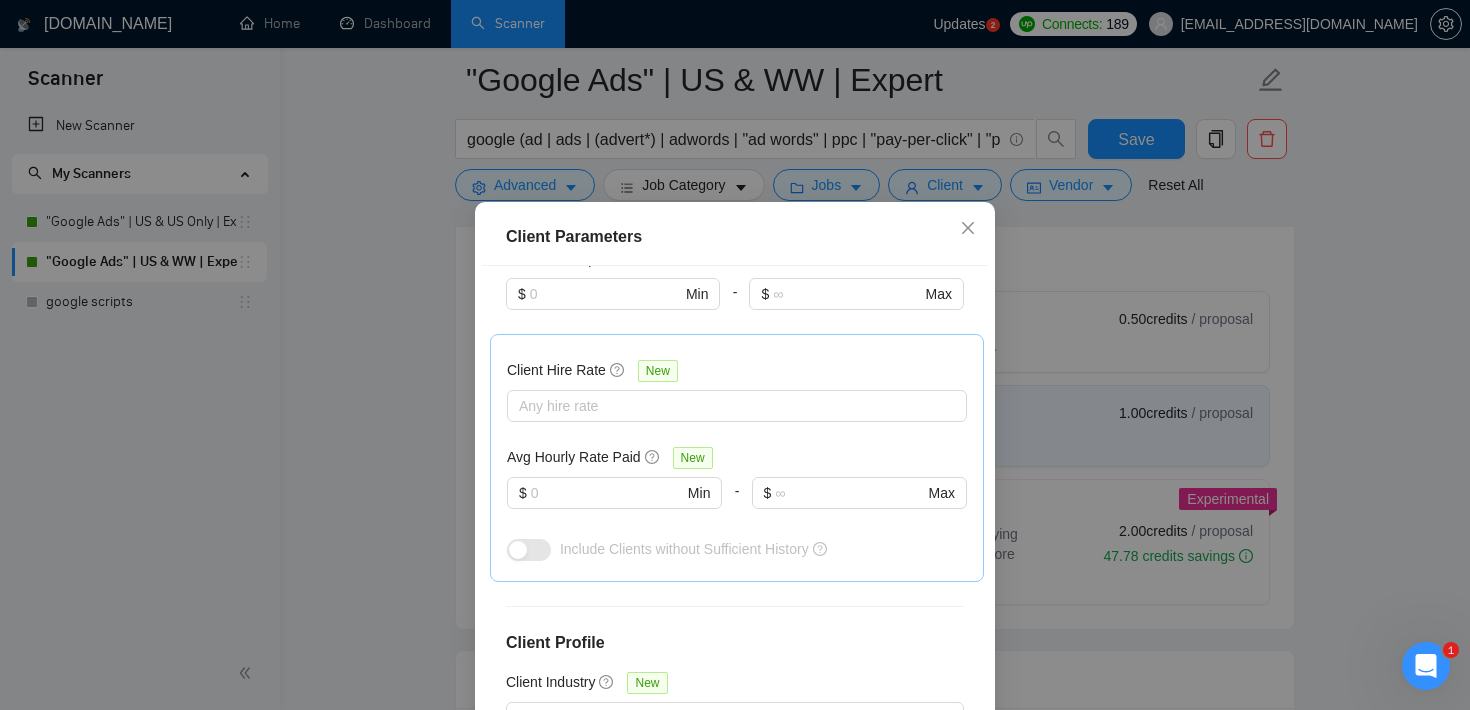 scroll, scrollTop: 582, scrollLeft: 0, axis: vertical 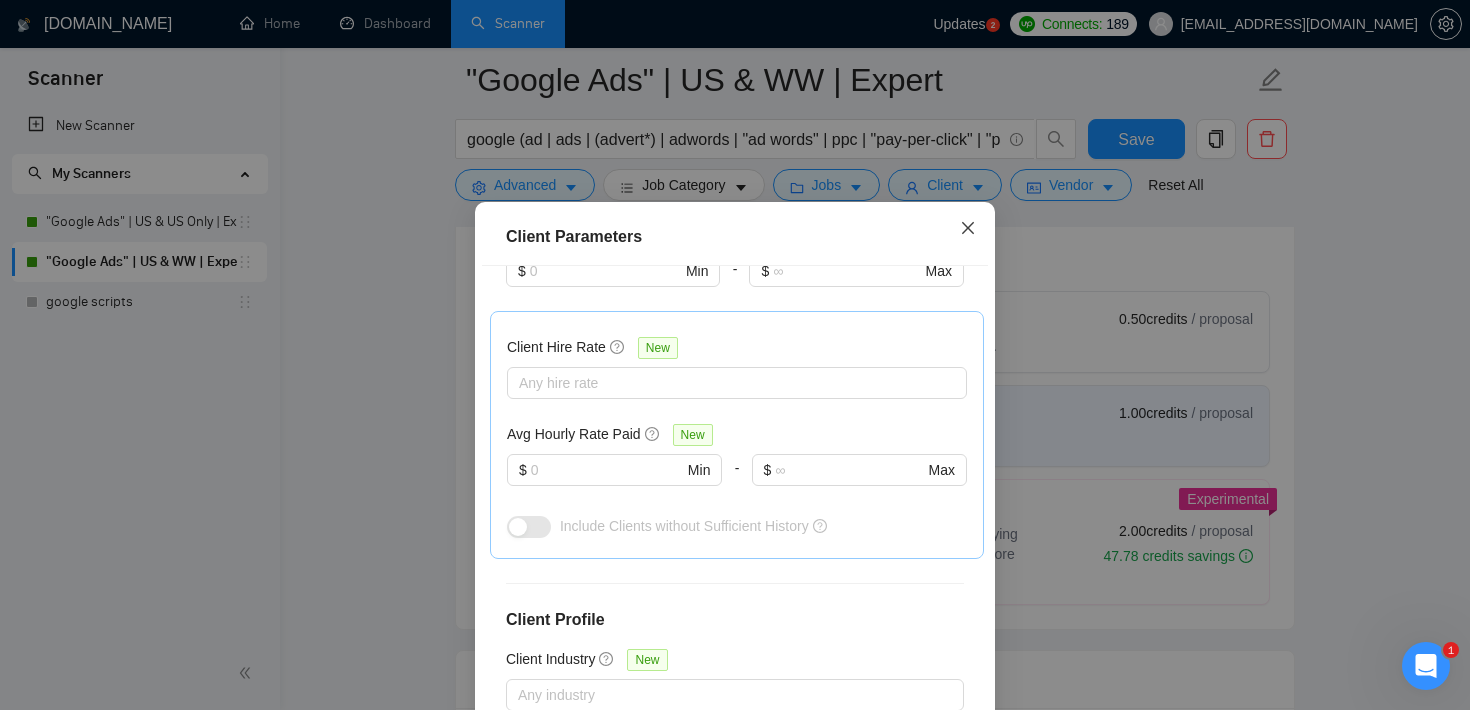 click at bounding box center [968, 229] 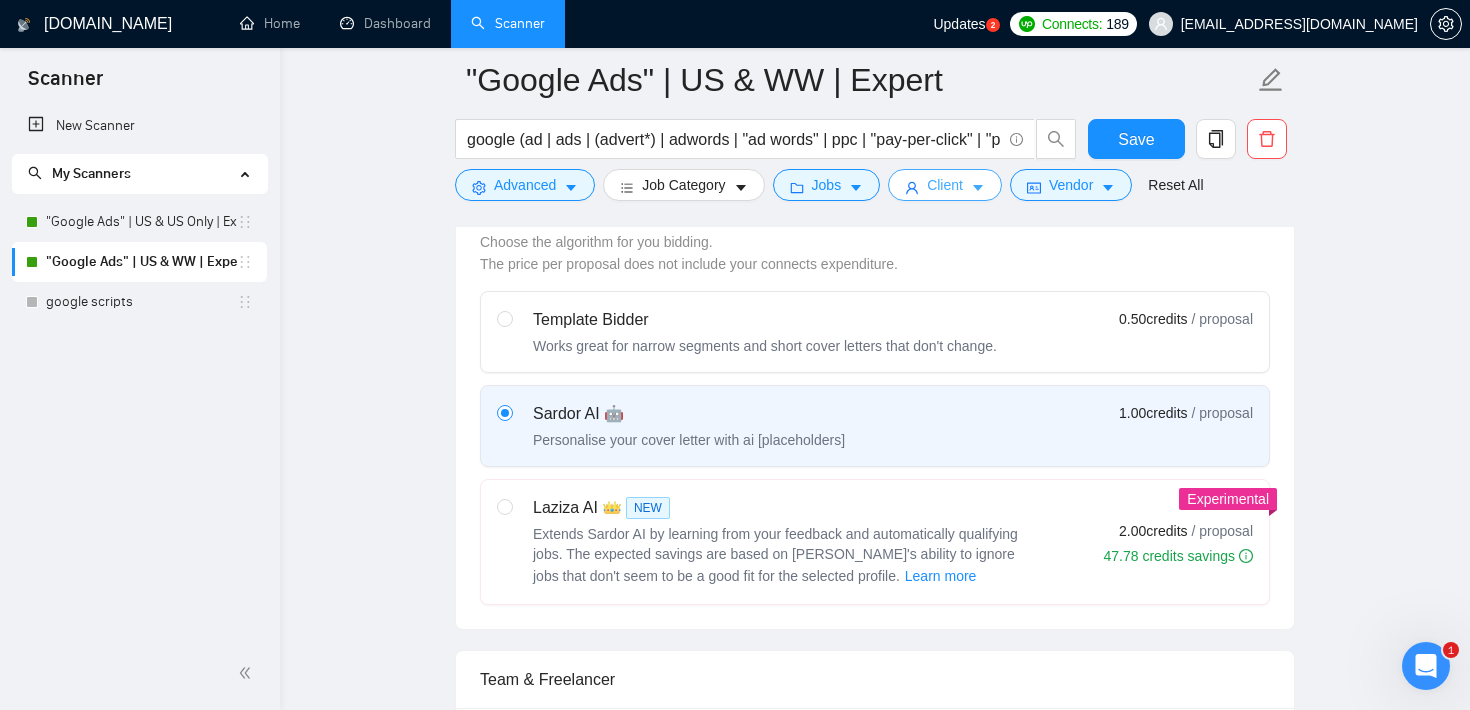 scroll, scrollTop: 0, scrollLeft: 0, axis: both 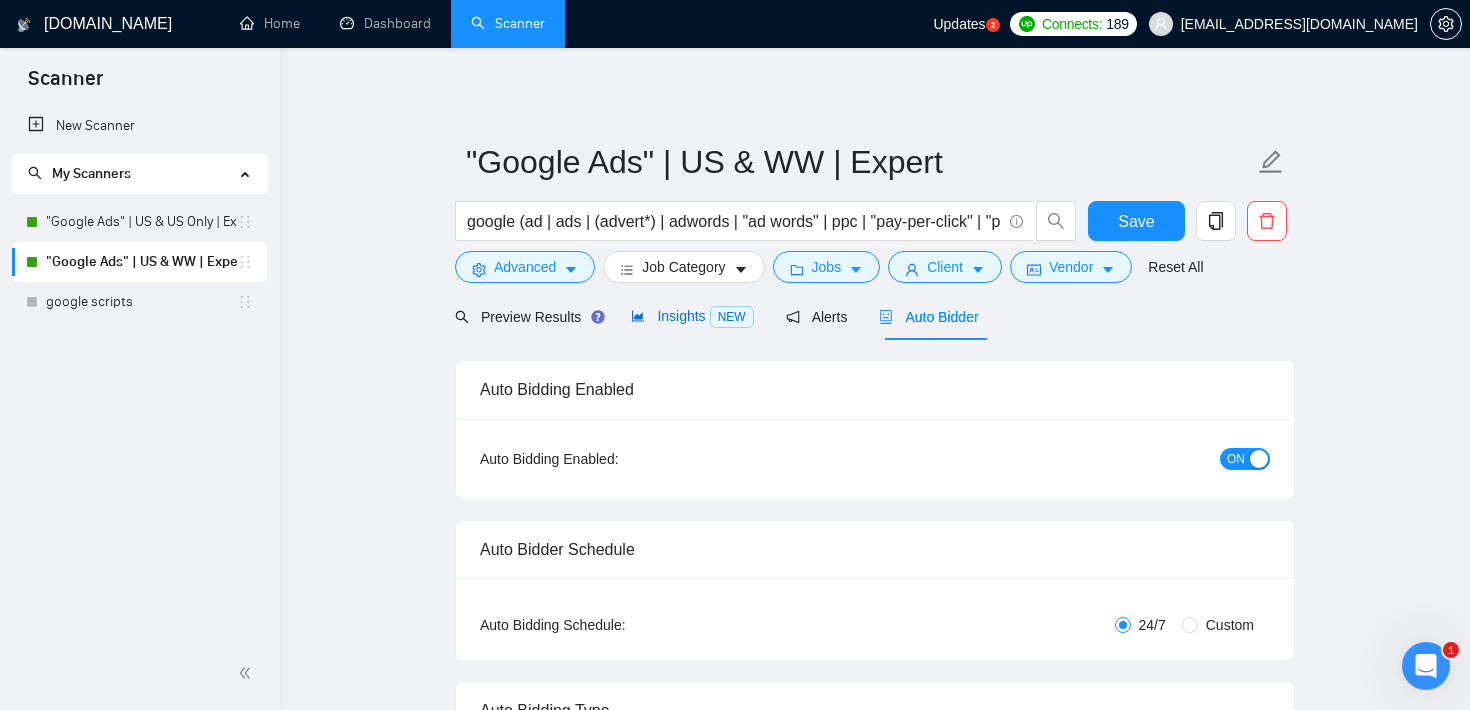click on "Insights NEW" at bounding box center (692, 316) 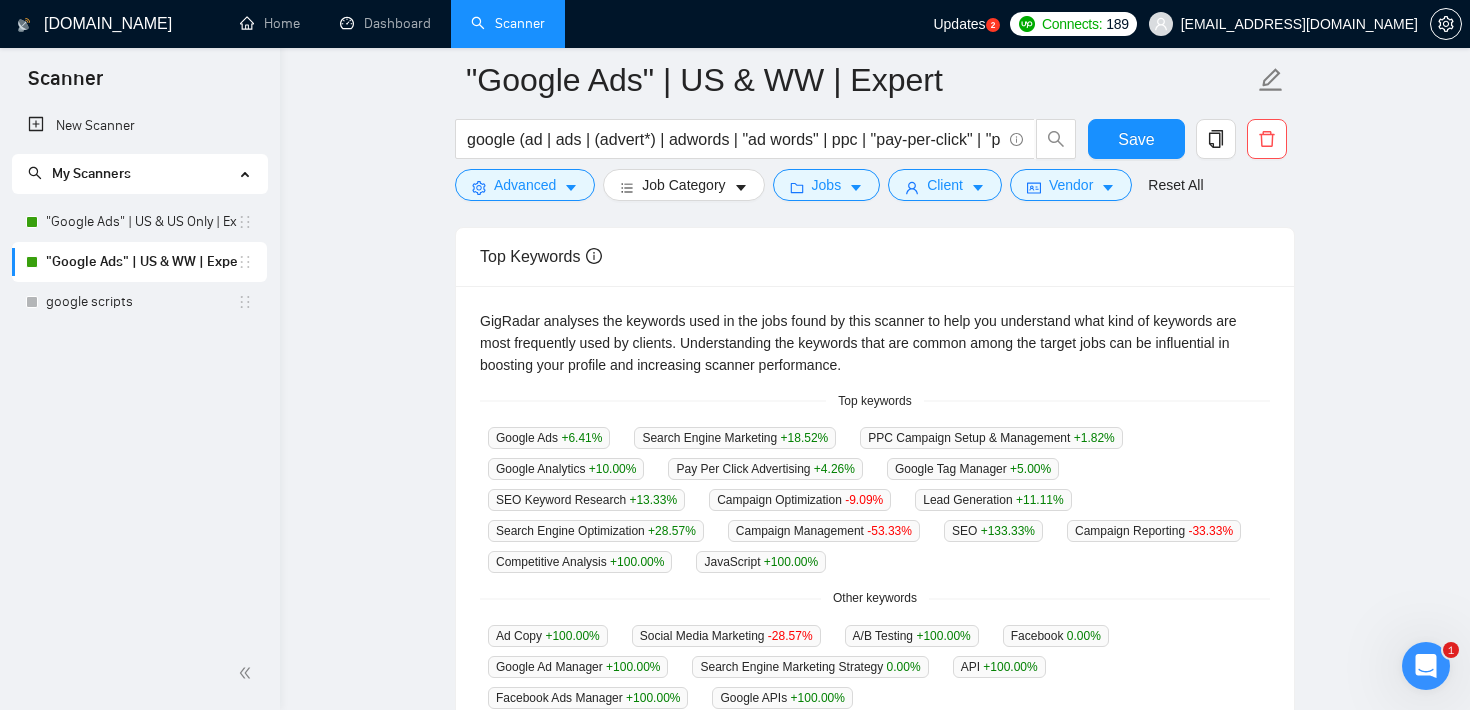 scroll, scrollTop: 376, scrollLeft: 0, axis: vertical 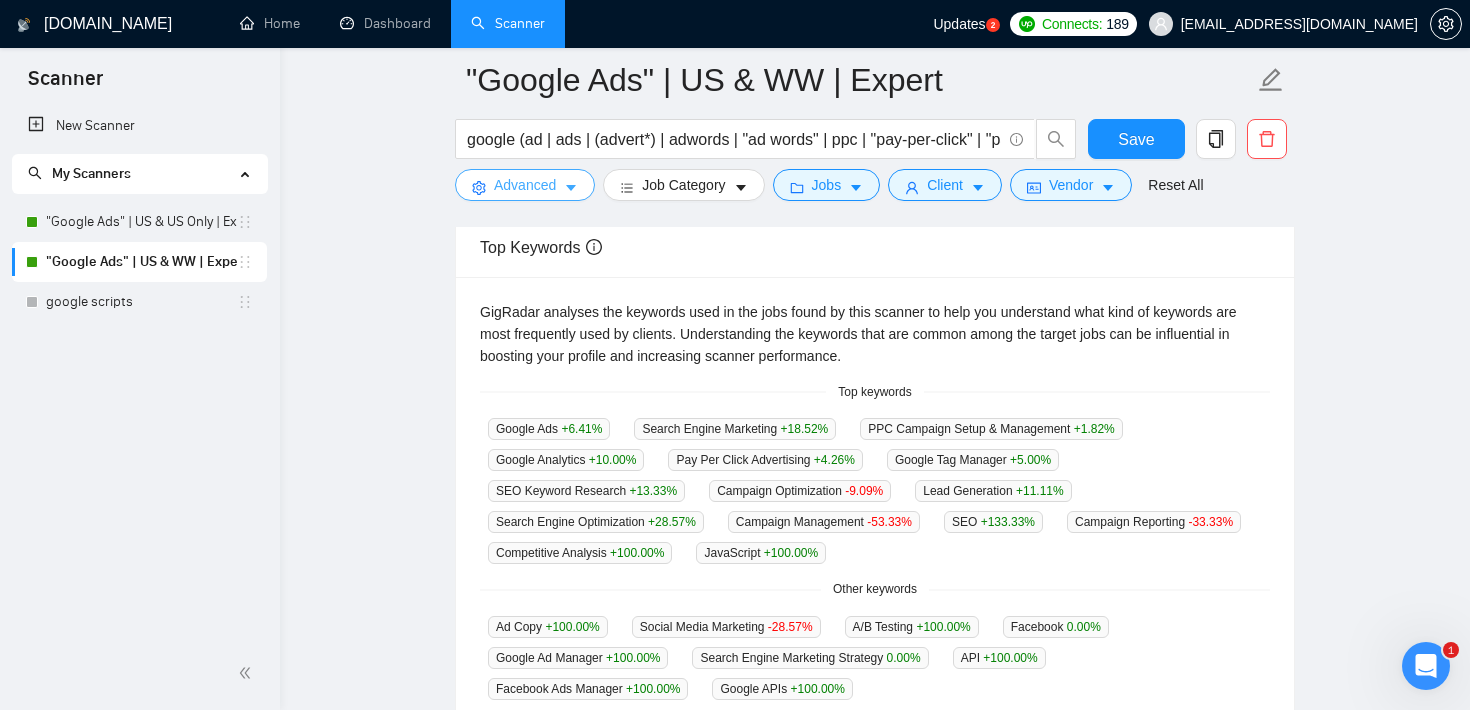 click on "Advanced" at bounding box center [525, 185] 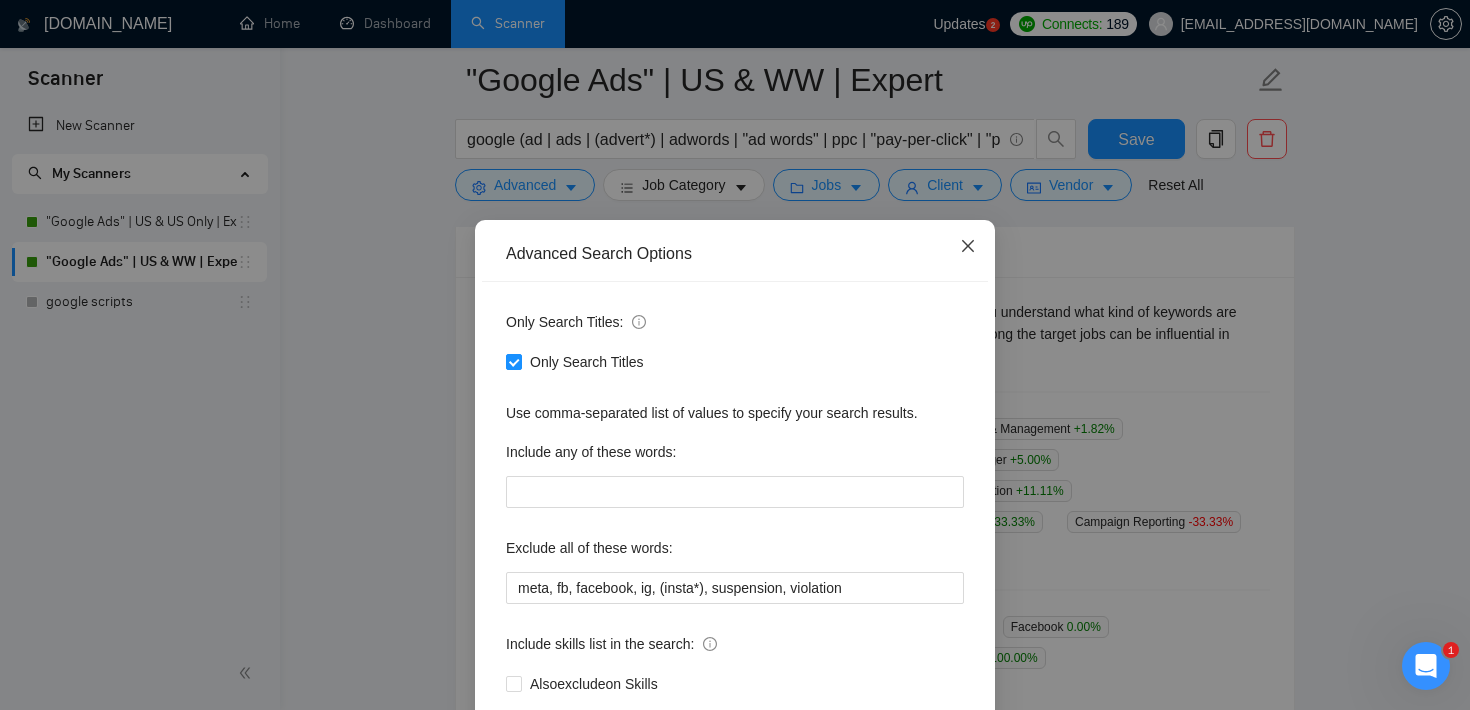 click at bounding box center (968, 247) 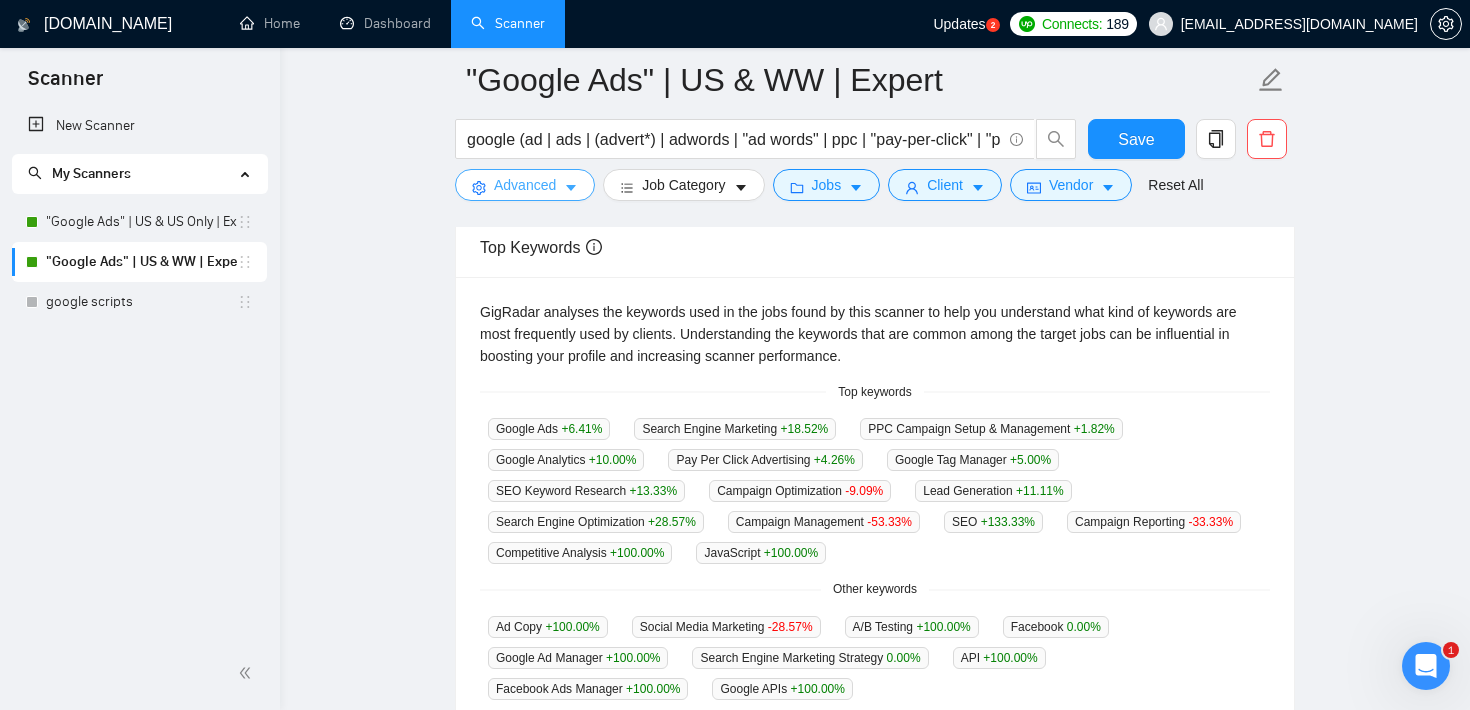 scroll, scrollTop: 63, scrollLeft: 0, axis: vertical 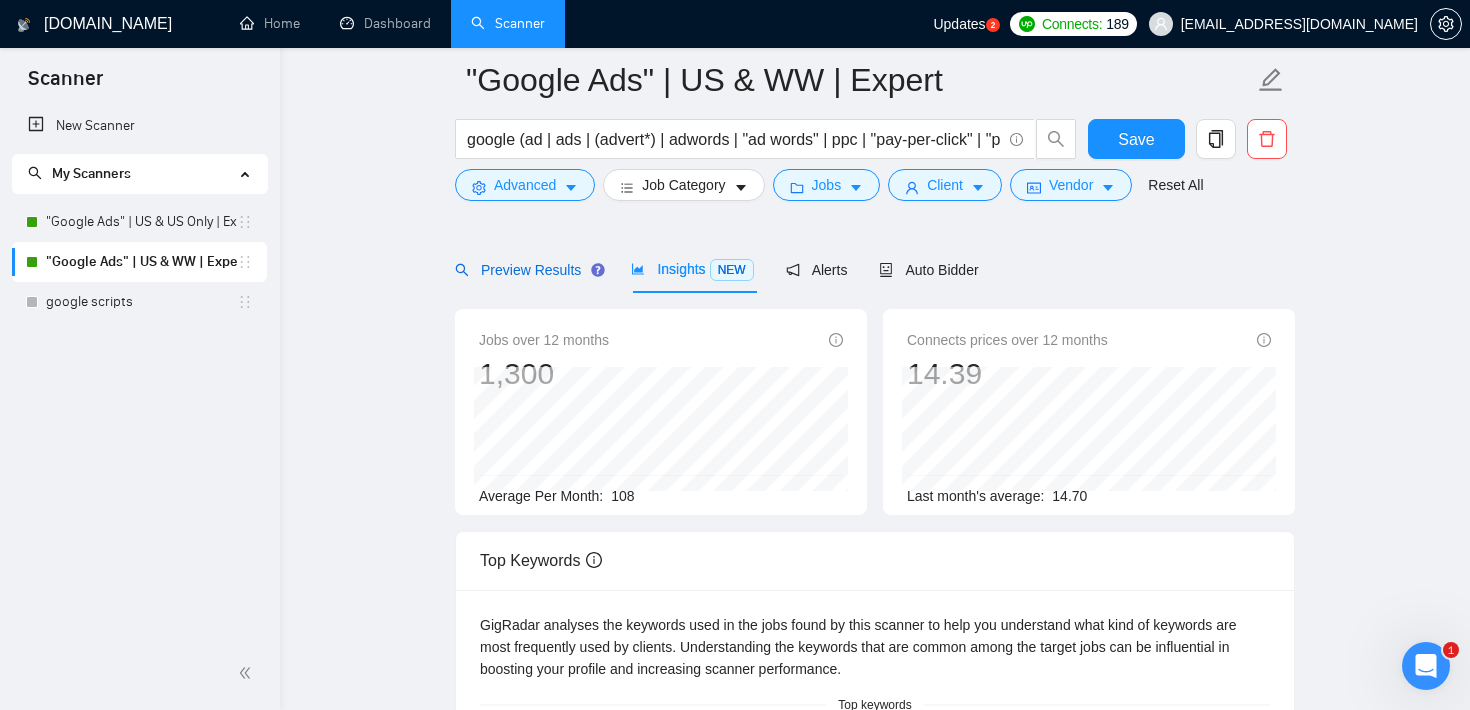 click on "Preview Results" at bounding box center [527, 270] 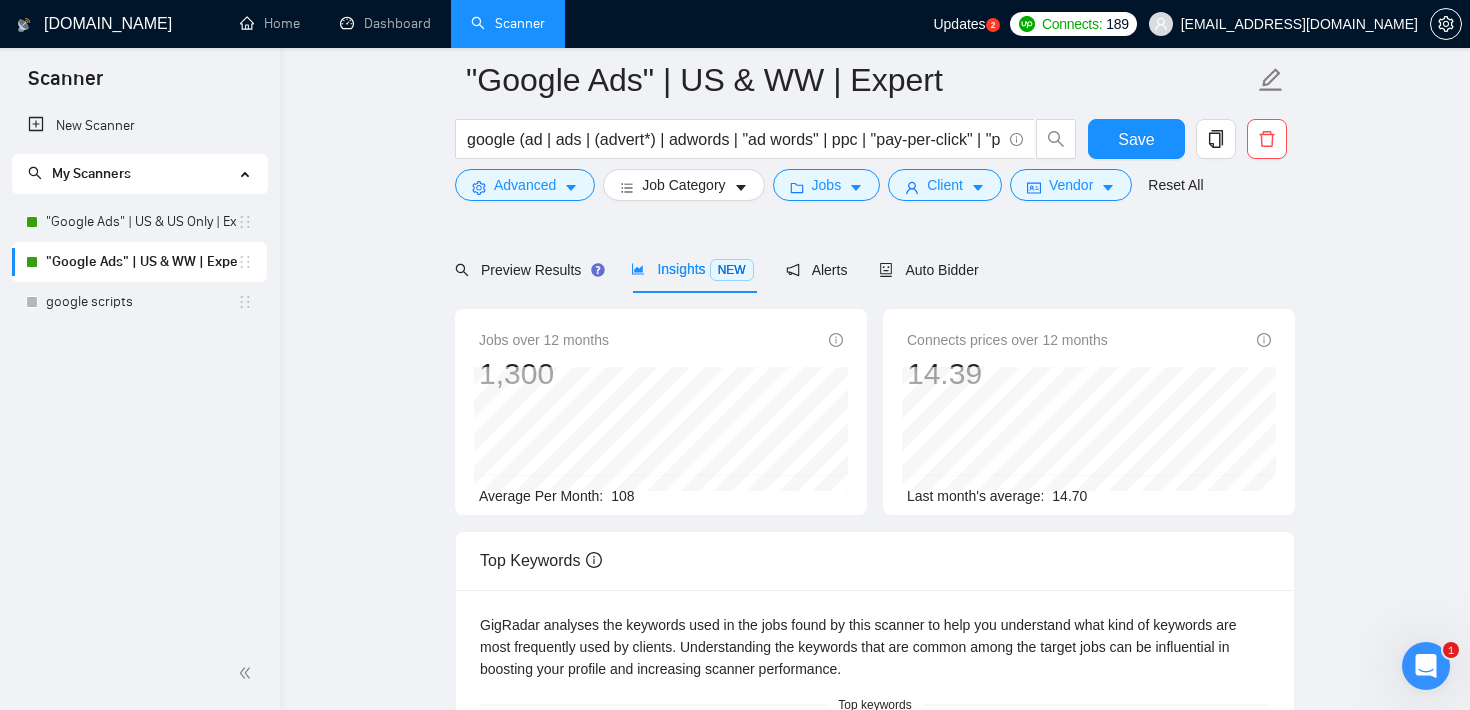 click on "Preview Results" at bounding box center [527, 269] 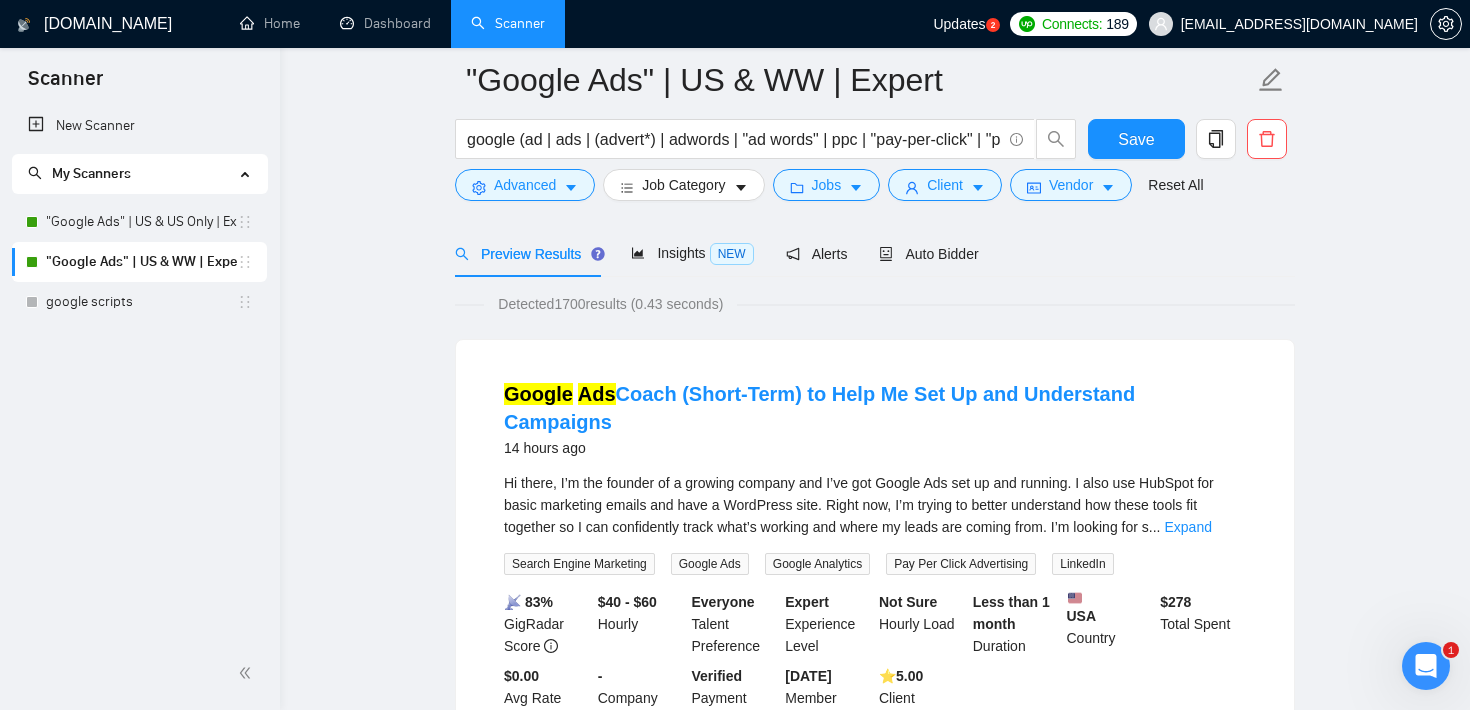 scroll, scrollTop: 230, scrollLeft: 0, axis: vertical 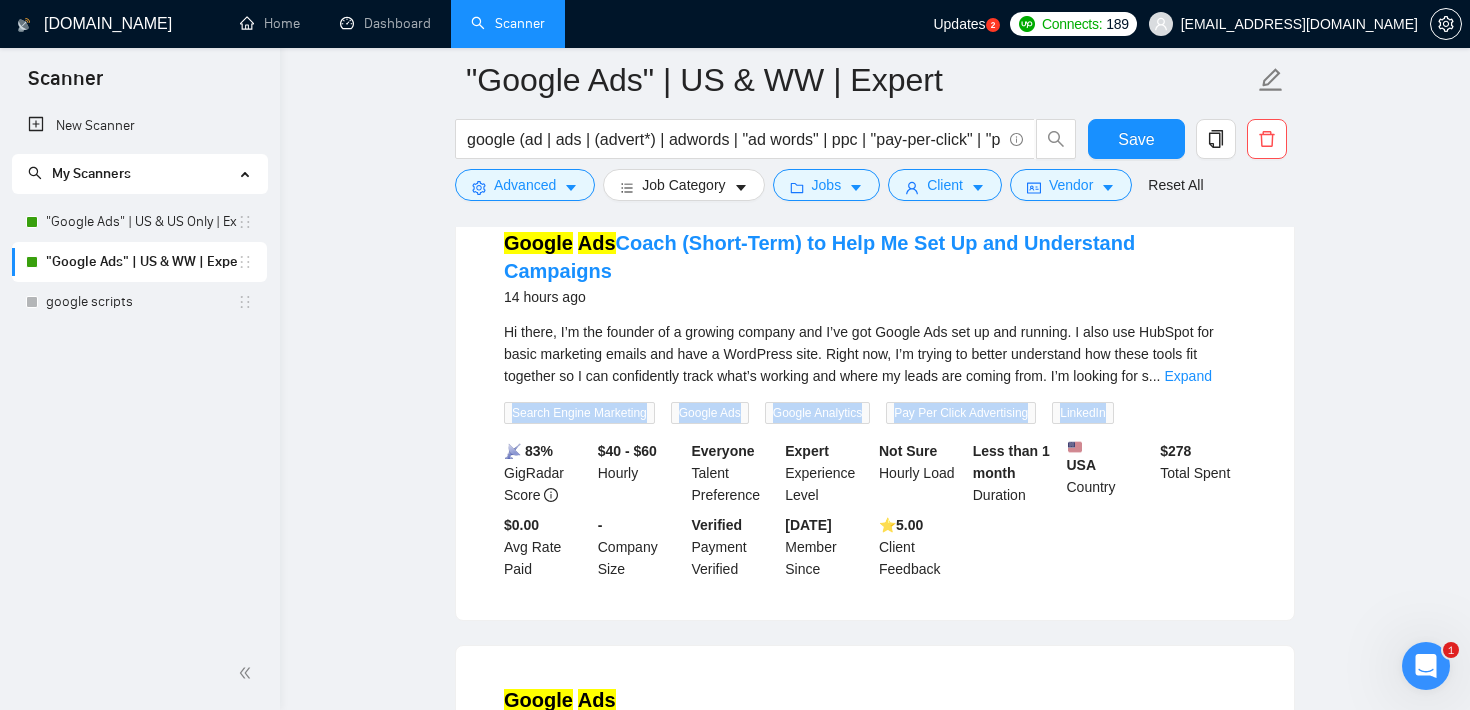 drag, startPoint x: 1134, startPoint y: 382, endPoint x: 471, endPoint y: 380, distance: 663.003 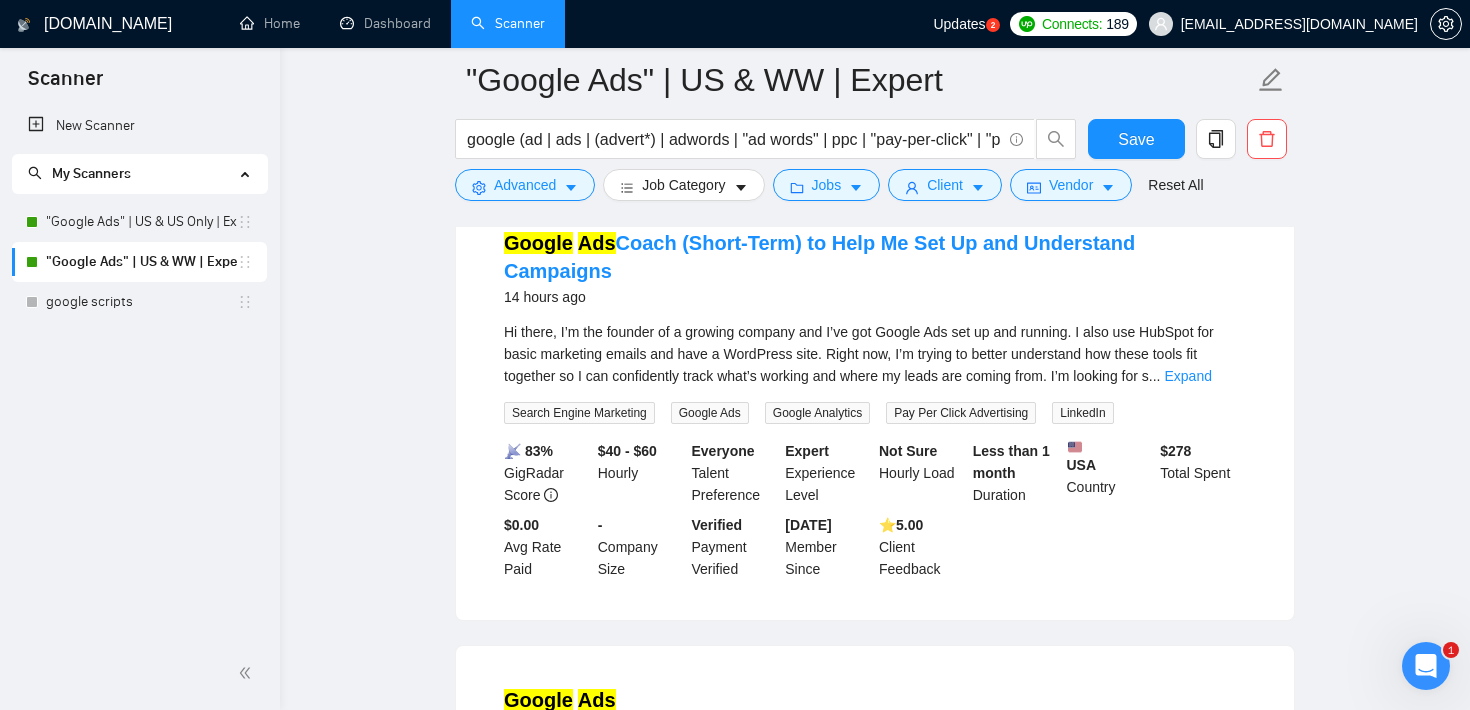 click on "📡   83% GigRadar Score" at bounding box center [547, 473] 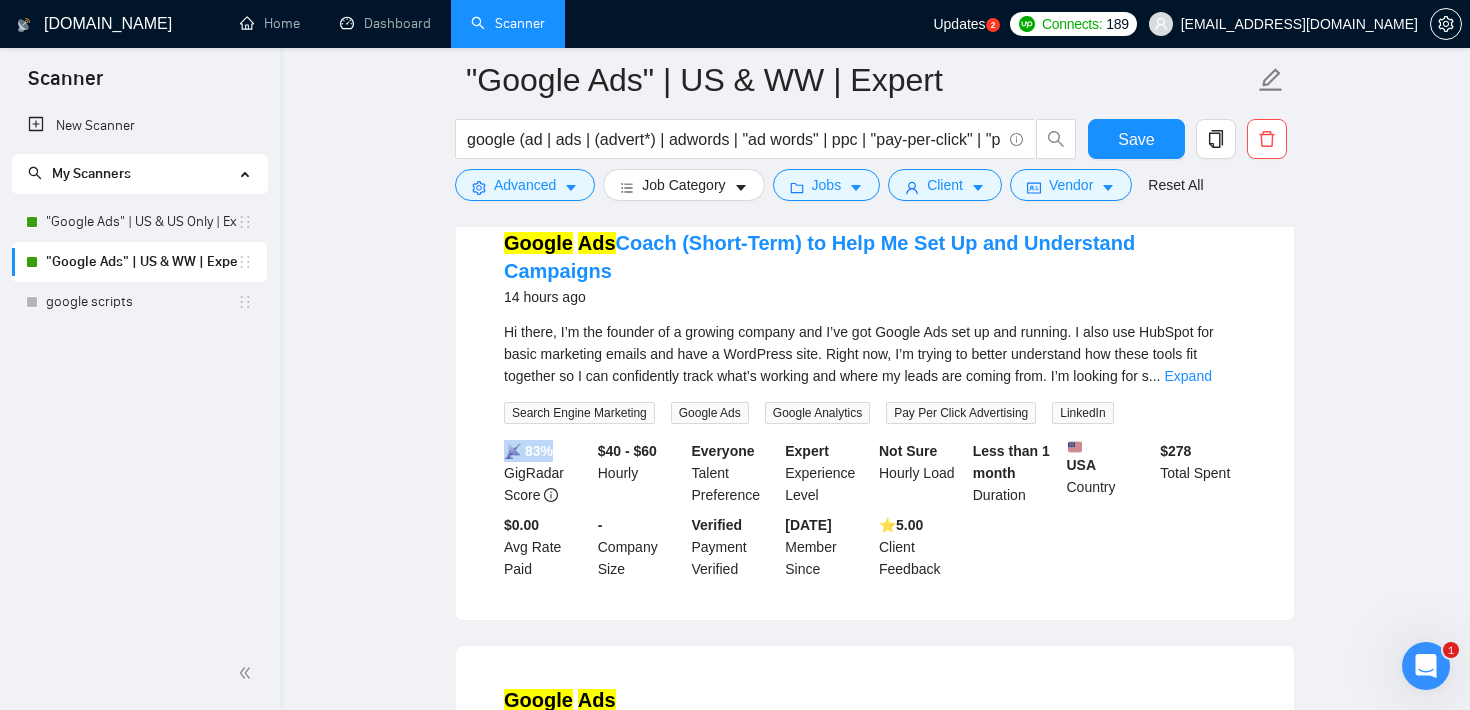 drag, startPoint x: 560, startPoint y: 422, endPoint x: 497, endPoint y: 420, distance: 63.03174 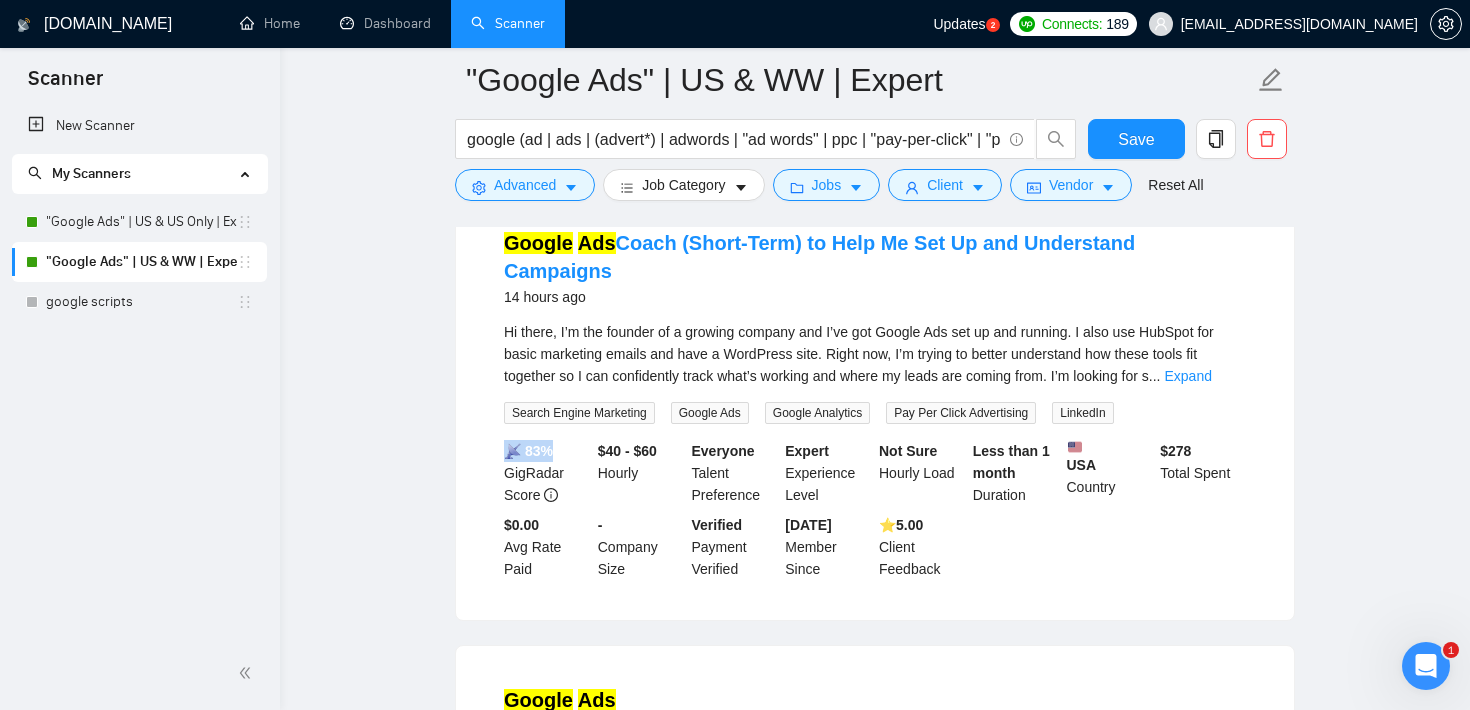 scroll, scrollTop: 0, scrollLeft: 0, axis: both 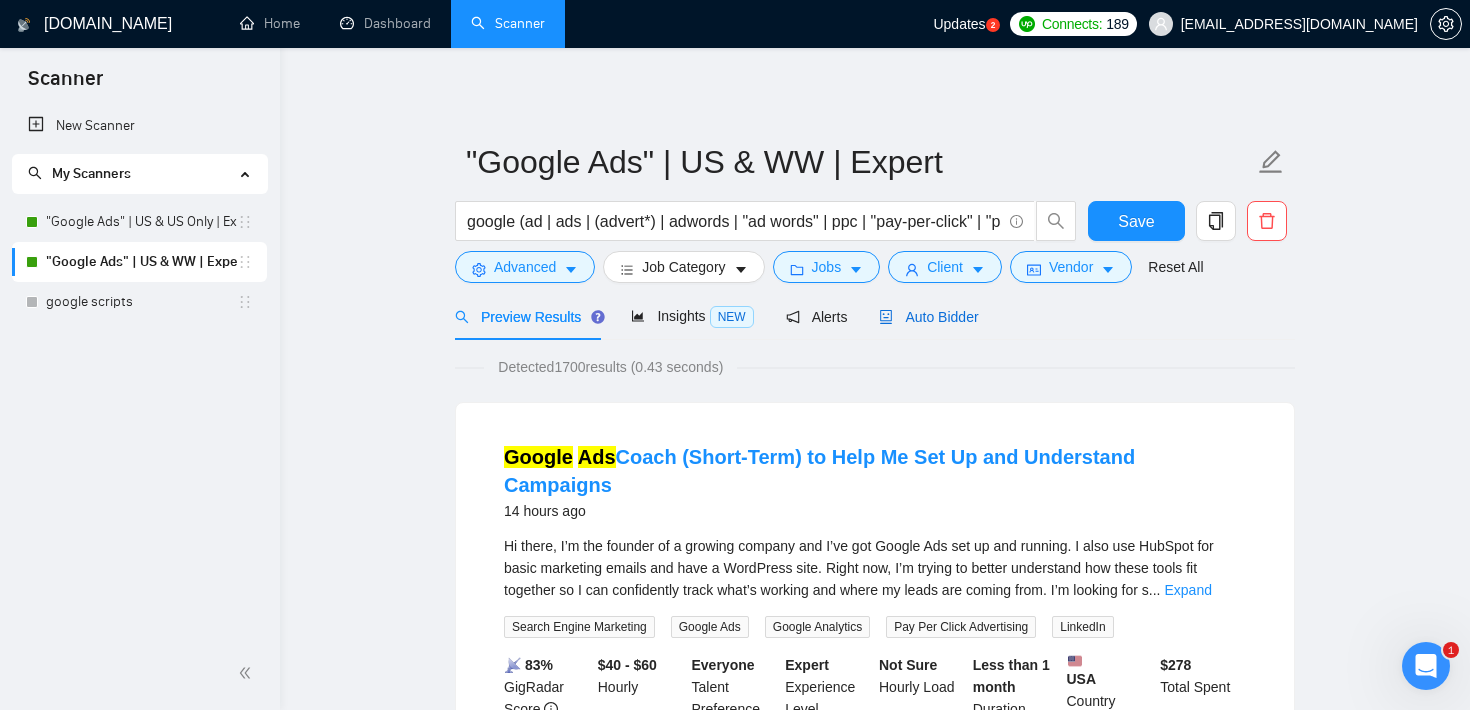 click on "Auto Bidder" at bounding box center (928, 317) 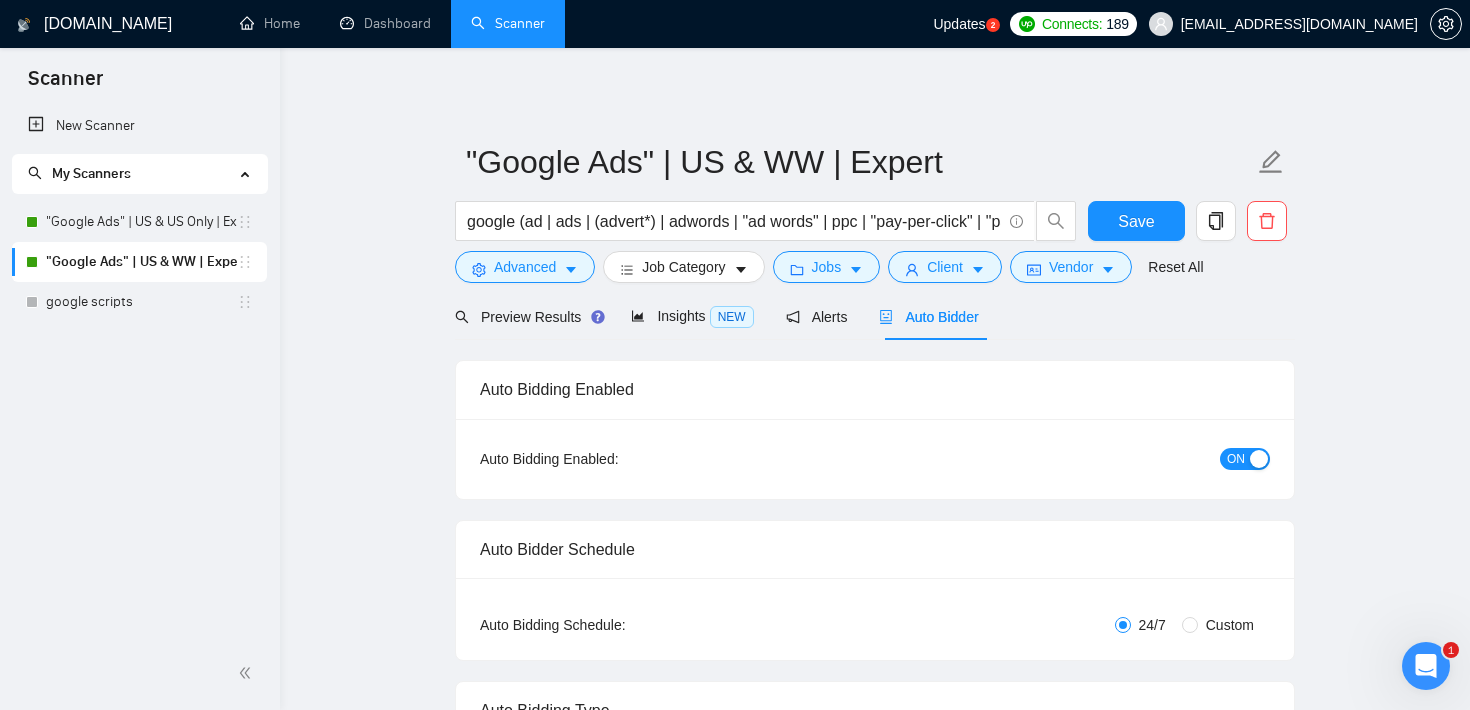 type 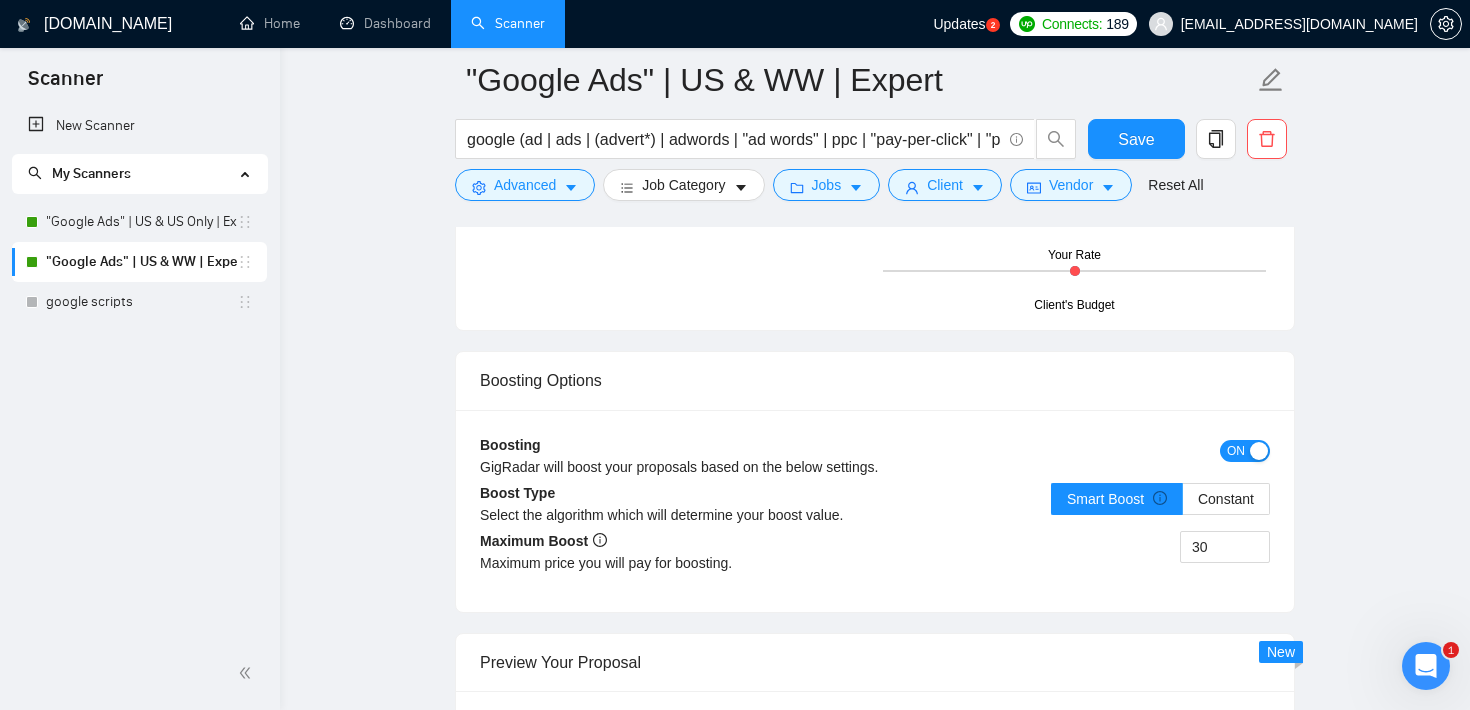 scroll, scrollTop: 2636, scrollLeft: 0, axis: vertical 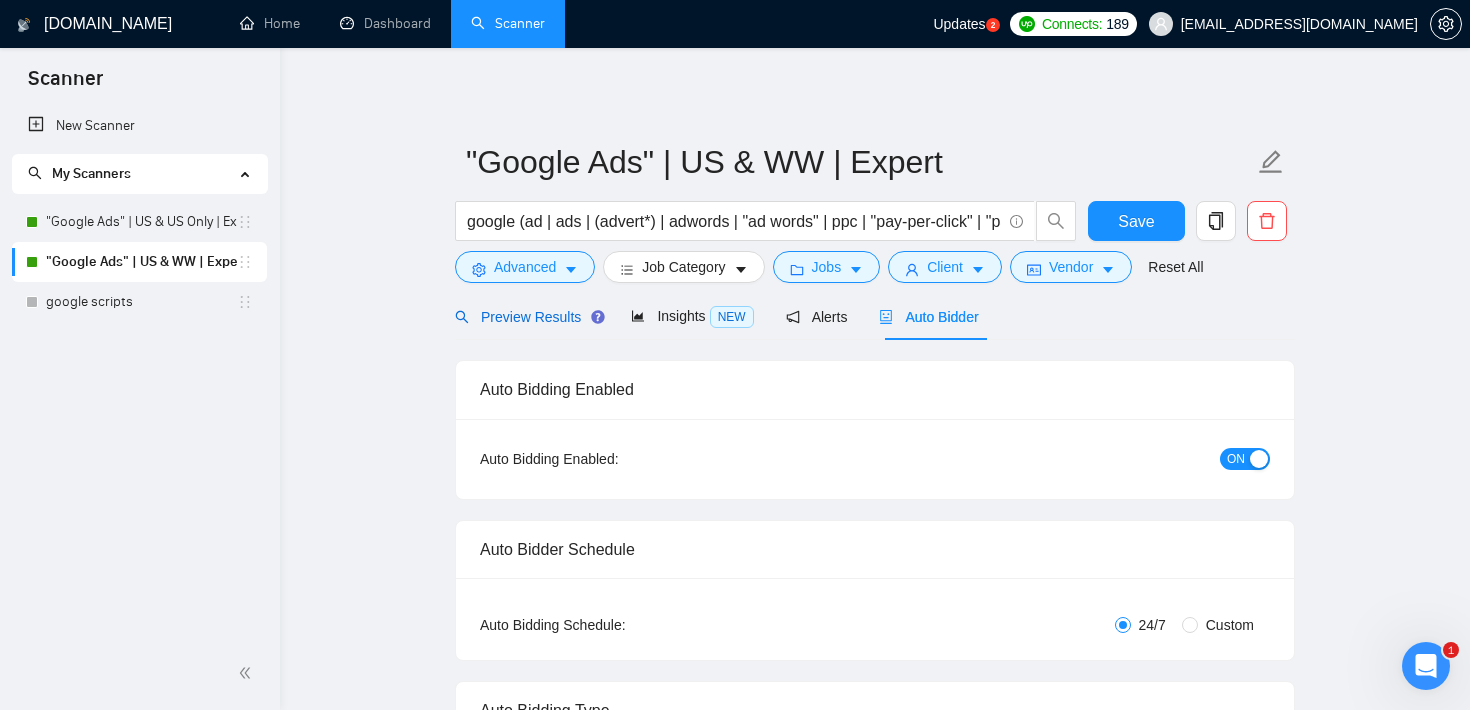 click on "Preview Results" at bounding box center (527, 317) 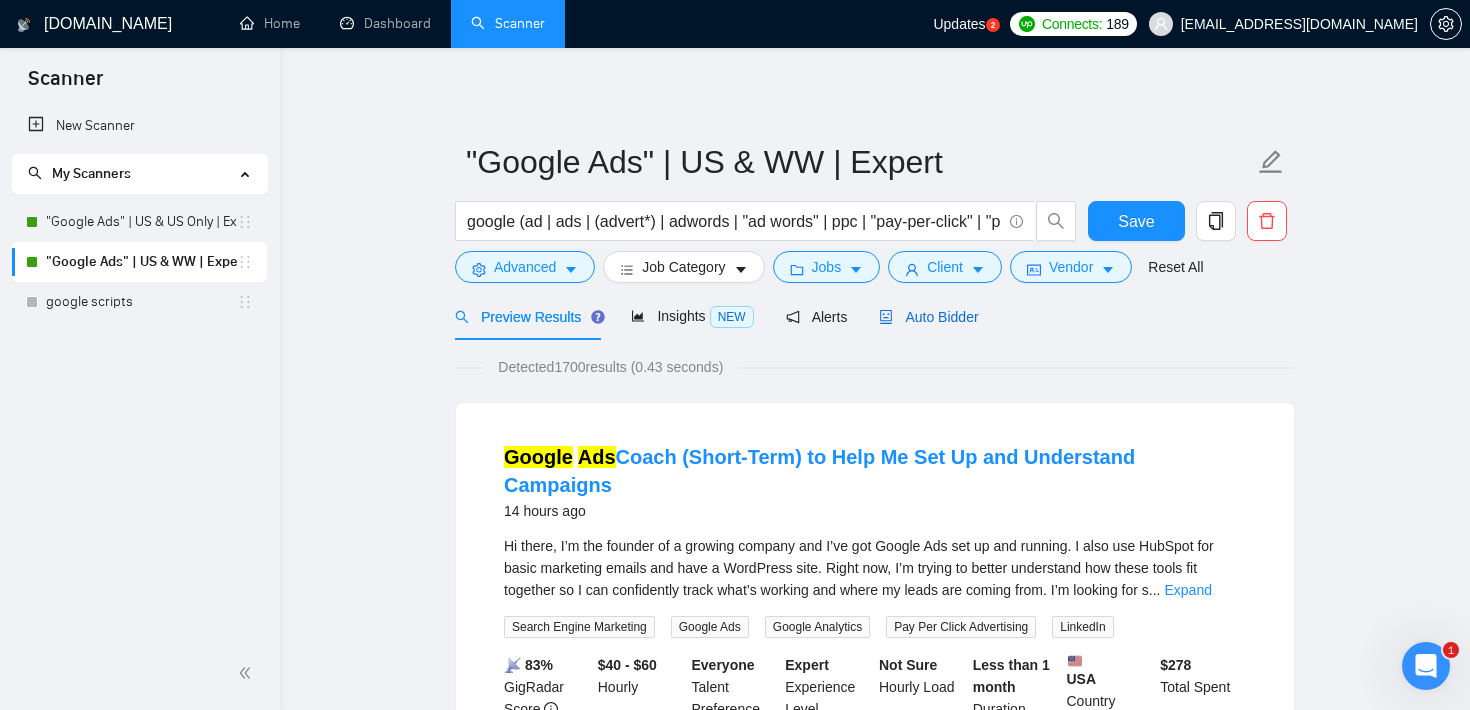 click on "Auto Bidder" at bounding box center [928, 317] 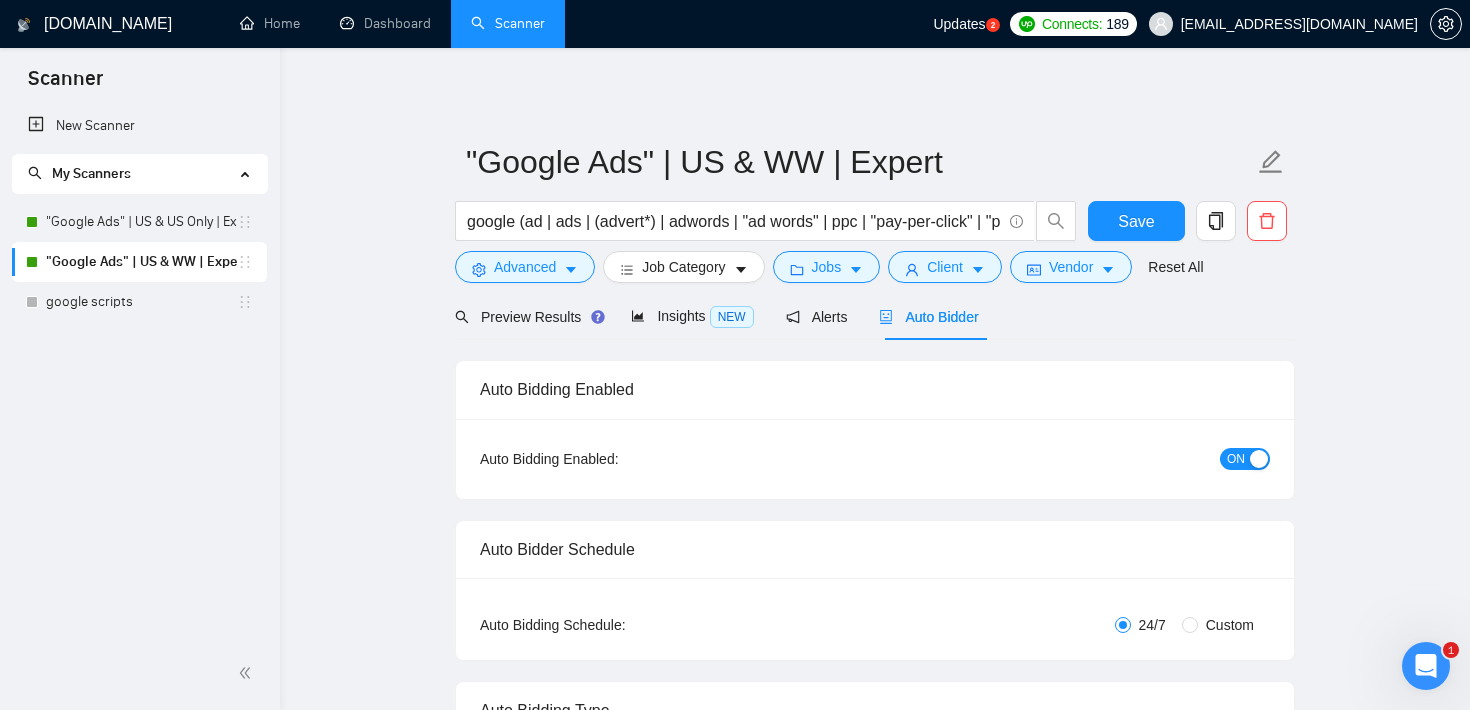 type 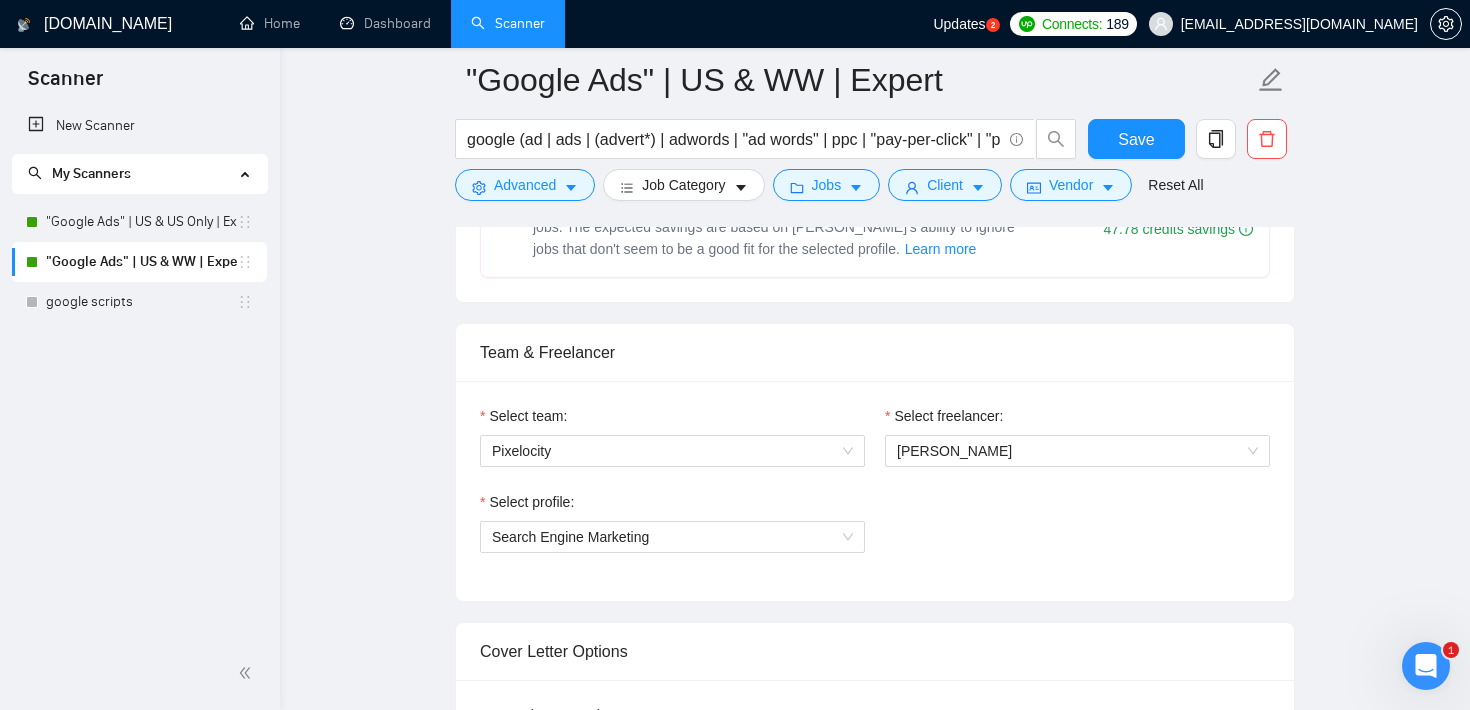 scroll, scrollTop: 1311, scrollLeft: 0, axis: vertical 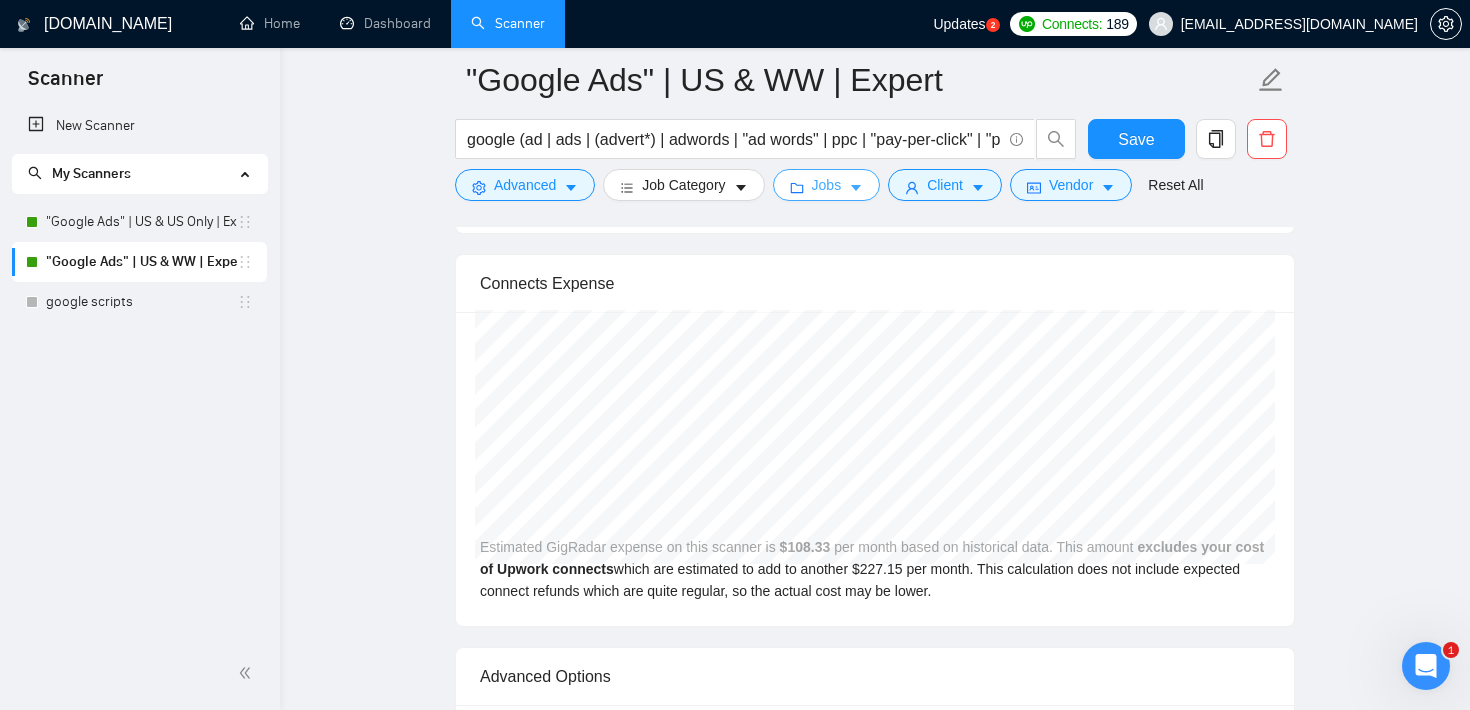 click on "Jobs" at bounding box center [827, 185] 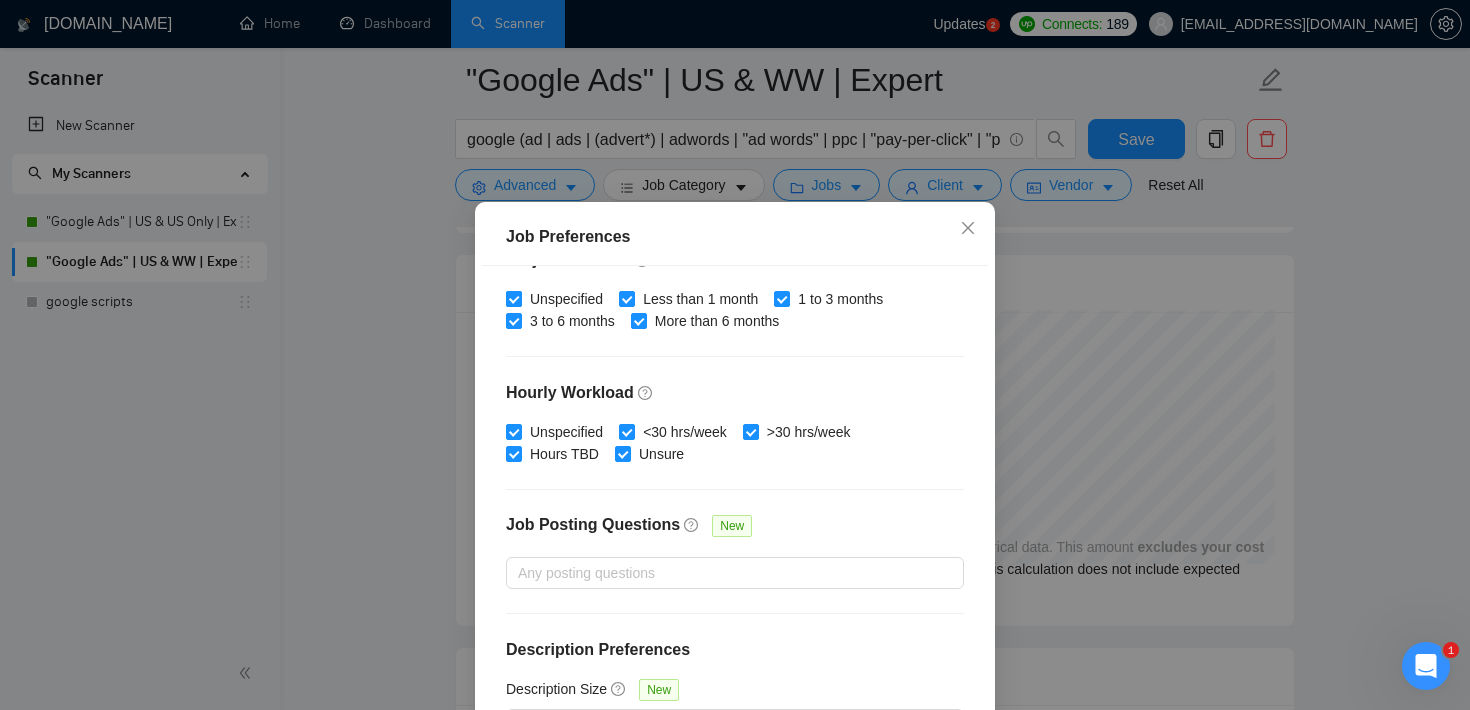 click on "Unspecified" at bounding box center (513, 298) 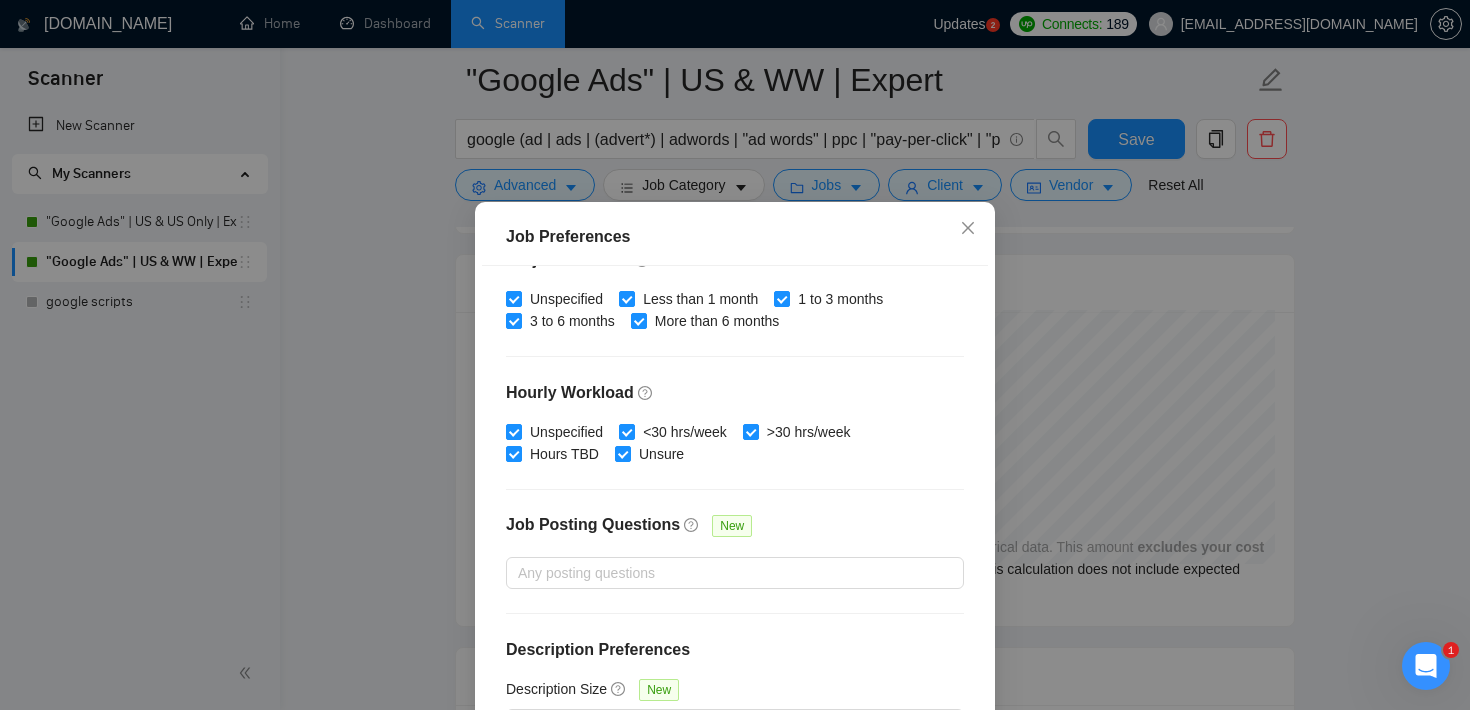 checkbox on "false" 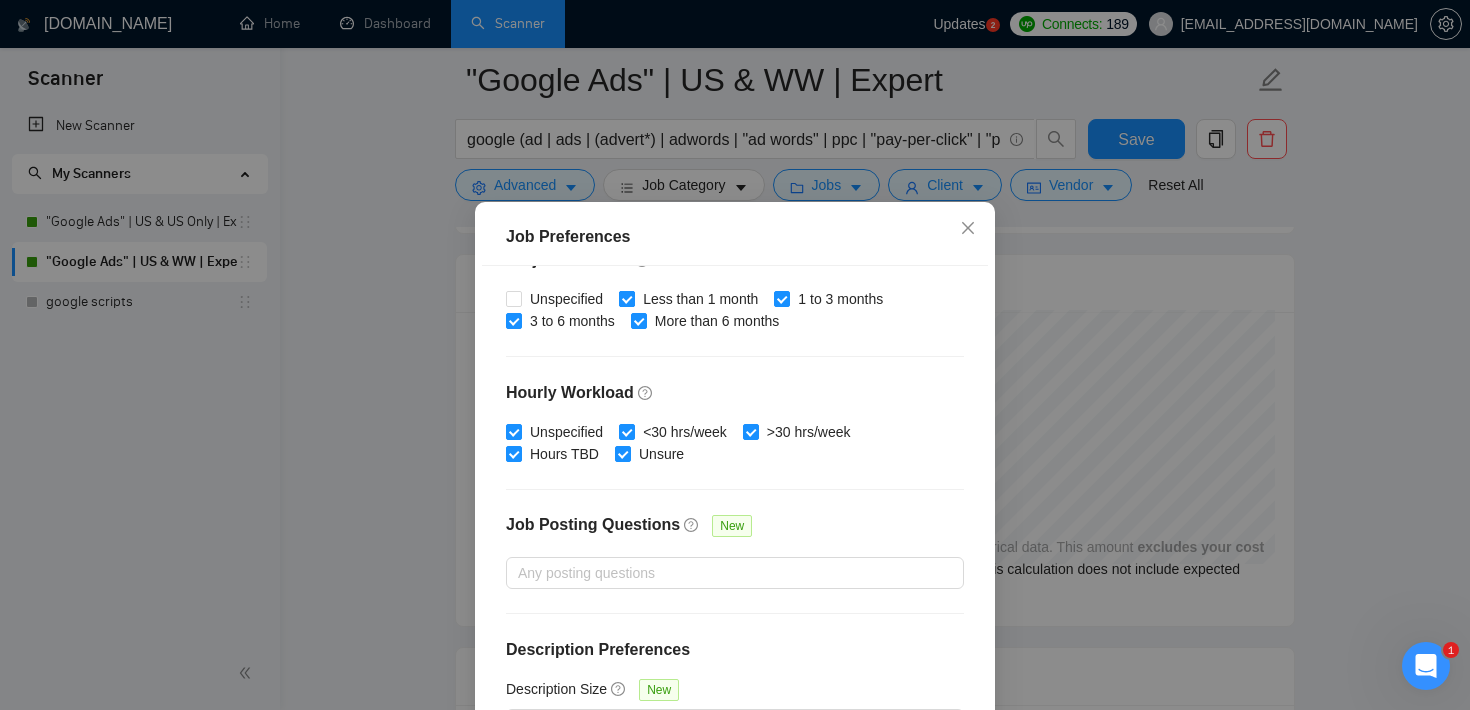 click on "Less than 1 month" at bounding box center [626, 298] 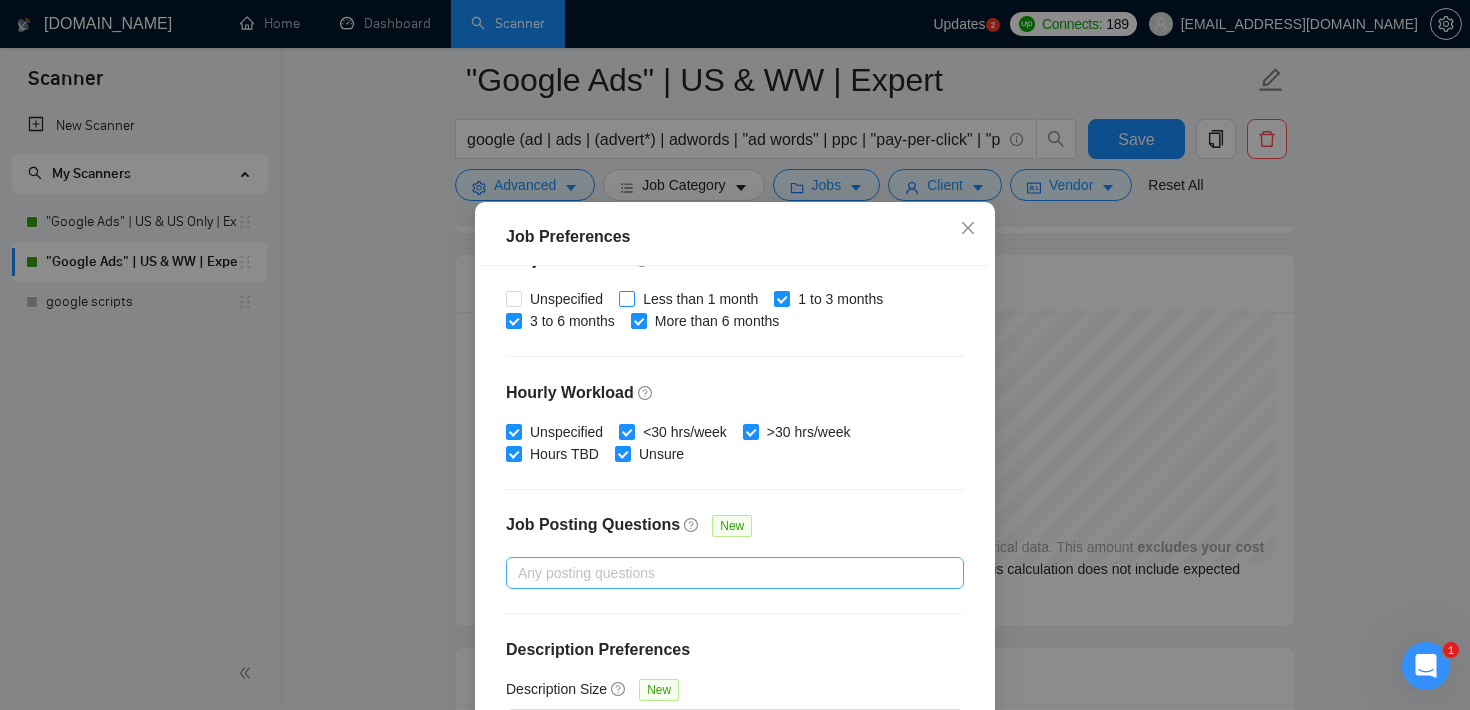 scroll, scrollTop: 141, scrollLeft: 0, axis: vertical 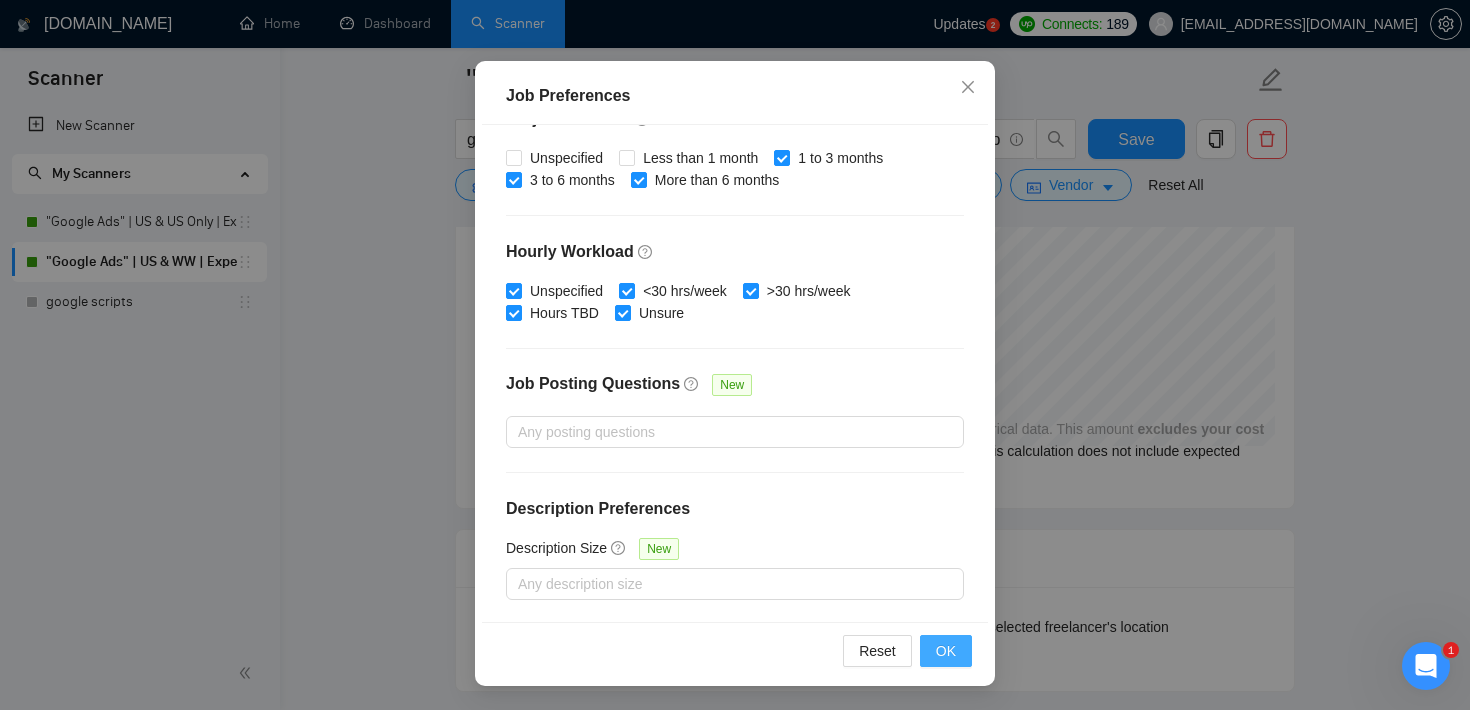 click on "OK" at bounding box center (946, 651) 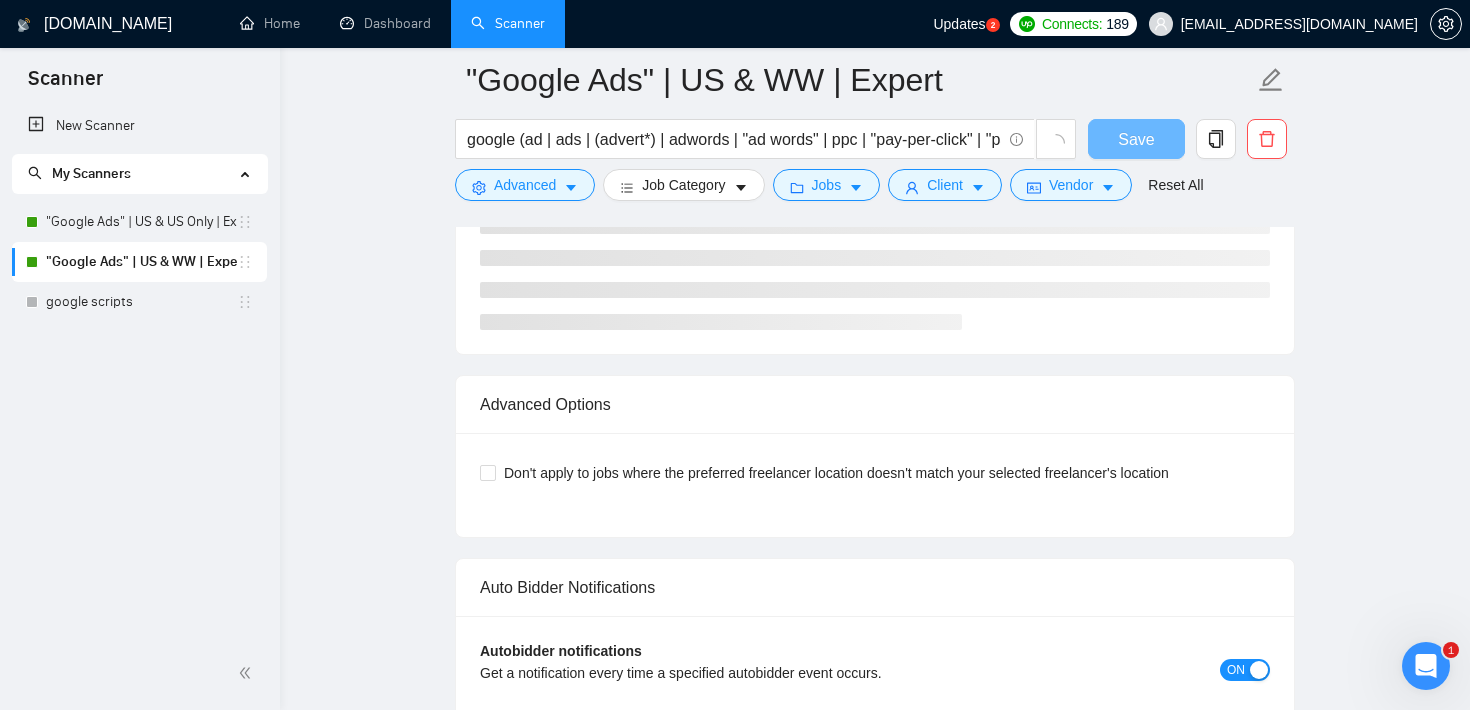 scroll, scrollTop: 59, scrollLeft: 0, axis: vertical 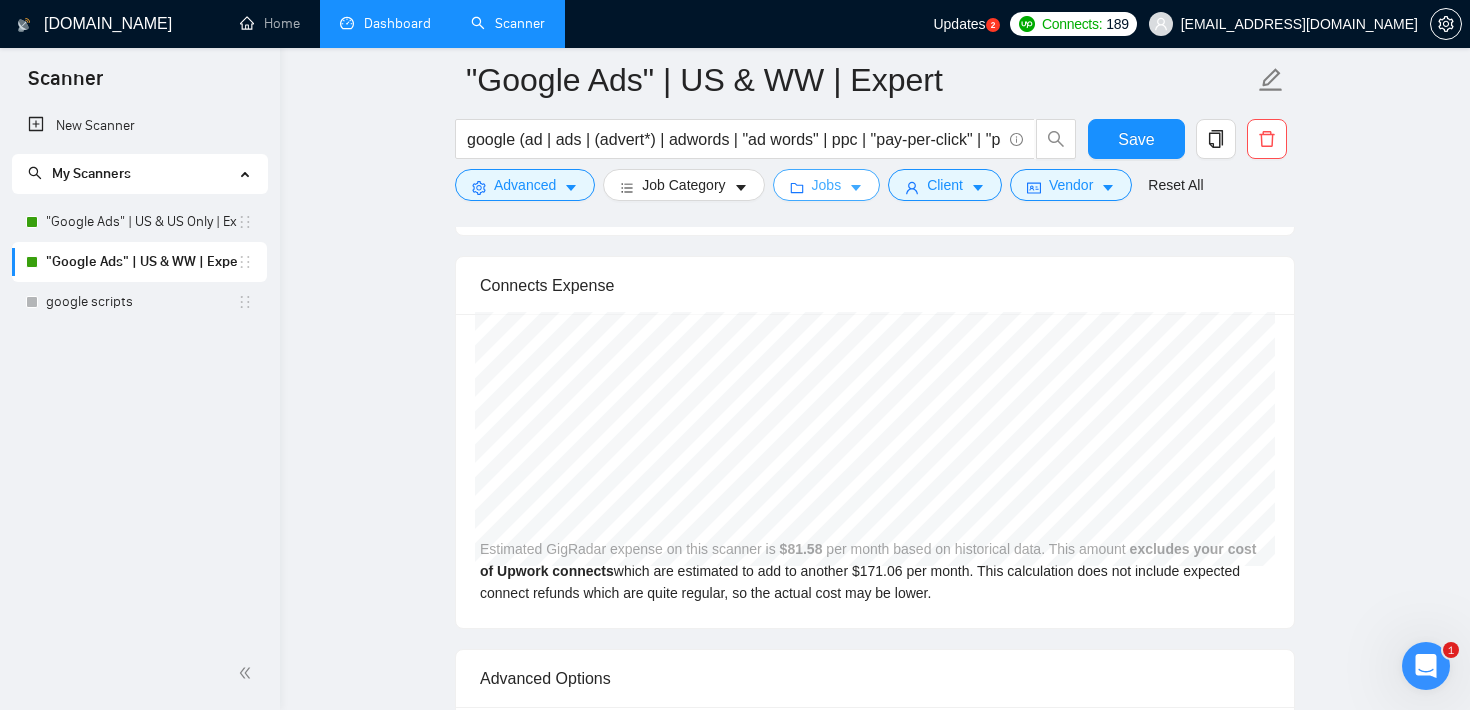 type 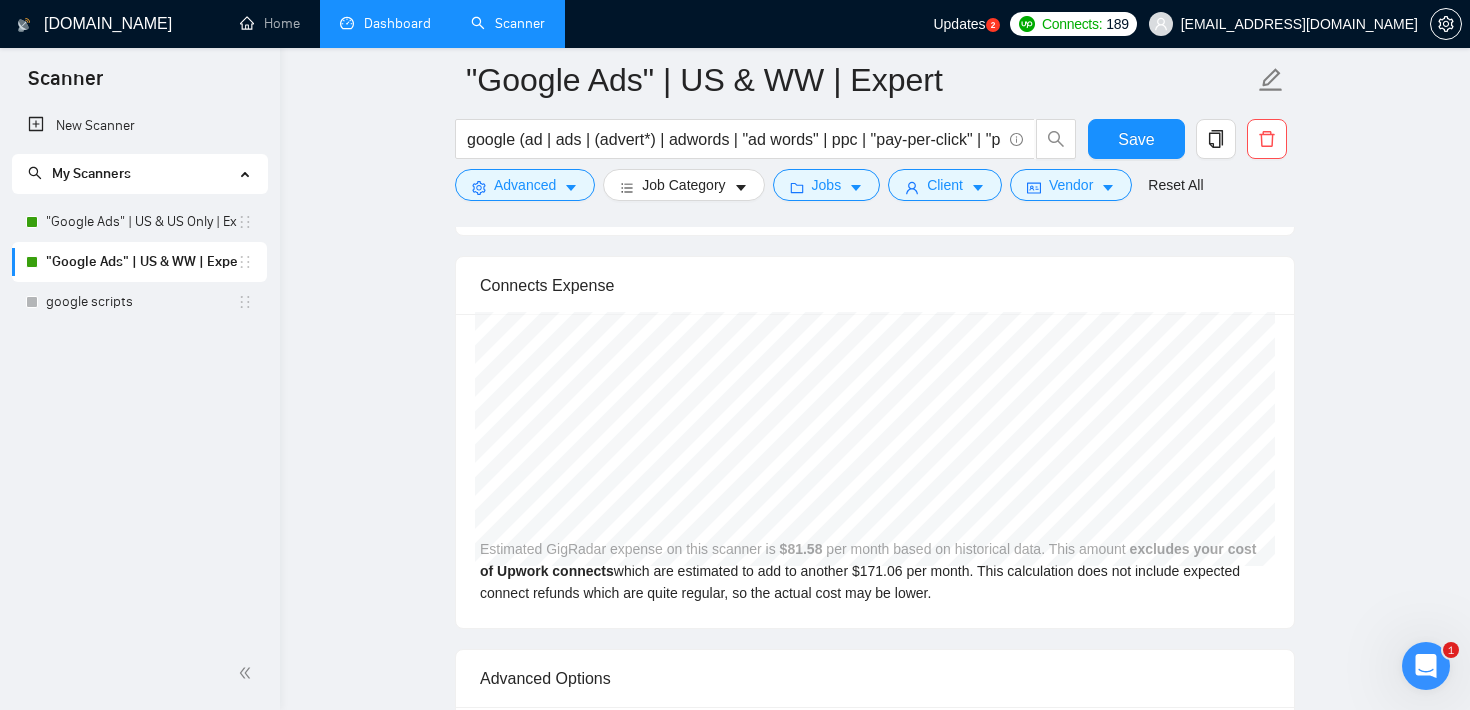 click on "Dashboard" at bounding box center (385, 23) 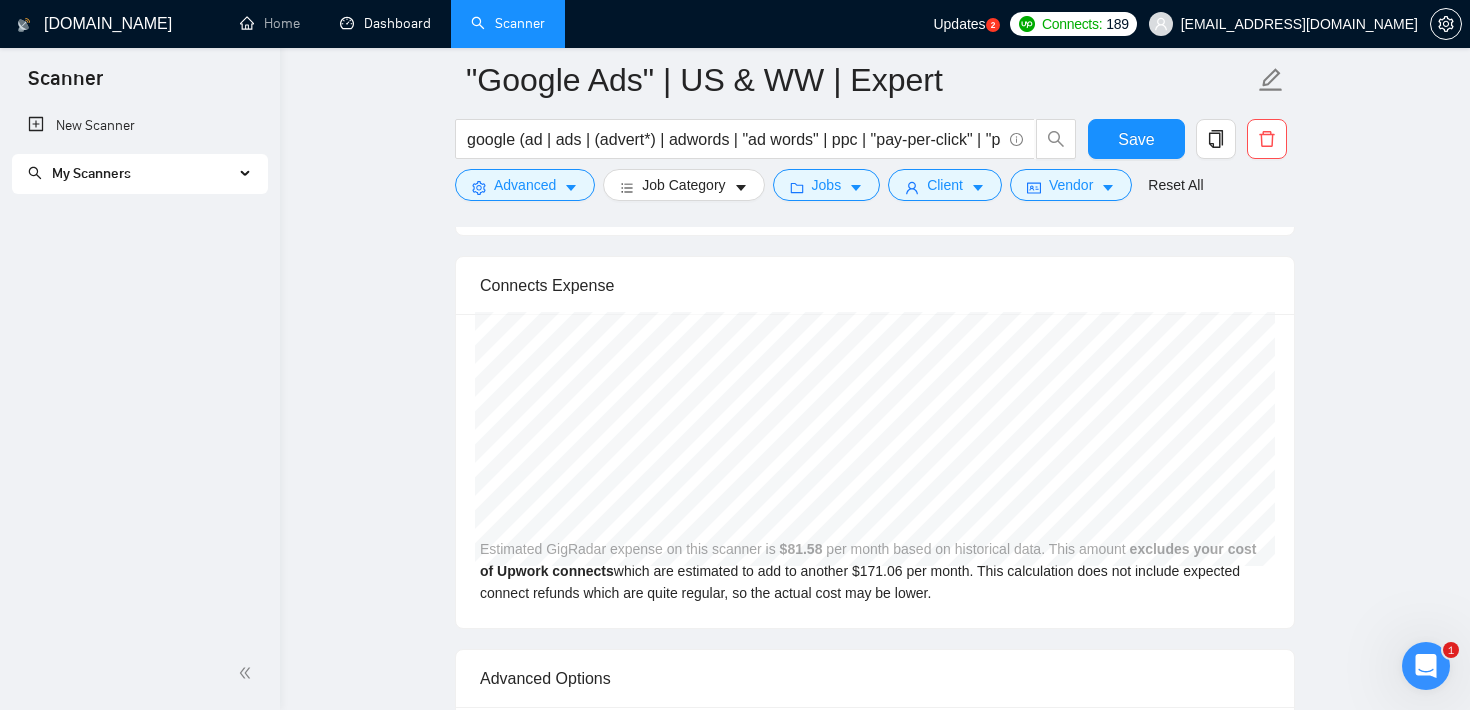 click on "My Scanners" at bounding box center (131, 174) 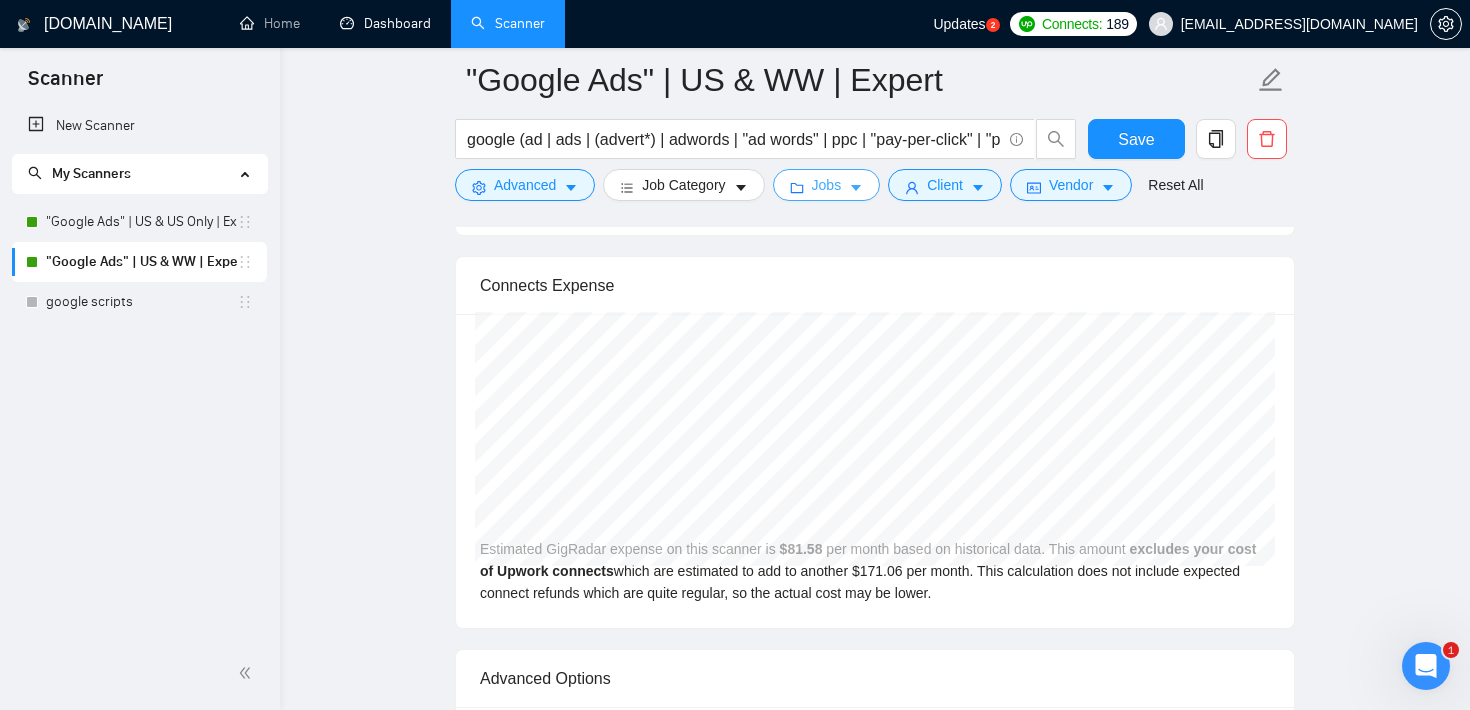 click on "Jobs" at bounding box center (827, 185) 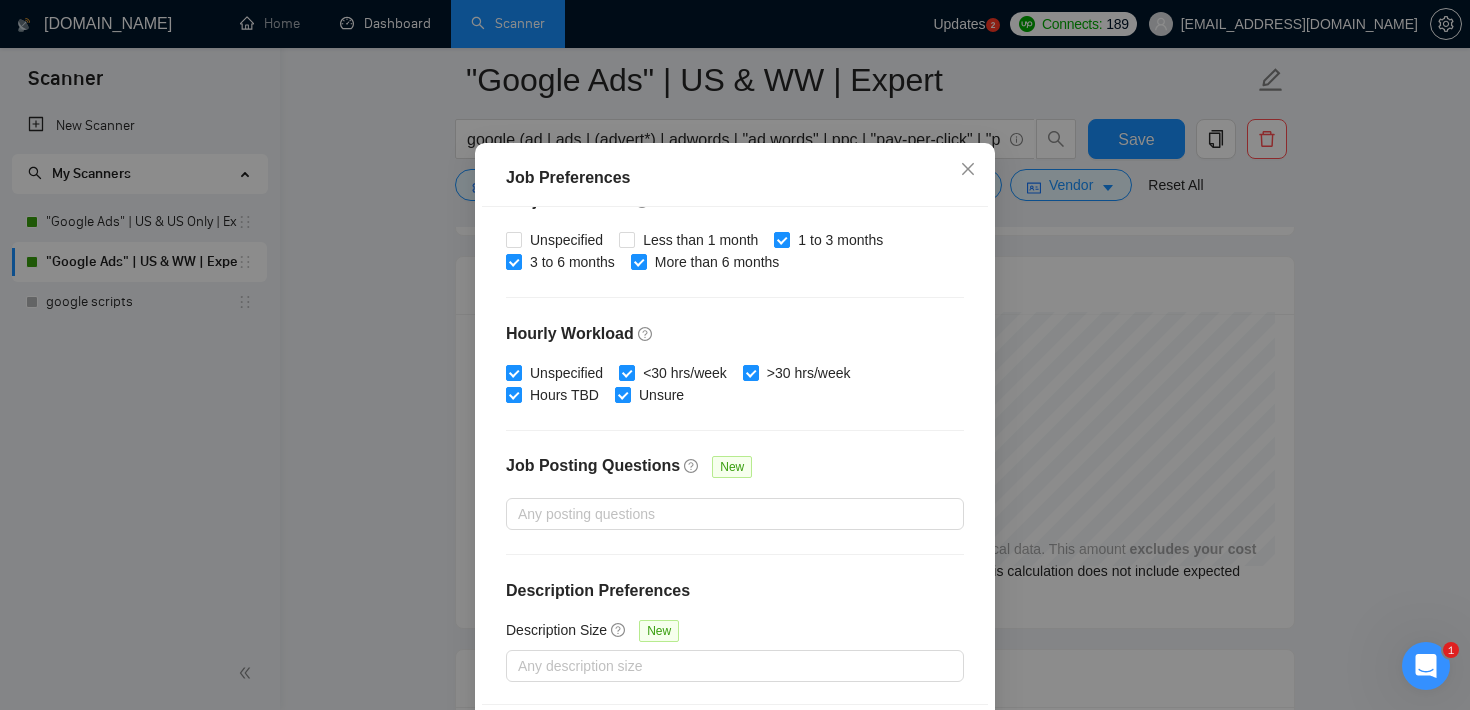 scroll, scrollTop: 141, scrollLeft: 0, axis: vertical 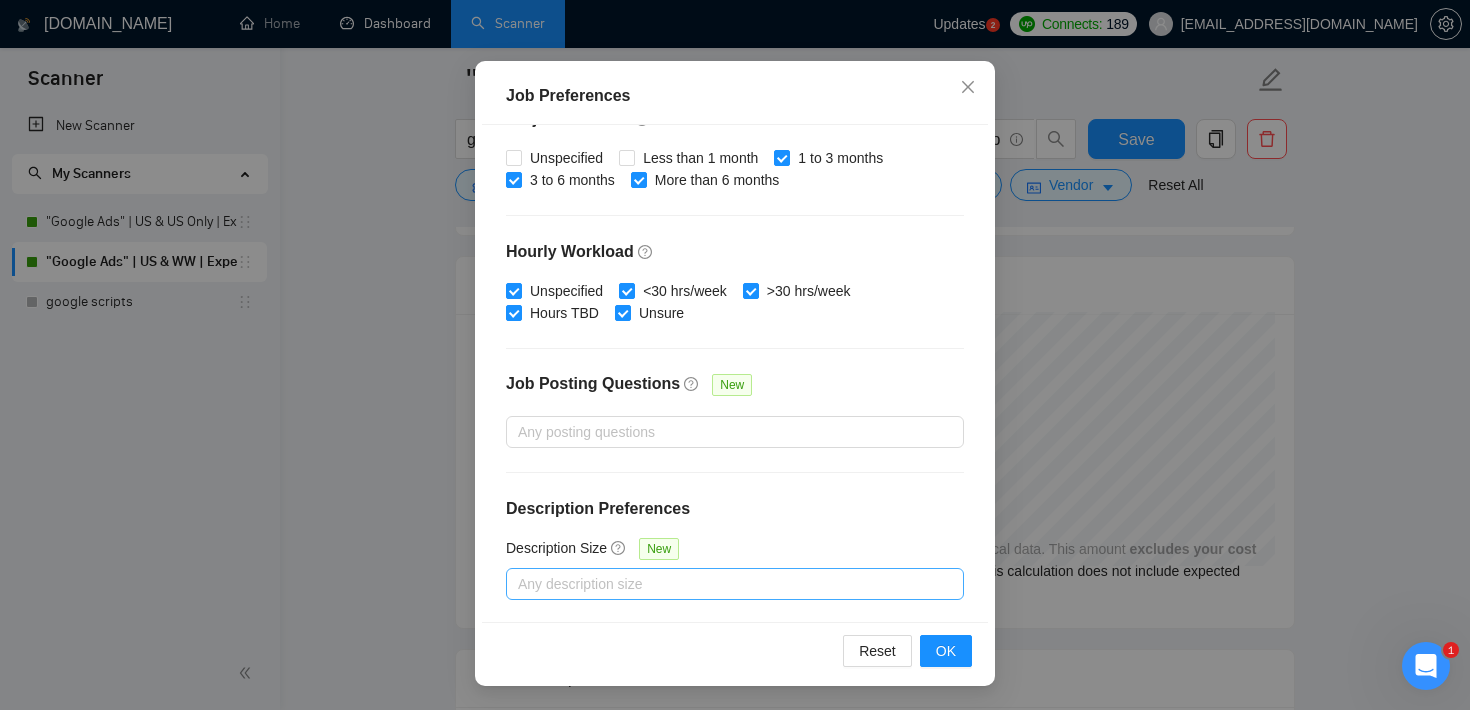 click at bounding box center (725, 584) 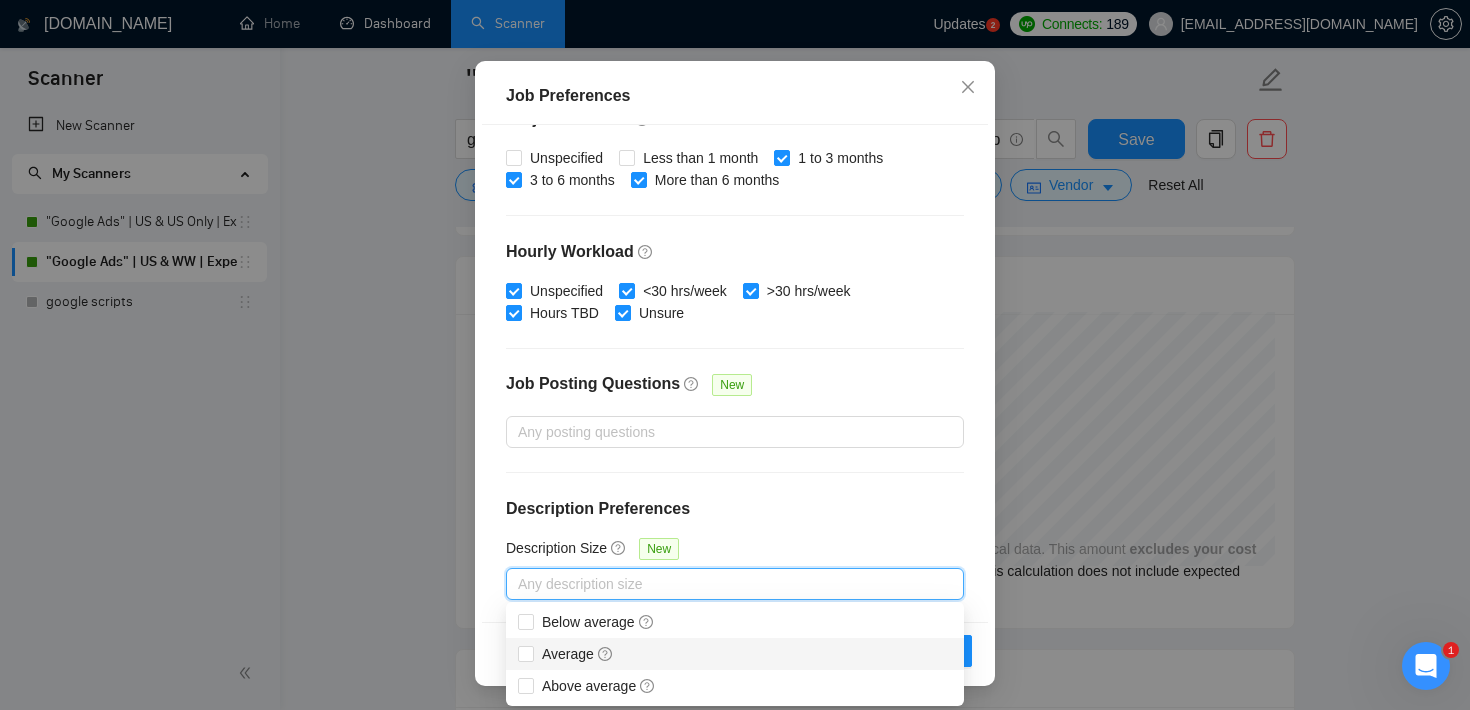 click on "Job Preferences Budget Project Type All Fixed Price Hourly Rate   Fixed Price Budget $ Min - $ Max Estimate Fixed Price When It’s Not Available New   Hourly Rate Price Budget $ 50 Min - $ Max Estimate Hourly Rate When It’s Not Available New Include Budget Placeholders Include Jobs with Unspecified Budget   Connects Price New Min - Max Project Duration   Unspecified Less than 1 month 1 to 3 months 3 to 6 months More than 6 months Hourly Workload   Unspecified <30 hrs/week >30 hrs/week Hours TBD Unsure Job Posting Questions New   Any posting questions Description Preferences Description Size New   Any description size Reset OK" at bounding box center (735, 355) 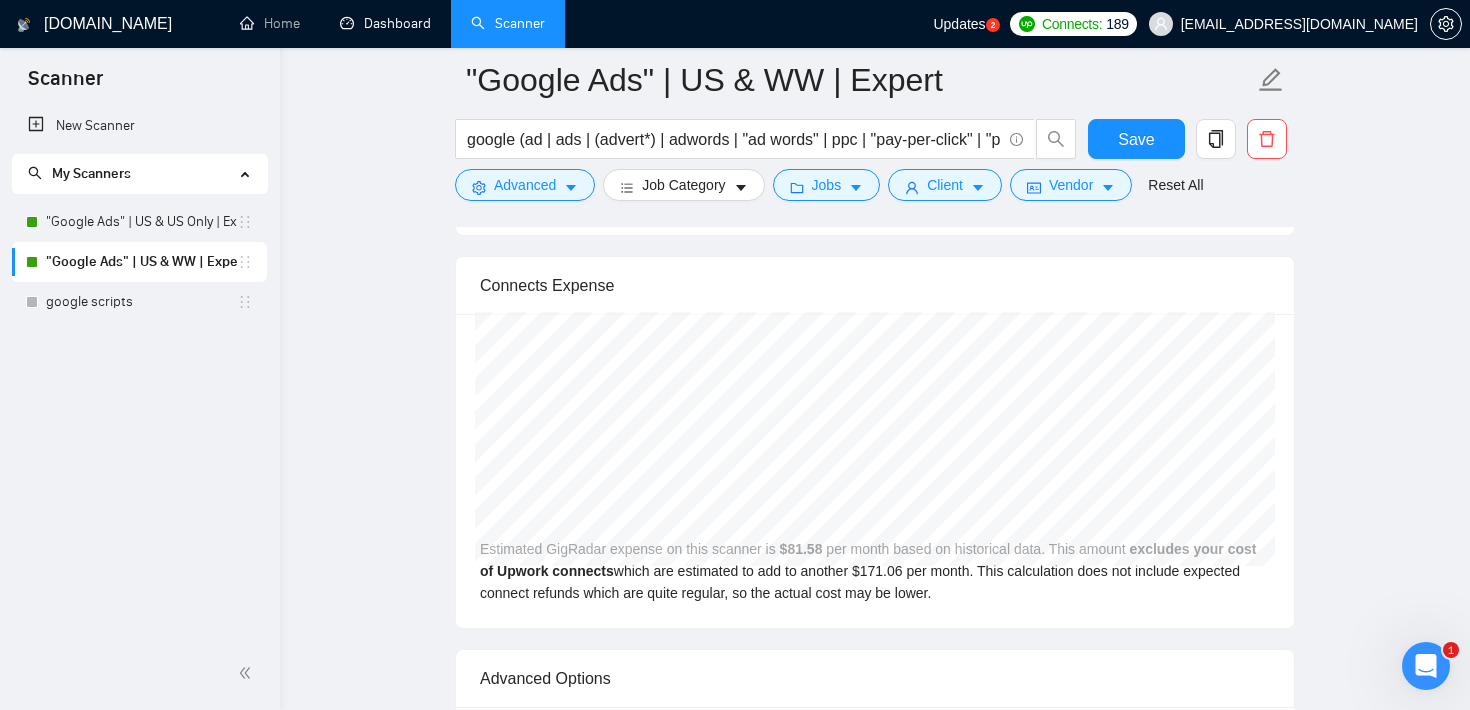 scroll, scrollTop: 59, scrollLeft: 0, axis: vertical 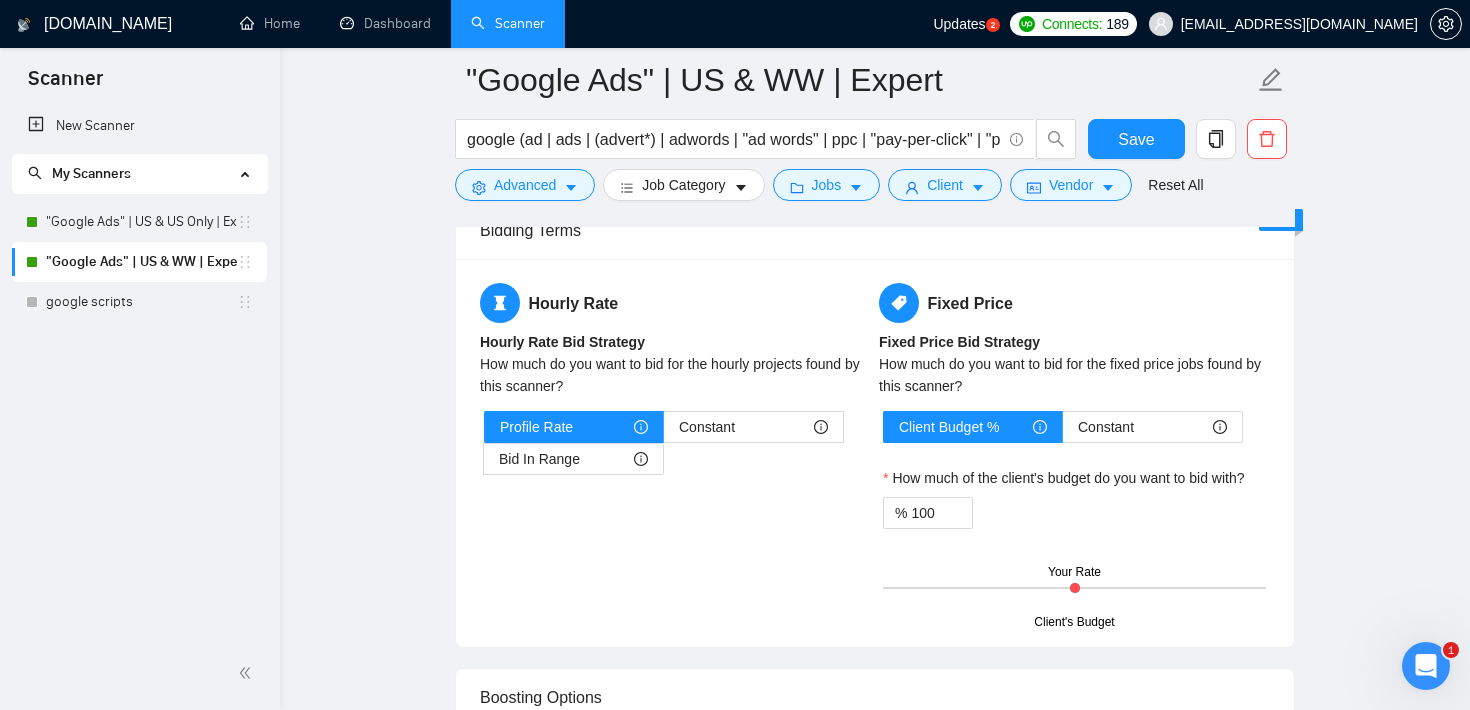 click on ""Google Ads" | US & WW | Expert google (ad | ads | (advert*) | adwords | "ad words" | ppc | "pay-per-click" | "pay per click") Save Advanced   Job Category   Jobs   Client   Vendor   Reset All Preview Results Insights NEW Alerts Auto Bidder Auto Bidding Enabled Auto Bidding Enabled: ON Auto Bidder Schedule Auto Bidding Type: Automated (recommended) Semi-automated Auto Bidding Schedule: 24/7 Custom Custom Auto Bidder Schedule Repeat every week on Monday Tuesday Wednesday Thursday Friday Saturday Sunday Active Hours ( America/Los_Angeles ): From: To: ( 24  hours) America/Los_Angeles Auto Bidding Type Select your bidding algorithm: Choose the algorithm for you bidding. The price per proposal does not include your connects expenditure. Template Bidder Works great for narrow segments and short cover letters that don't change. 0.50  credits / proposal Sardor AI 🤖 Personalise your cover letter with ai [placeholders] 1.00  credits / proposal Experimental Laziza AI  👑   NEW   Learn more 2.00  credits / proposal" at bounding box center [875, 400] 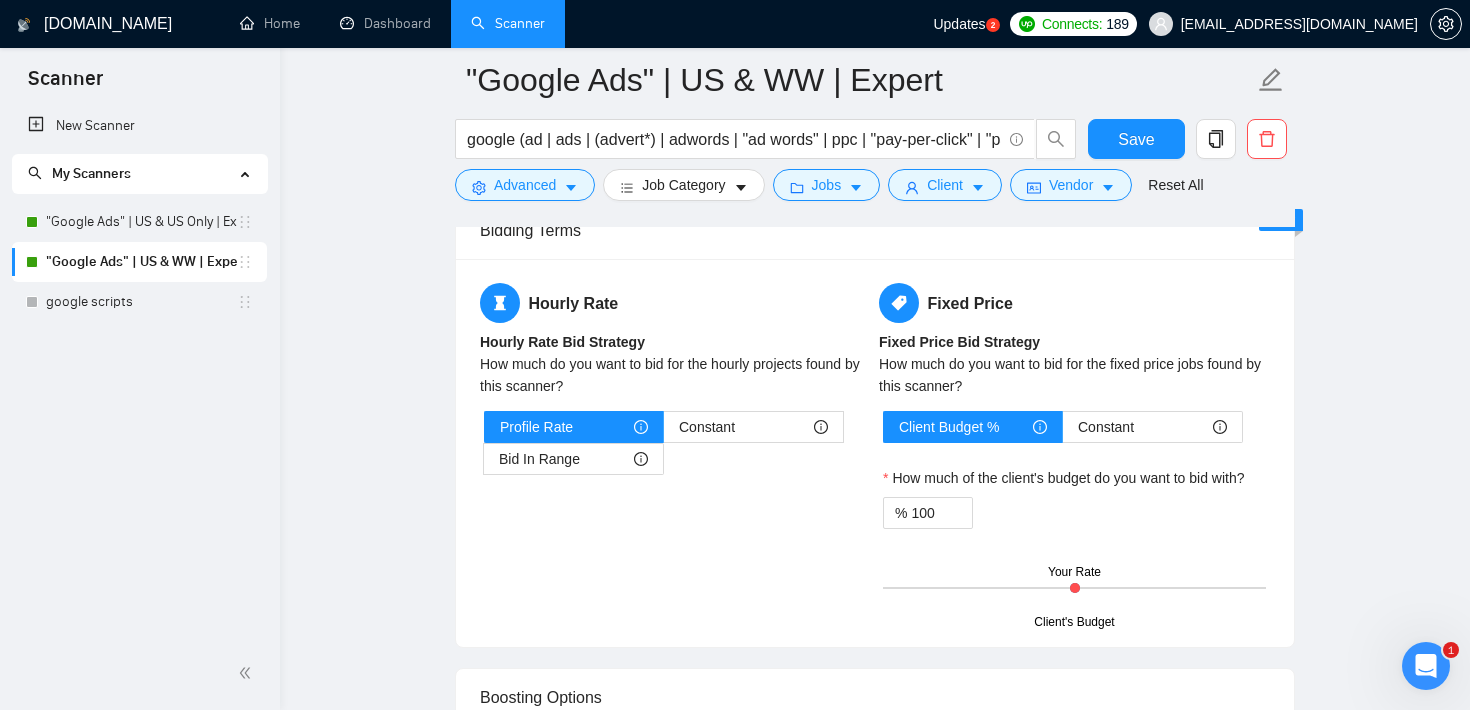 click 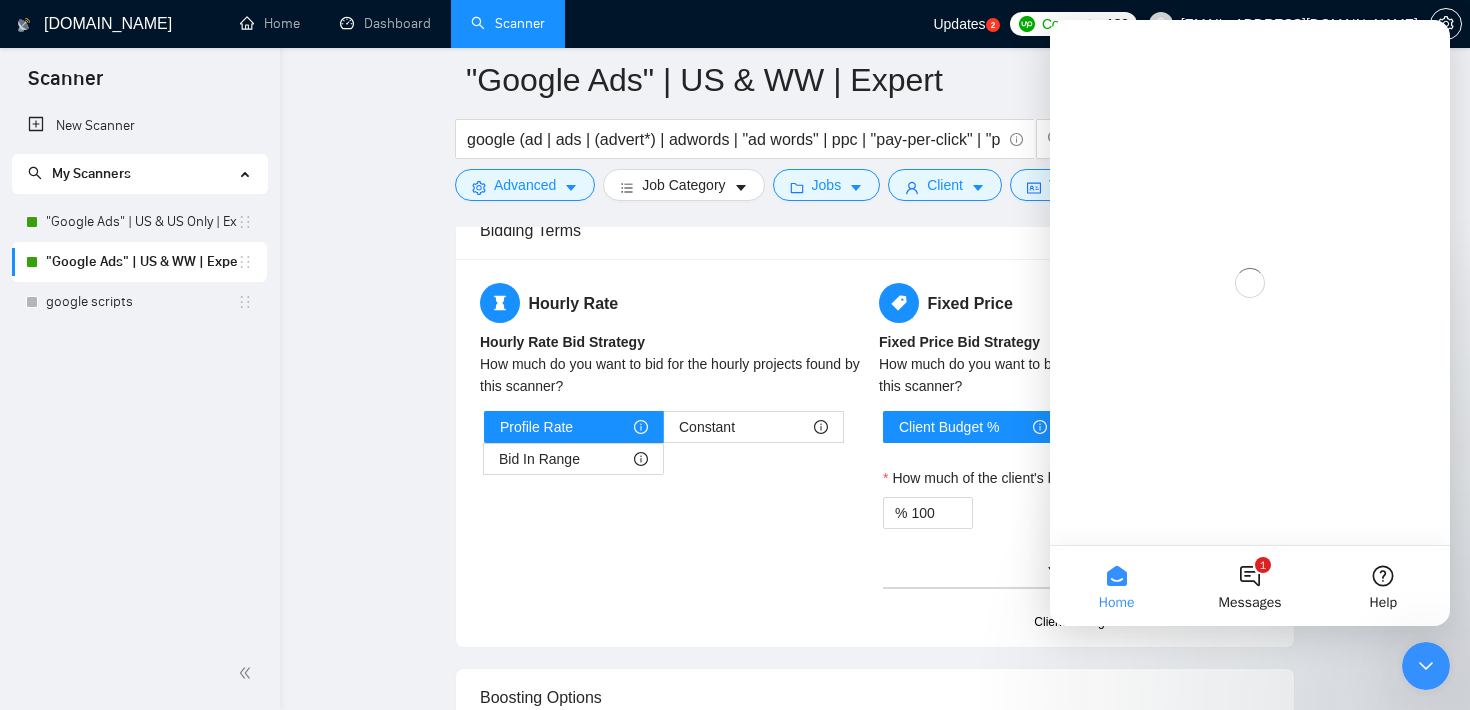 scroll, scrollTop: 0, scrollLeft: 0, axis: both 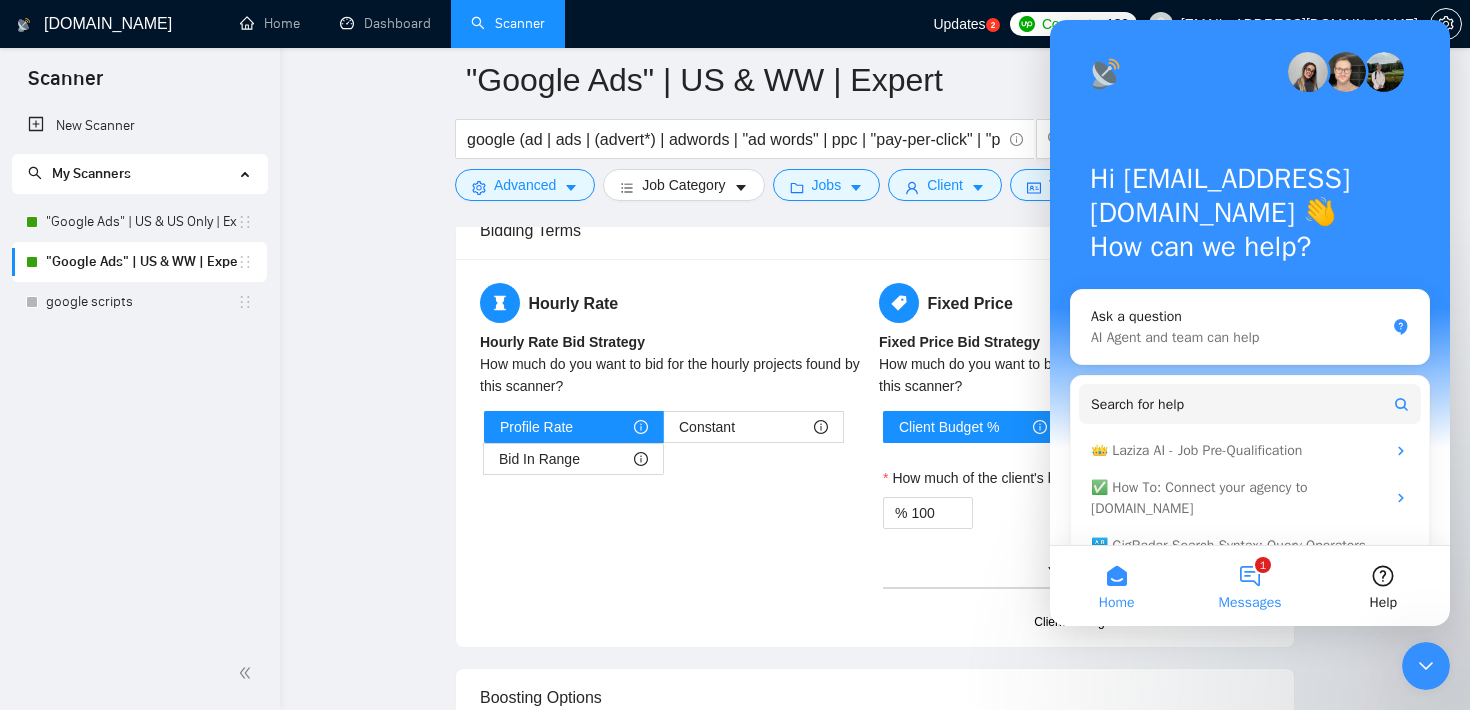 click on "Messages" at bounding box center [1250, 603] 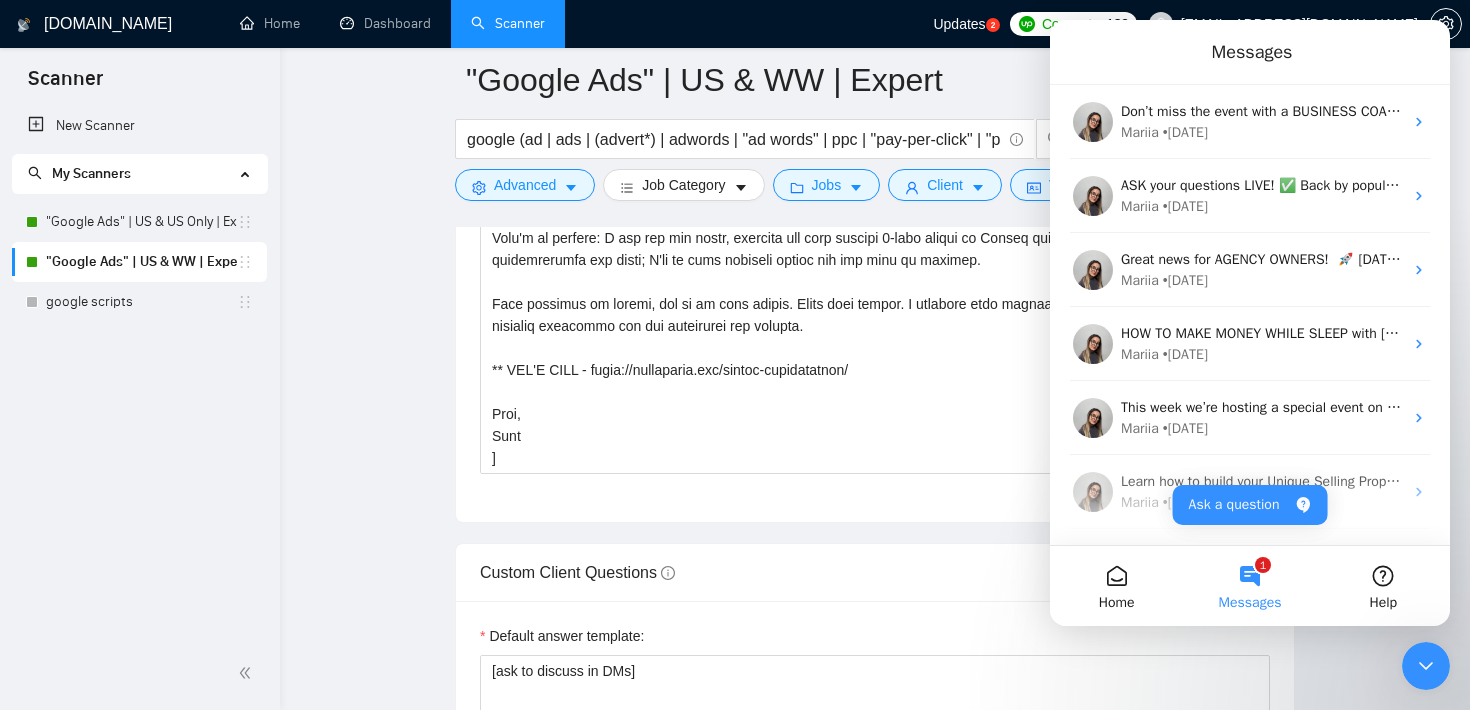 scroll, scrollTop: 1616, scrollLeft: 0, axis: vertical 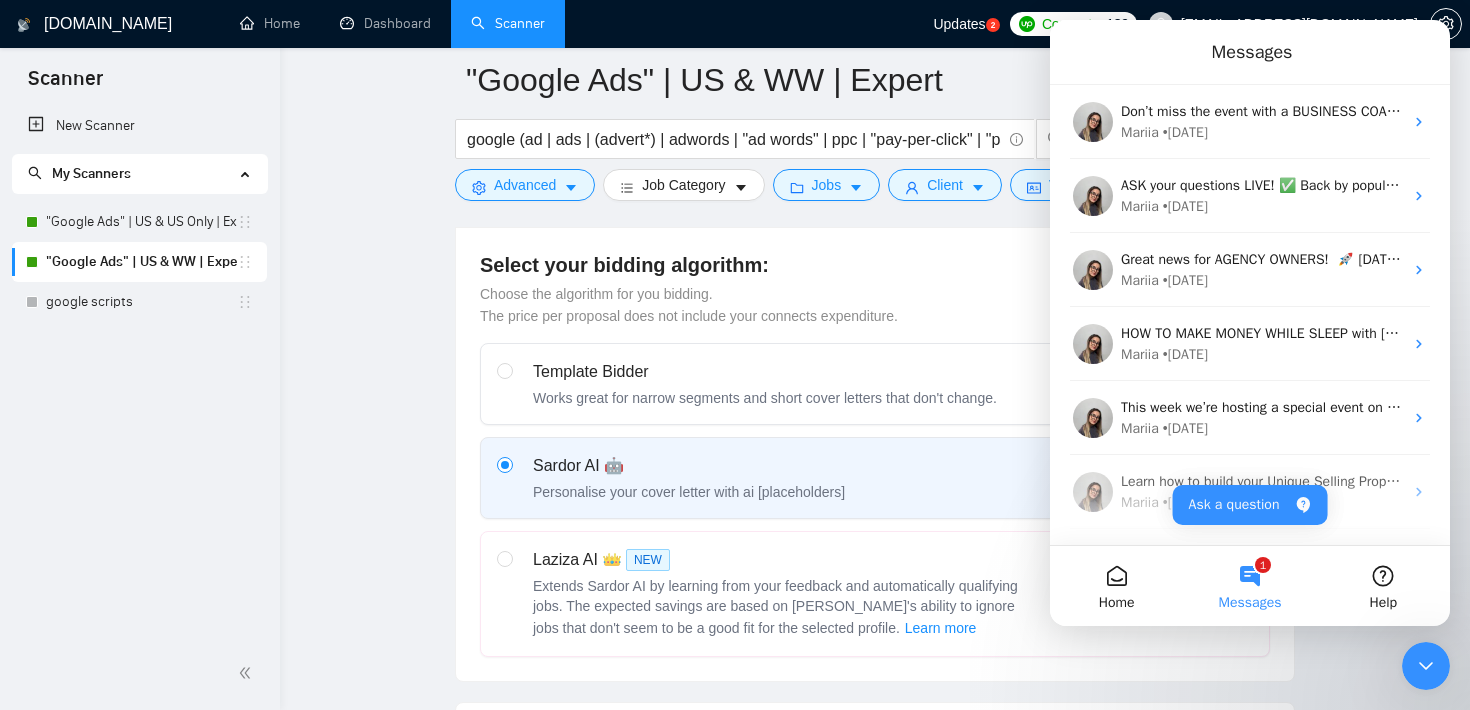 click at bounding box center [1426, 666] 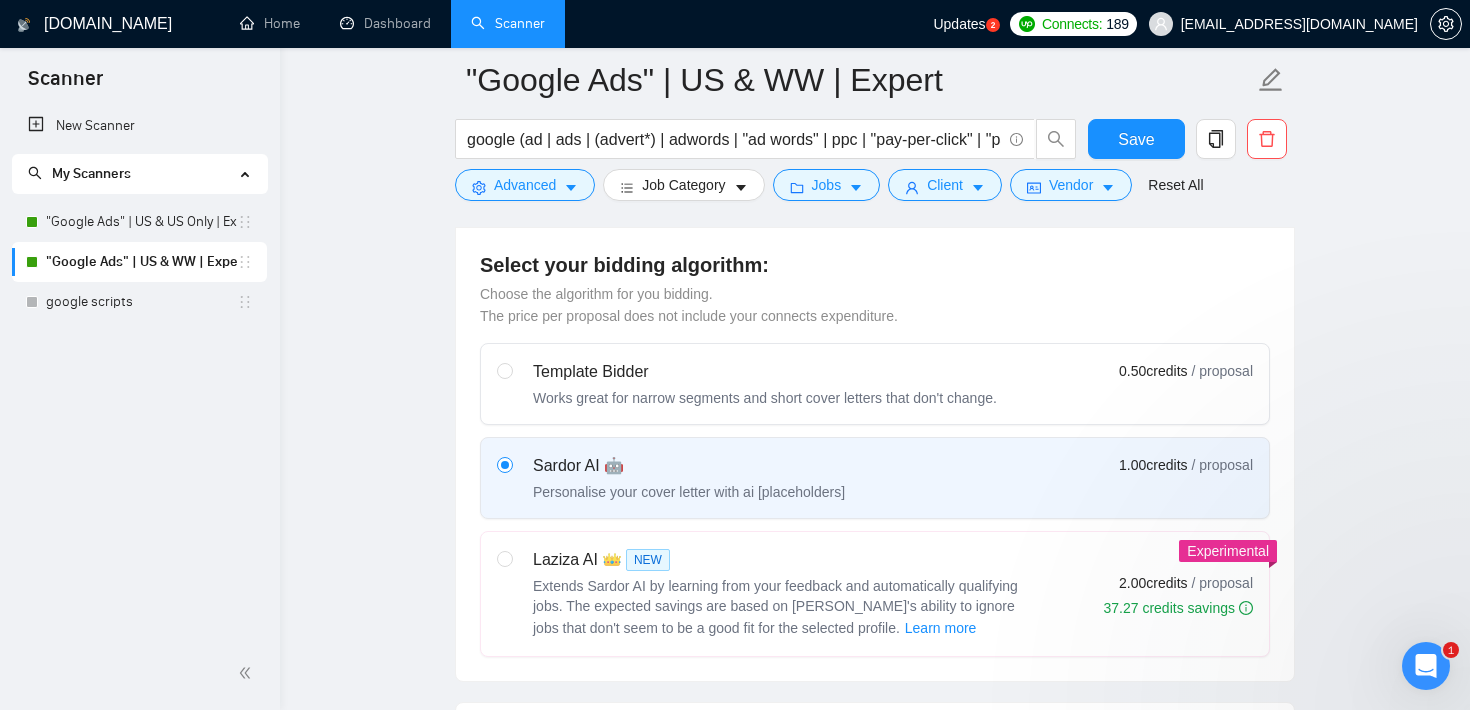 scroll, scrollTop: 0, scrollLeft: 0, axis: both 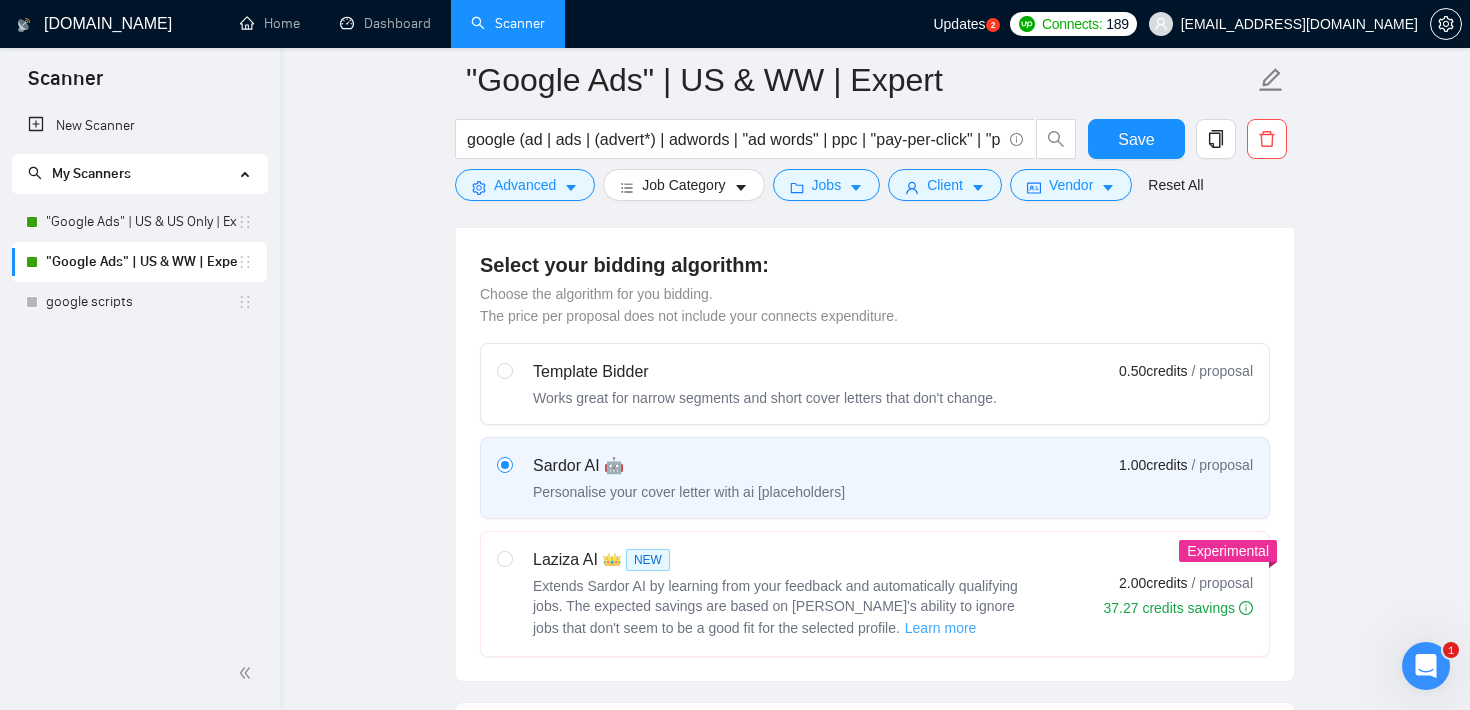 click on "Learn more" at bounding box center [941, 628] 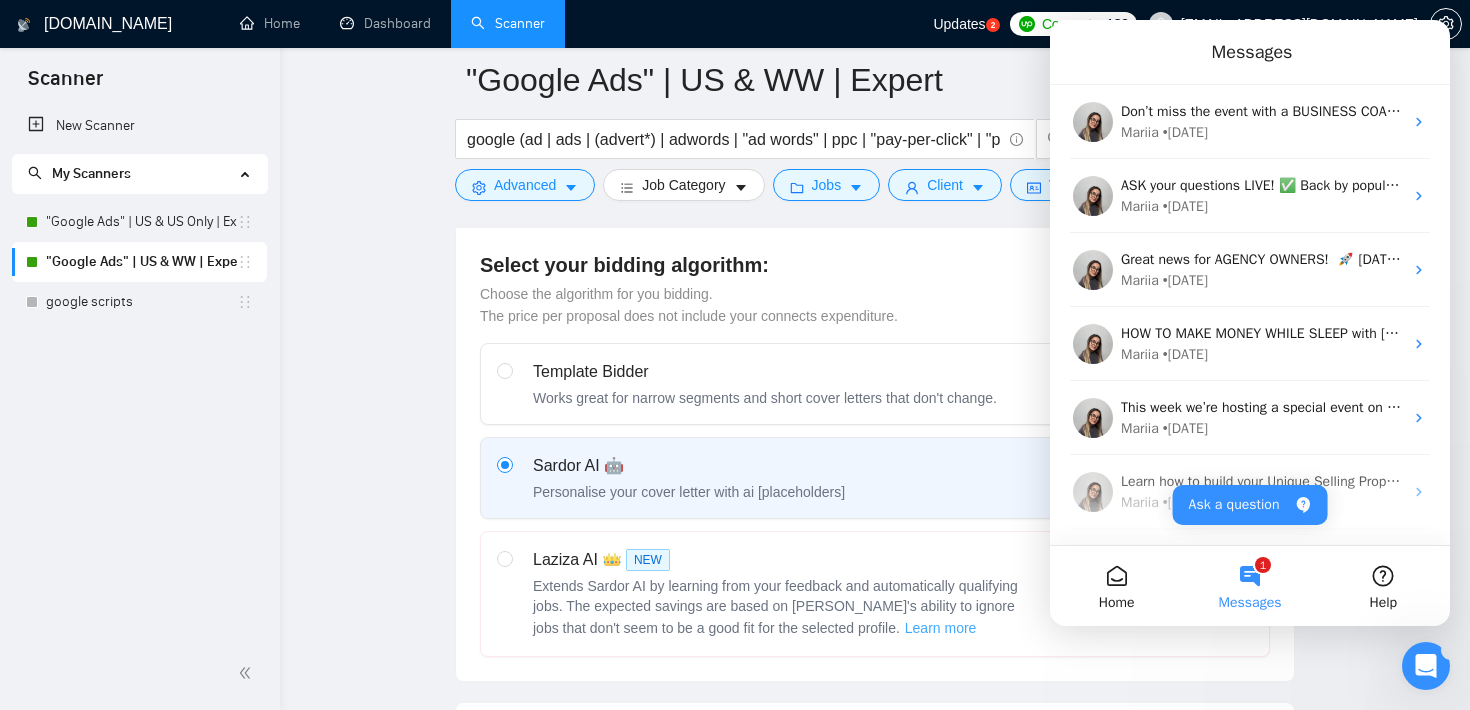 click on "Learn more" at bounding box center (941, 628) 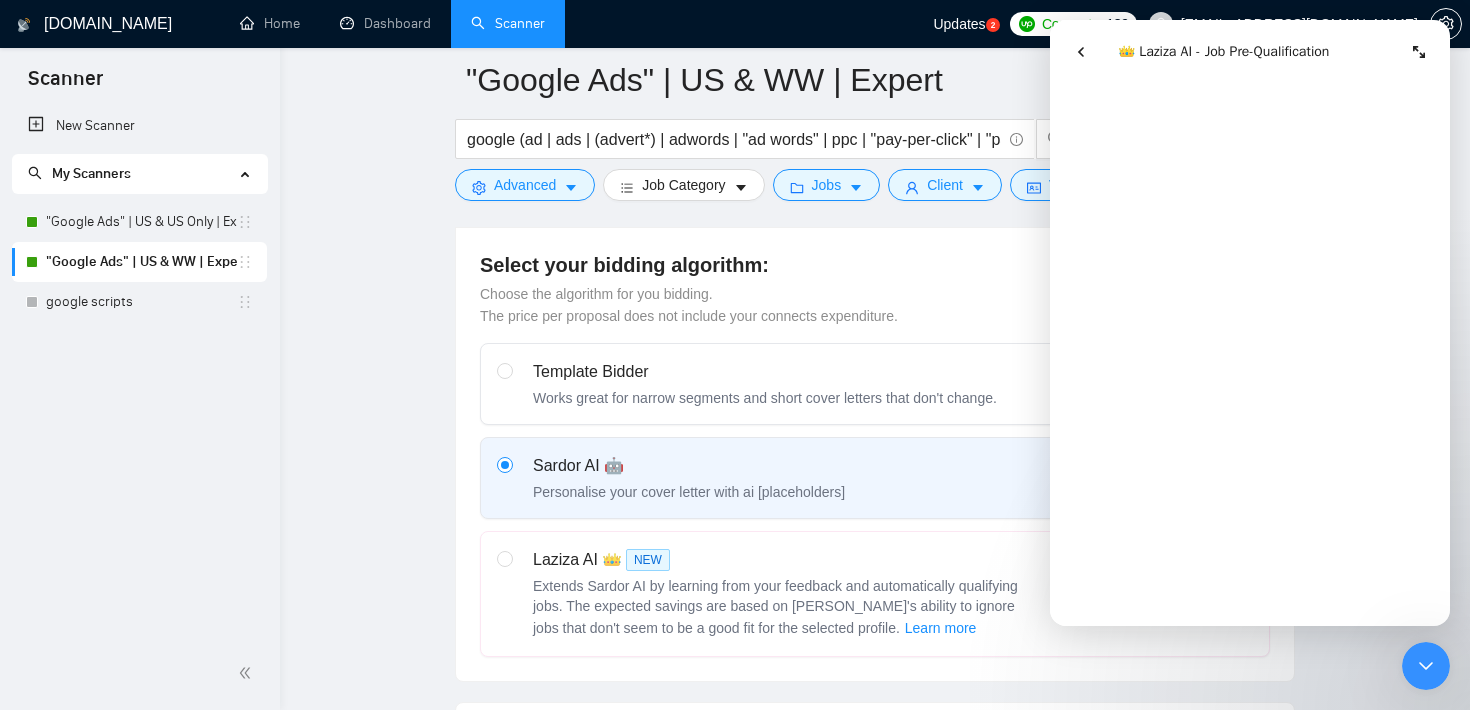 scroll, scrollTop: 592, scrollLeft: 0, axis: vertical 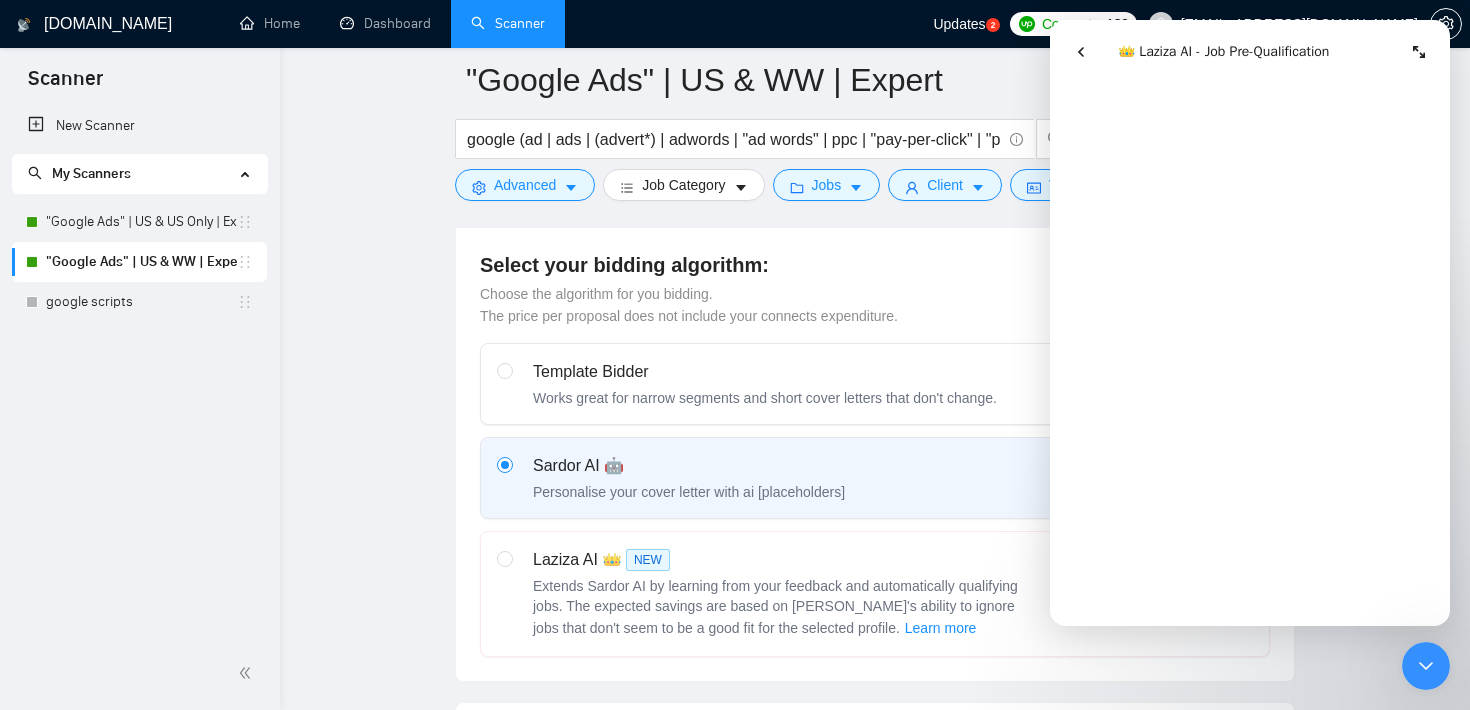 click 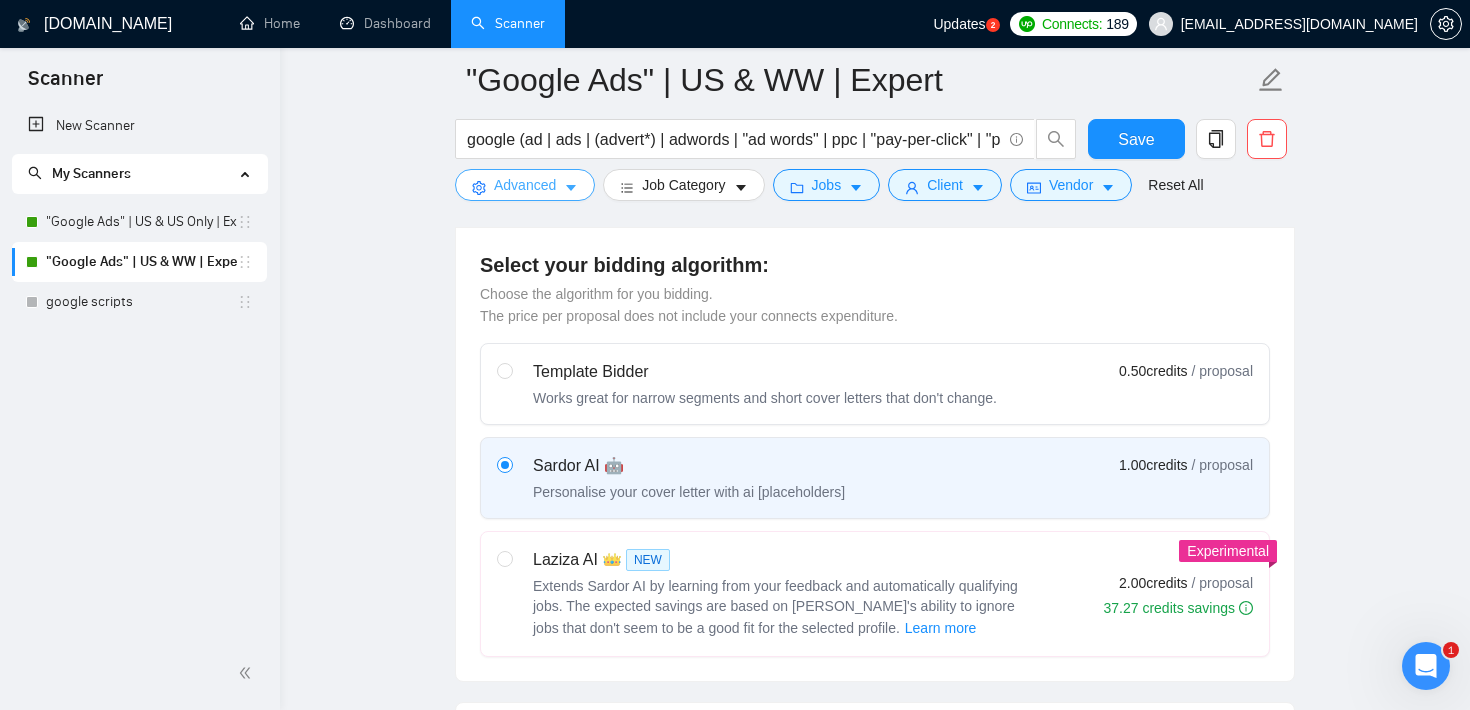 click 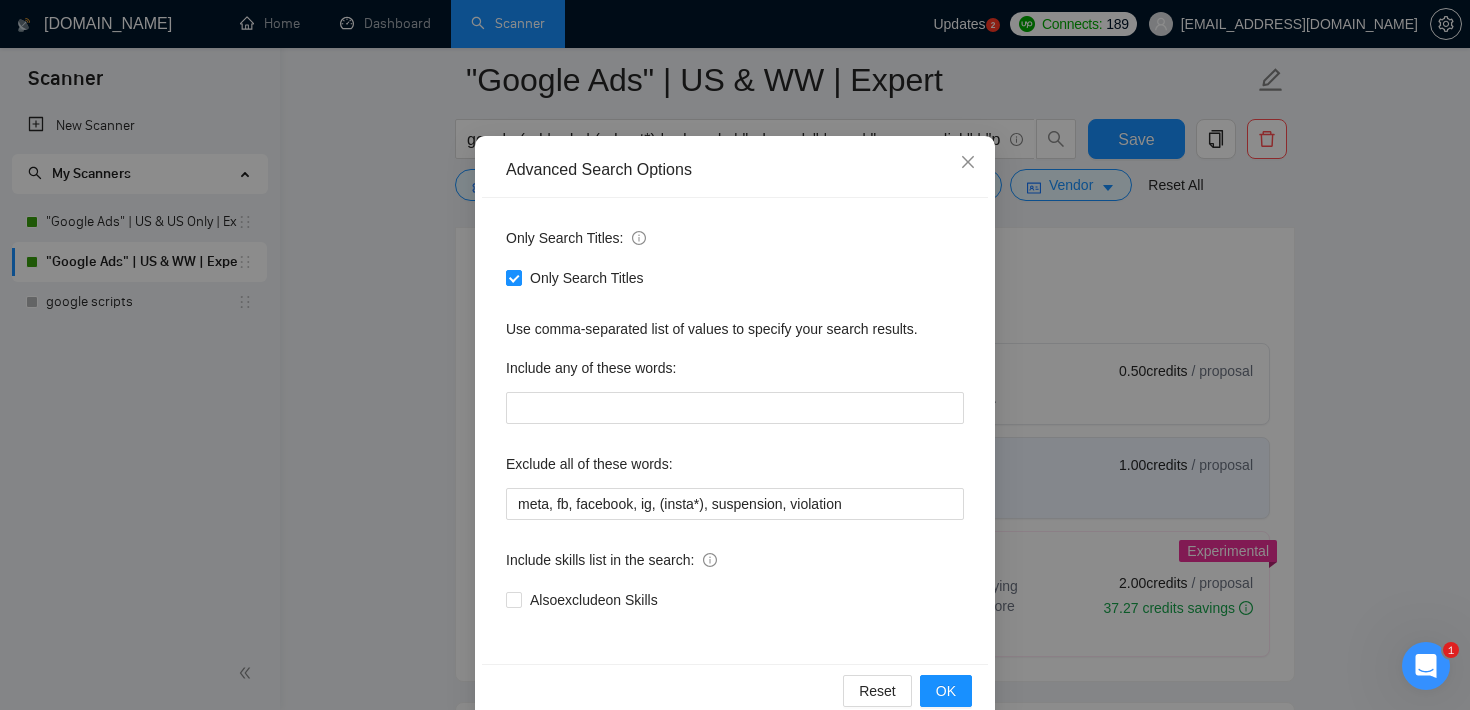 scroll, scrollTop: 85, scrollLeft: 0, axis: vertical 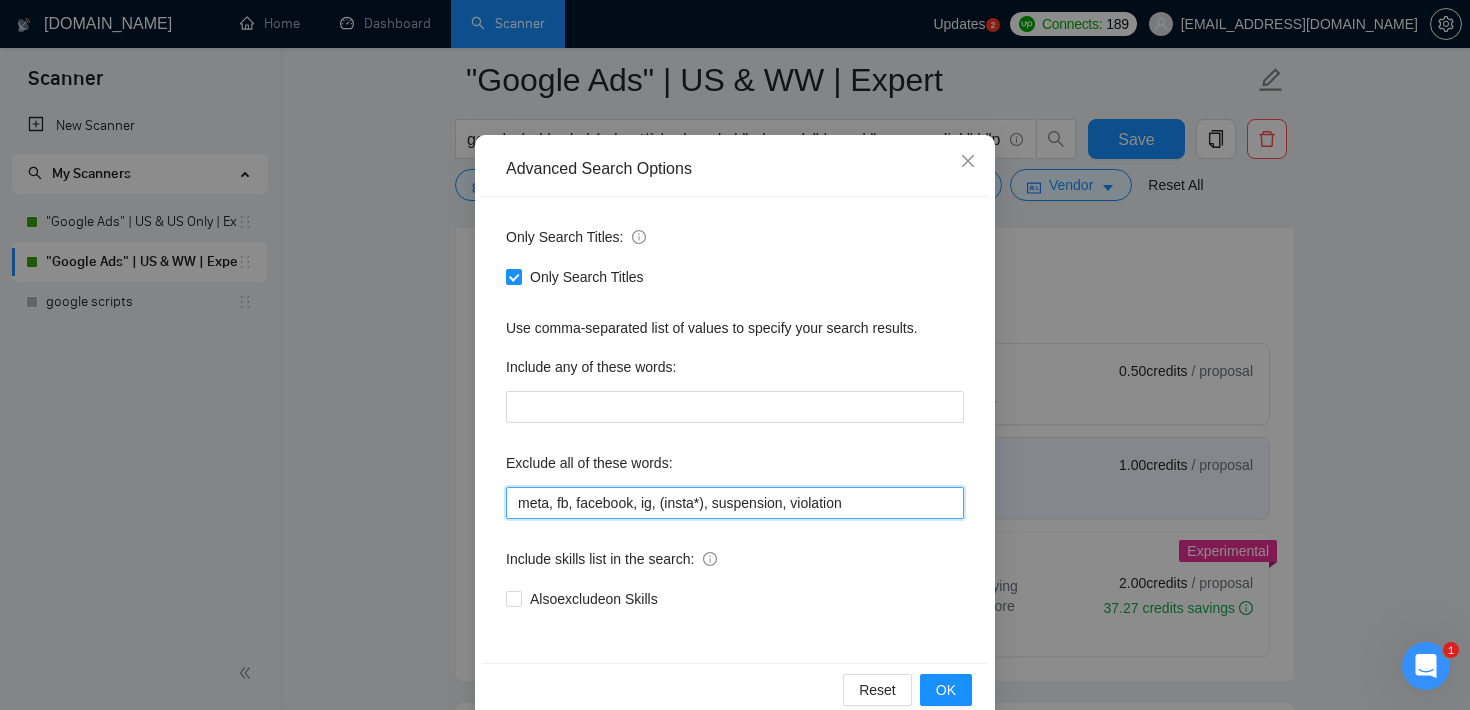 drag, startPoint x: 892, startPoint y: 507, endPoint x: 516, endPoint y: 490, distance: 376.38412 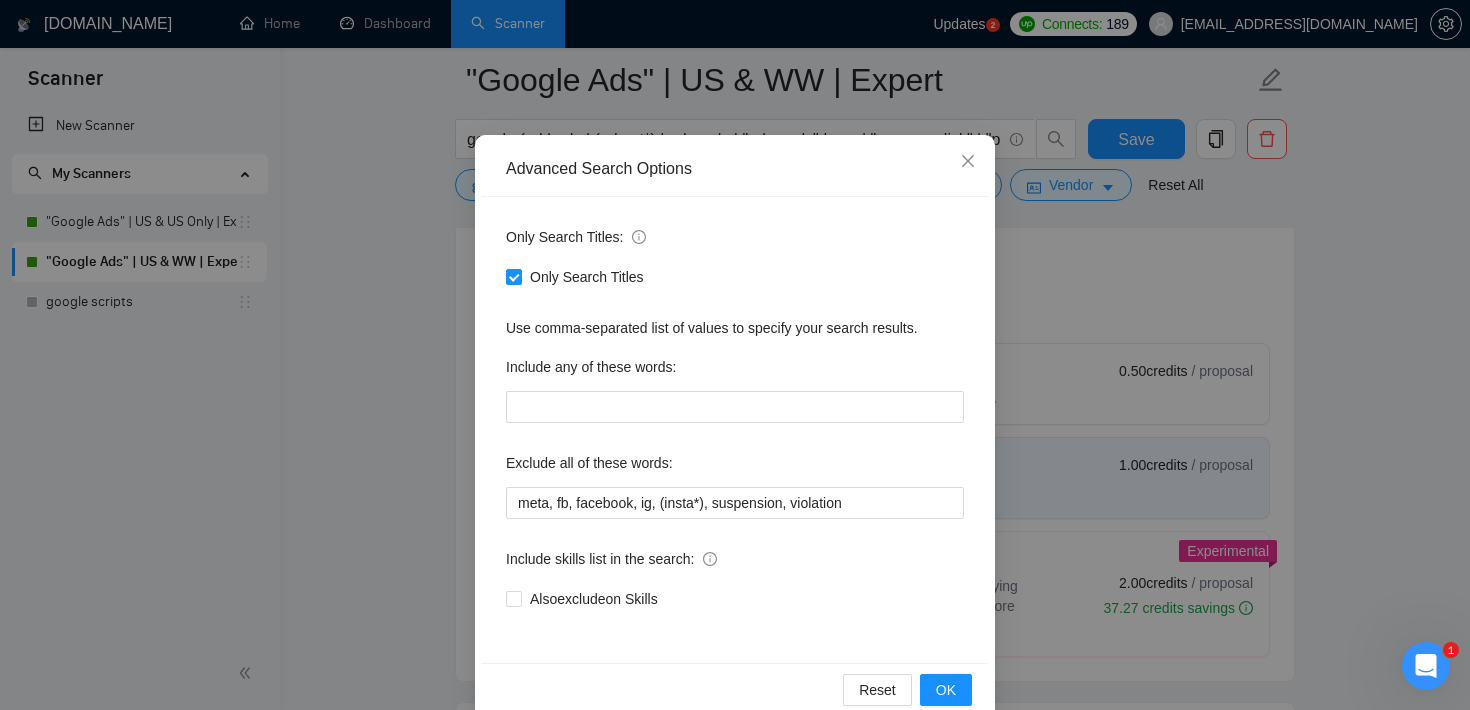 click on "Advanced Search Options Only Search Titles:   Only Search Titles Use comma-separated list of values to specify your search results. Include any of these words: Exclude all of these words: meta, fb, facebook, ig, (insta*), suspension, violation Include skills list in the search:   Also  exclude  on Skills Reset OK" at bounding box center (735, 355) 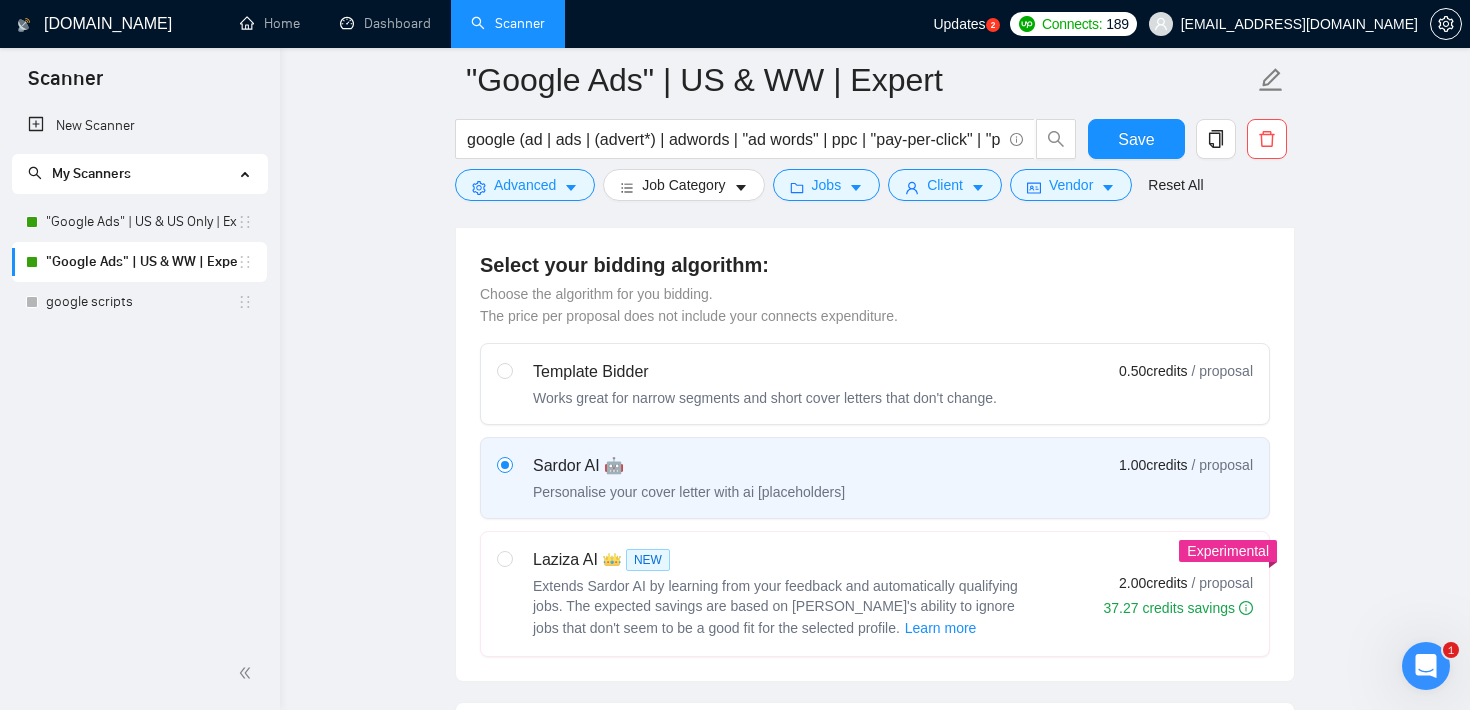 scroll, scrollTop: 22, scrollLeft: 0, axis: vertical 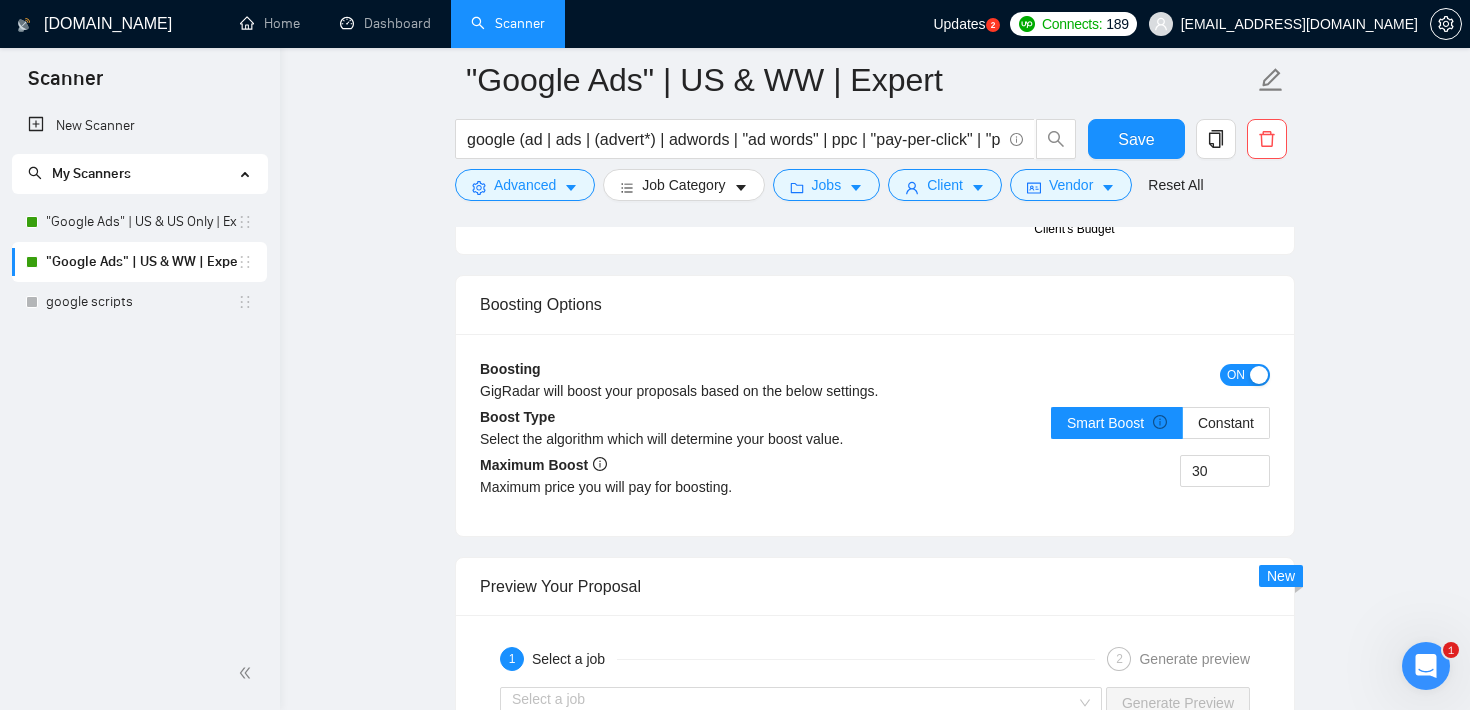 click on ""Google Ads" | US & WW | Expert google (ad | ads | (advert*) | adwords | "ad words" | ppc | "pay-per-click" | "pay per click") Save Advanced   Job Category   Jobs   Client   Vendor   Reset All Preview Results Insights NEW Alerts Auto Bidder Auto Bidding Enabled Auto Bidding Enabled: ON Auto Bidder Schedule Auto Bidding Type: Automated (recommended) Semi-automated Auto Bidding Schedule: 24/7 Custom Custom Auto Bidder Schedule Repeat every week on Monday Tuesday Wednesday Thursday Friday Saturday Sunday Active Hours ( America/Los_Angeles ): From: To: ( 24  hours) America/Los_Angeles Auto Bidding Type Select your bidding algorithm: Choose the algorithm for you bidding. The price per proposal does not include your connects expenditure. Template Bidder Works great for narrow segments and short cover letters that don't change. 0.50  credits / proposal Sardor AI 🤖 Personalise your cover letter with ai [placeholders] 1.00  credits / proposal Experimental Laziza AI  👑   NEW   Learn more 2.00  credits / proposal" at bounding box center (875, 7) 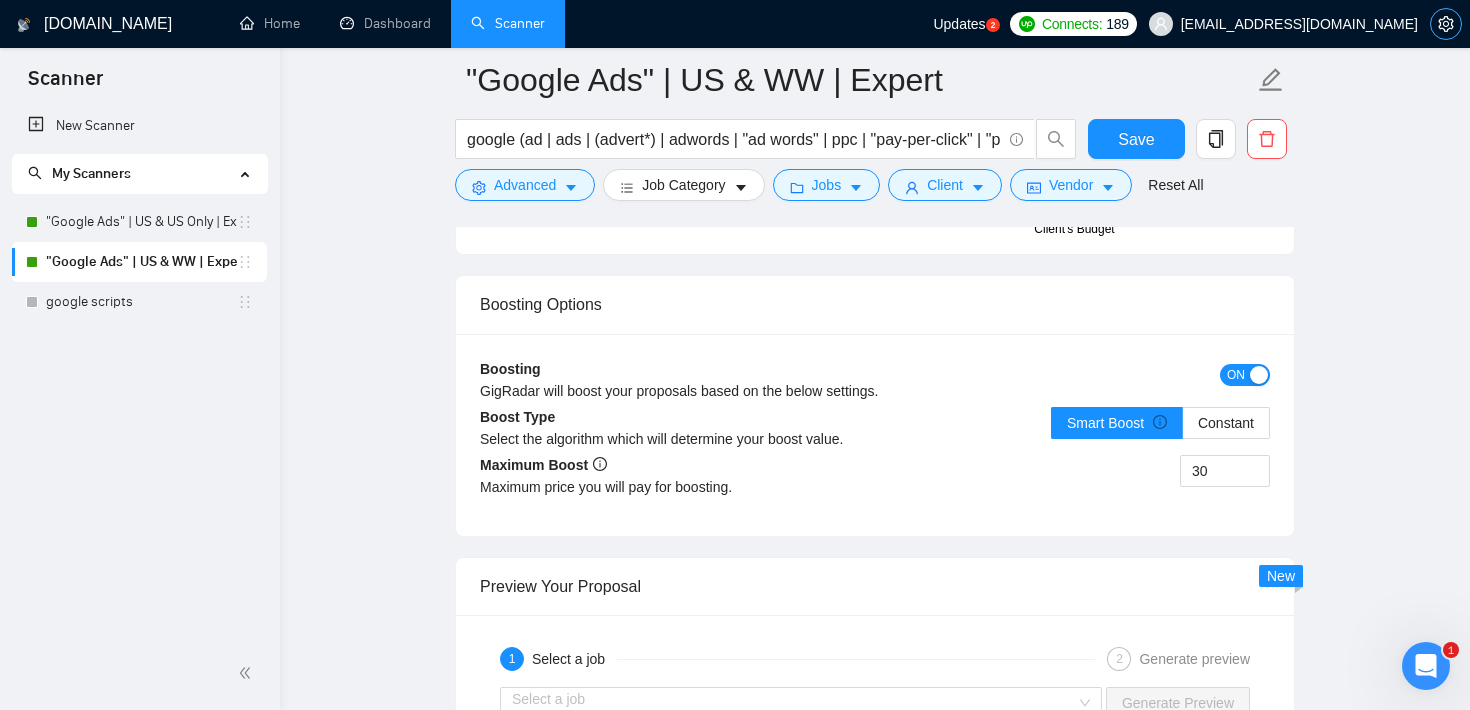 click at bounding box center [1446, 24] 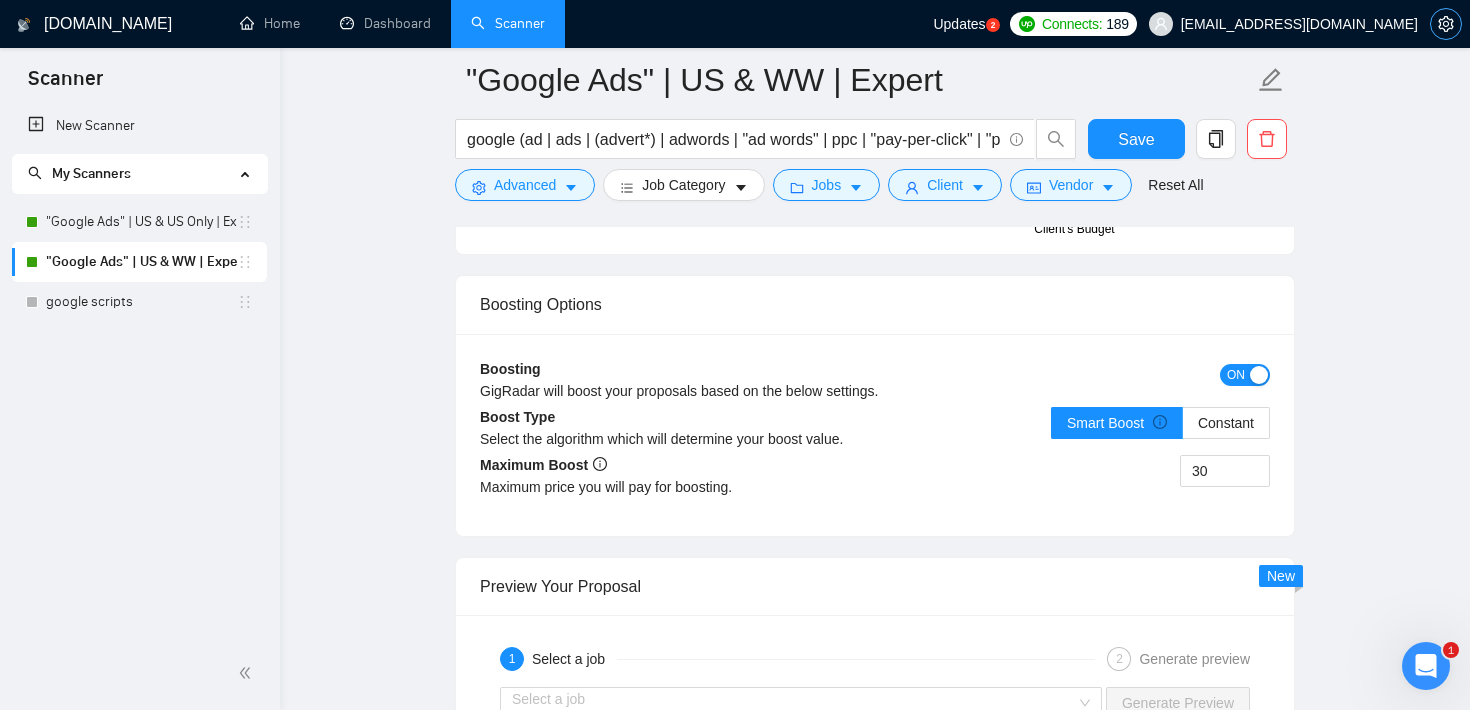 scroll, scrollTop: 0, scrollLeft: 0, axis: both 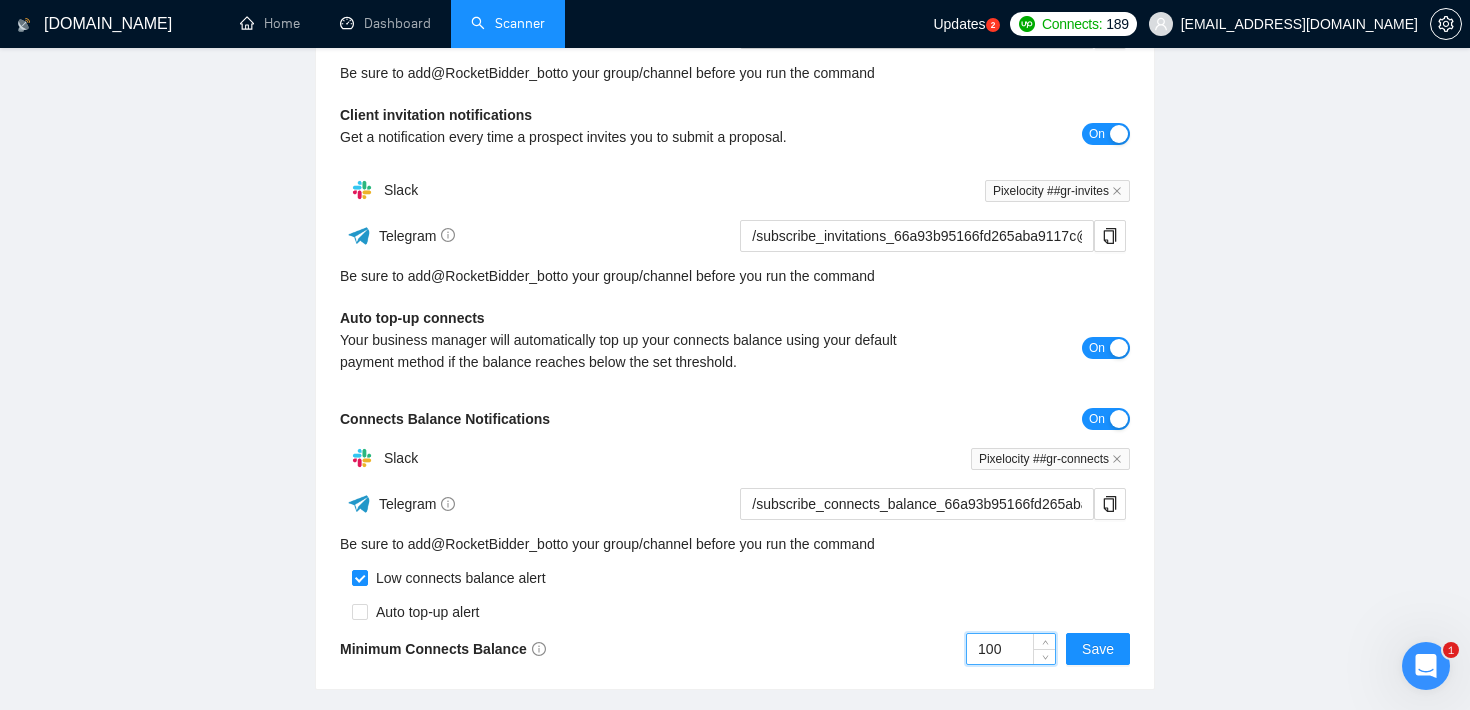 drag, startPoint x: 1004, startPoint y: 645, endPoint x: 952, endPoint y: 648, distance: 52.086468 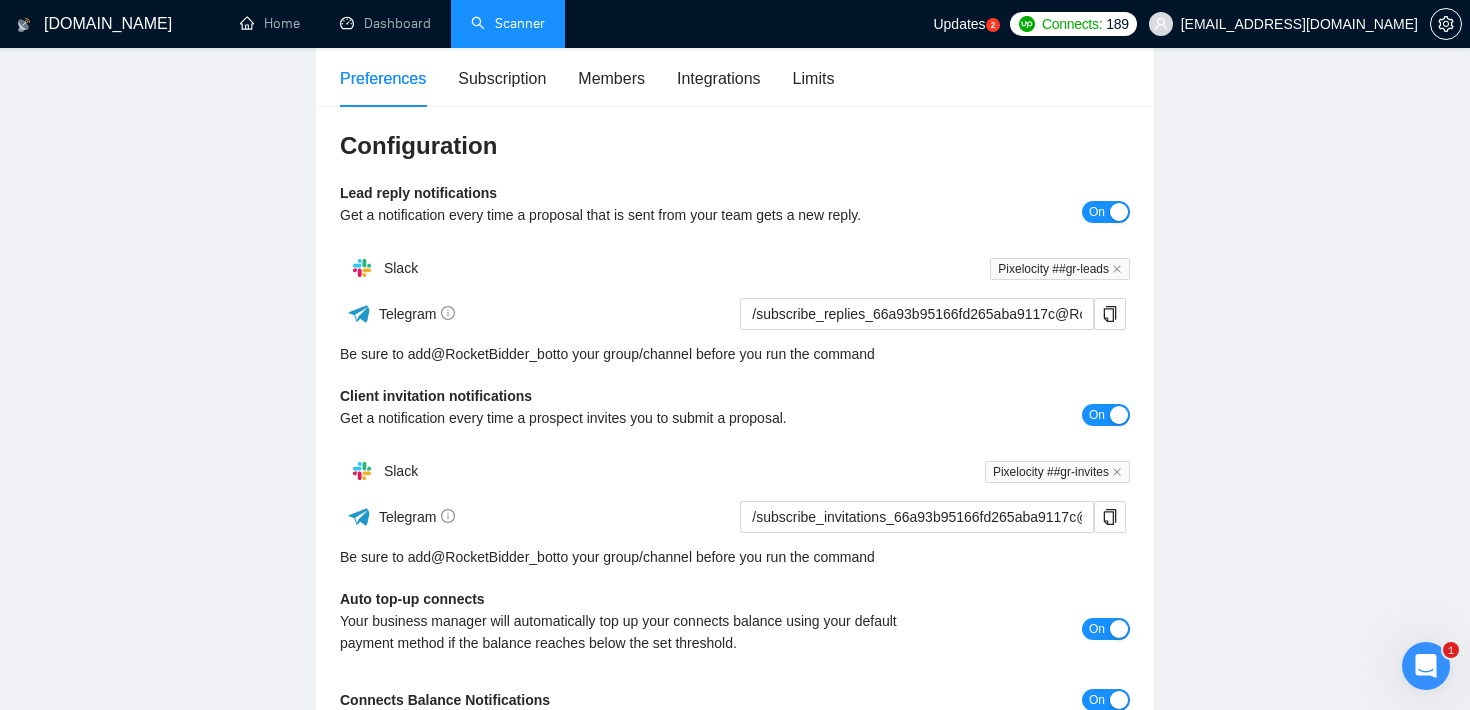 scroll, scrollTop: 161, scrollLeft: 0, axis: vertical 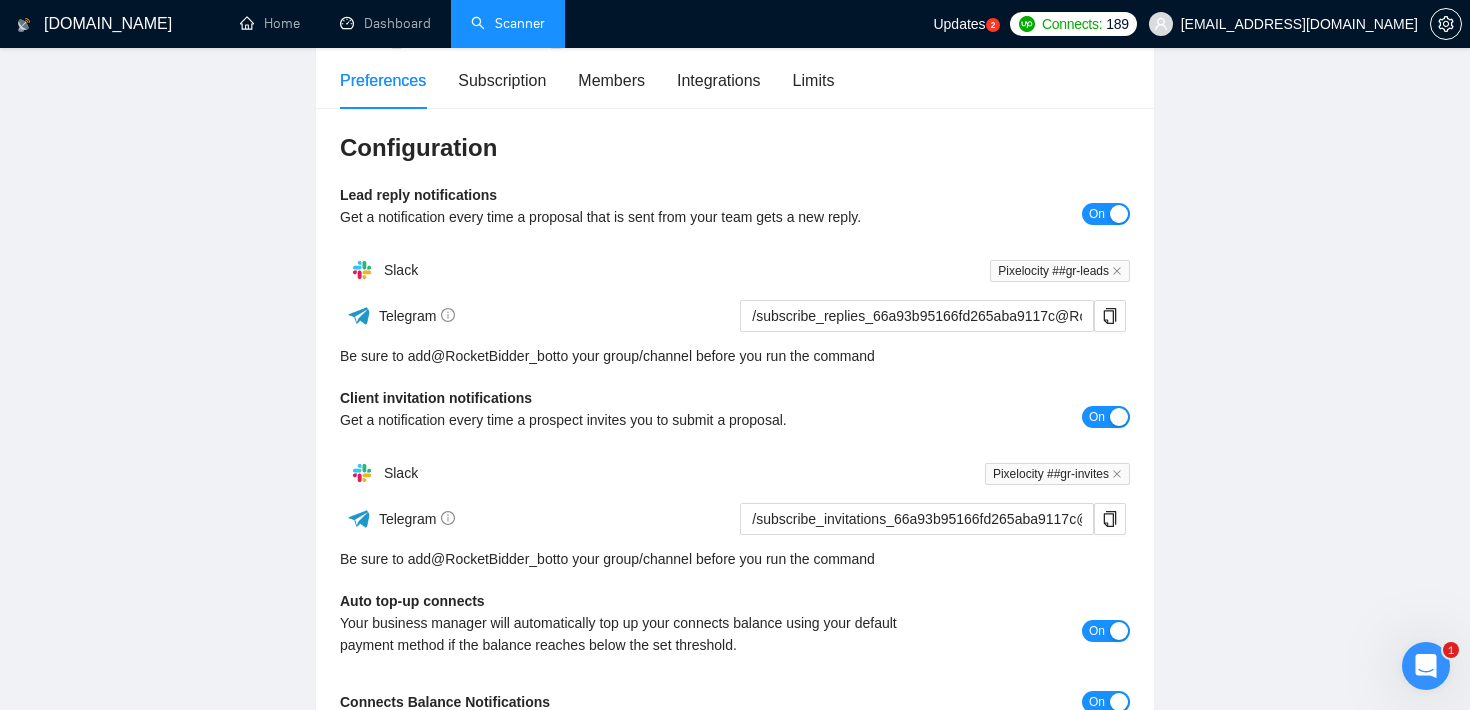 click on "Team Settings nick@pixelocity.com Preferences Subscription Members Integrations Limits Configuration Lead reply notifications Get a notification every time a proposal that is sent from your team gets a new reply. On   Slack Pixelocity ##gr-leads   Telegram /subscribe_replies_66a93b95166fd265aba9117c@RocketBidder_bot Be sure to add  @ RocketBidder_bot  to your group/channel before you run the command Client invitation notifications Get a notification every time a prospect invites you to submit a proposal. On   Slack Pixelocity ##gr-invites   Telegram /subscribe_invitations_66a93b95166fd265aba9117c@RocketBidder_bot Be sure to add  @ RocketBidder_bot  to your group/channel before you run the command Auto top-up connects   Your business manager will automatically top up your connects balance using your default payment method if the balance reaches below the set threshold. On Connects Balance Notifications On   Slack Pixelocity ##gr-connects   Telegram Be sure to add  @ RocketBidder_bot Auto top-up alert 100" at bounding box center [735, 446] 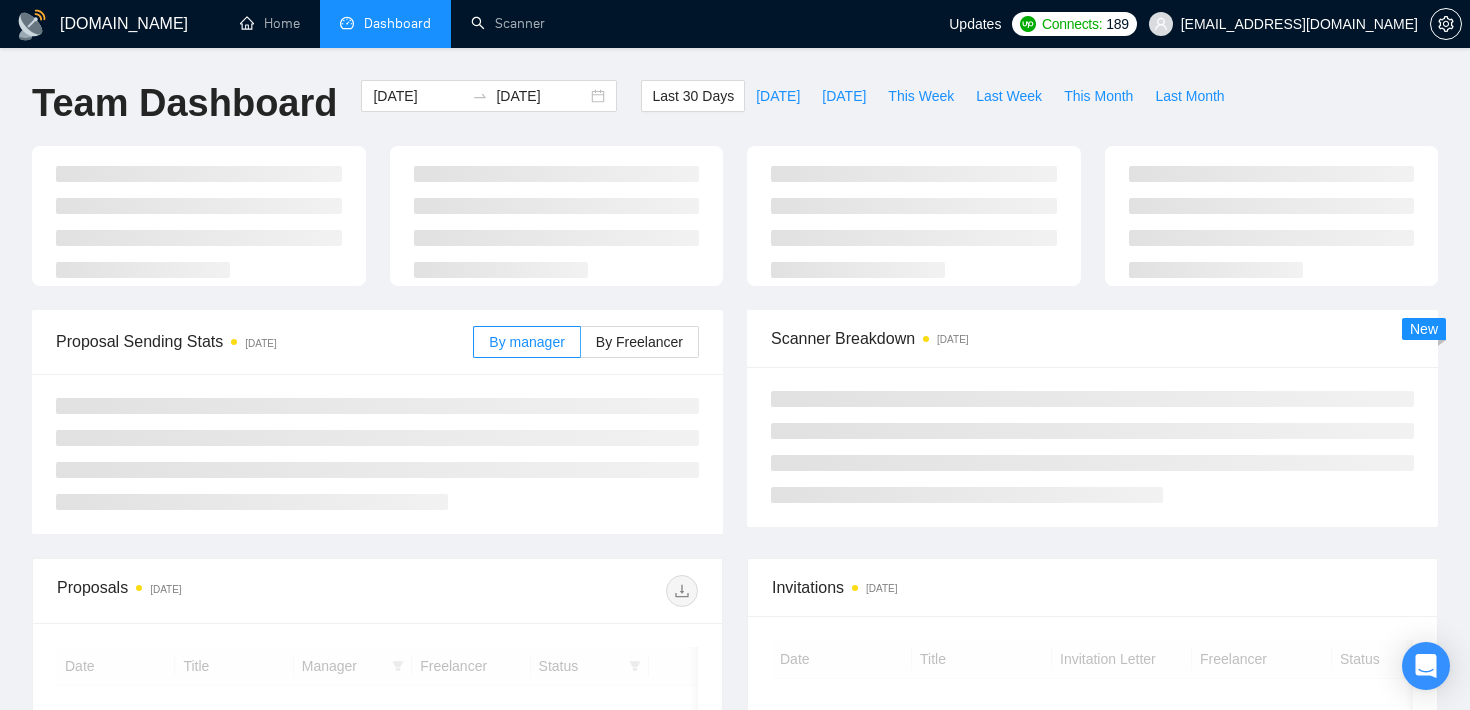 scroll, scrollTop: 0, scrollLeft: 0, axis: both 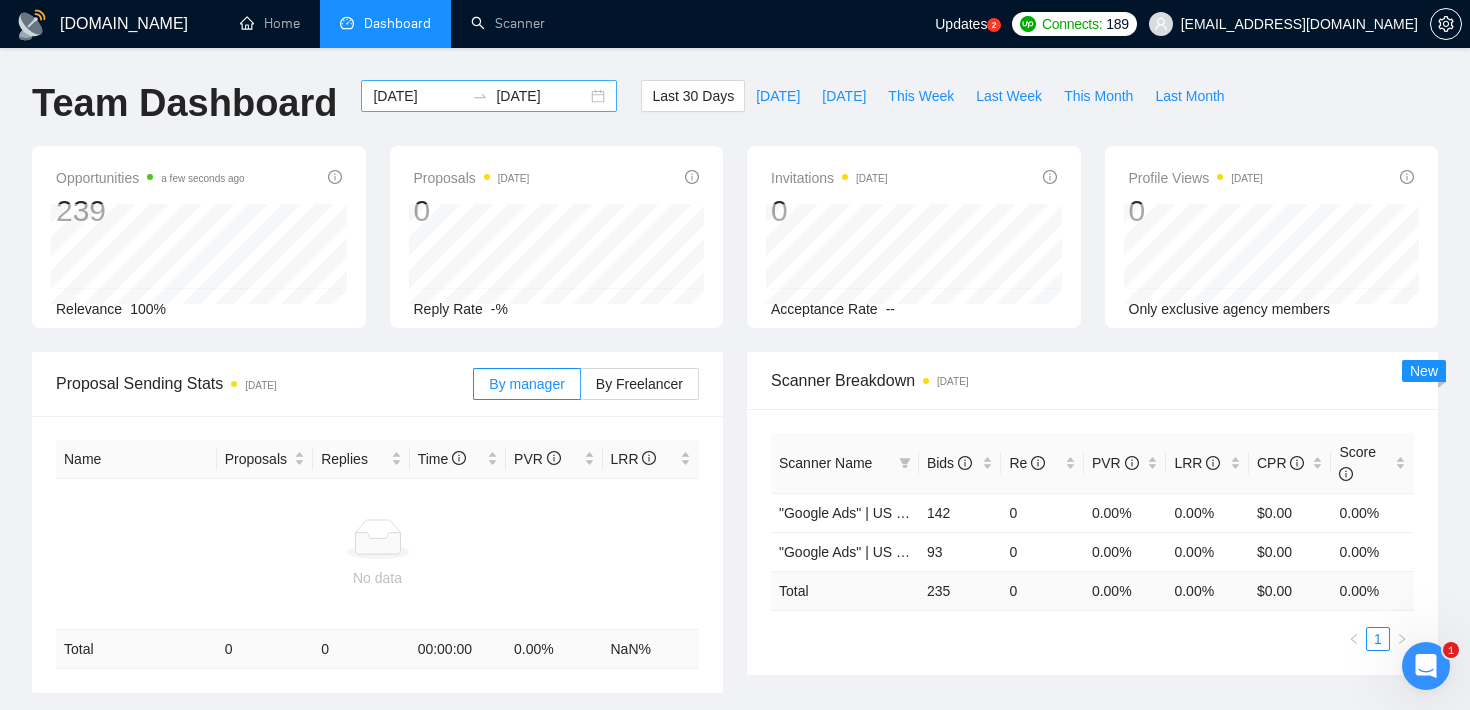 click on "[DATE]" at bounding box center (418, 96) 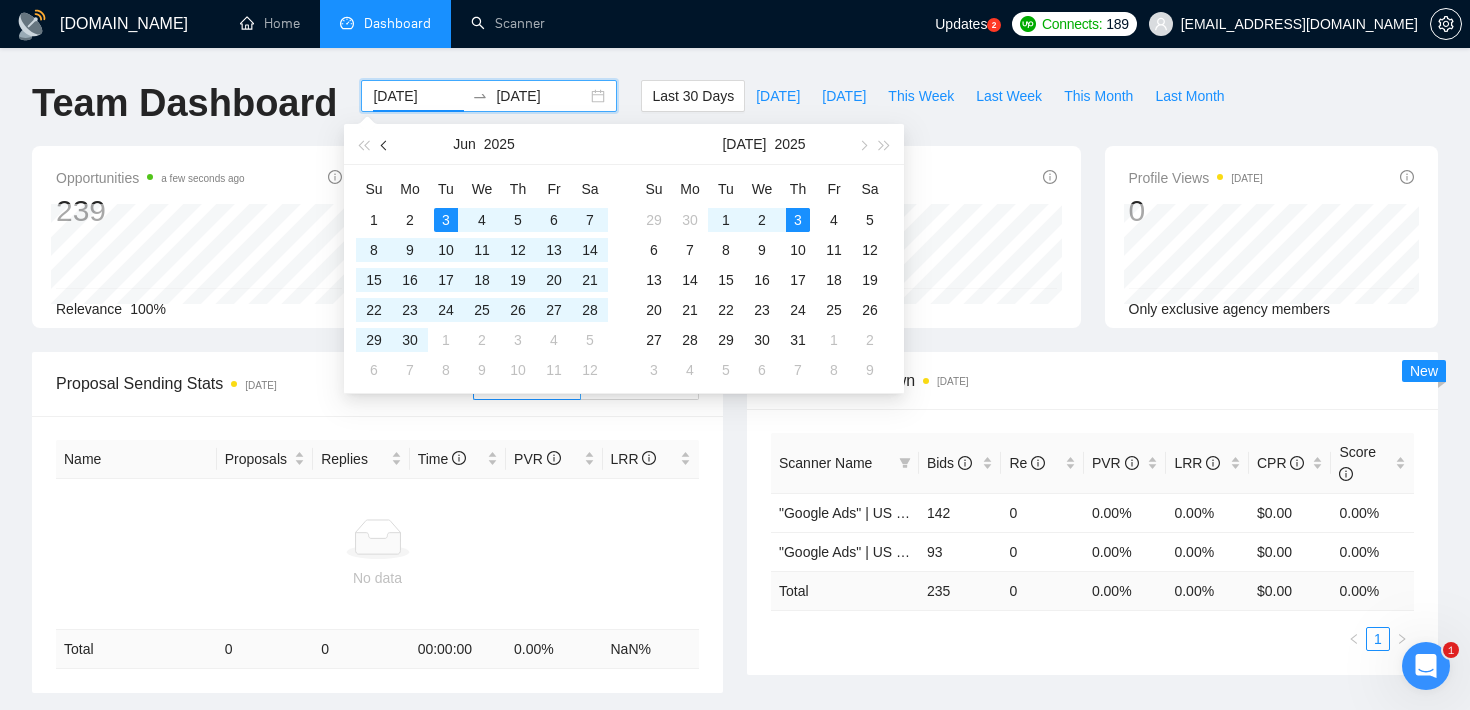 click at bounding box center [385, 144] 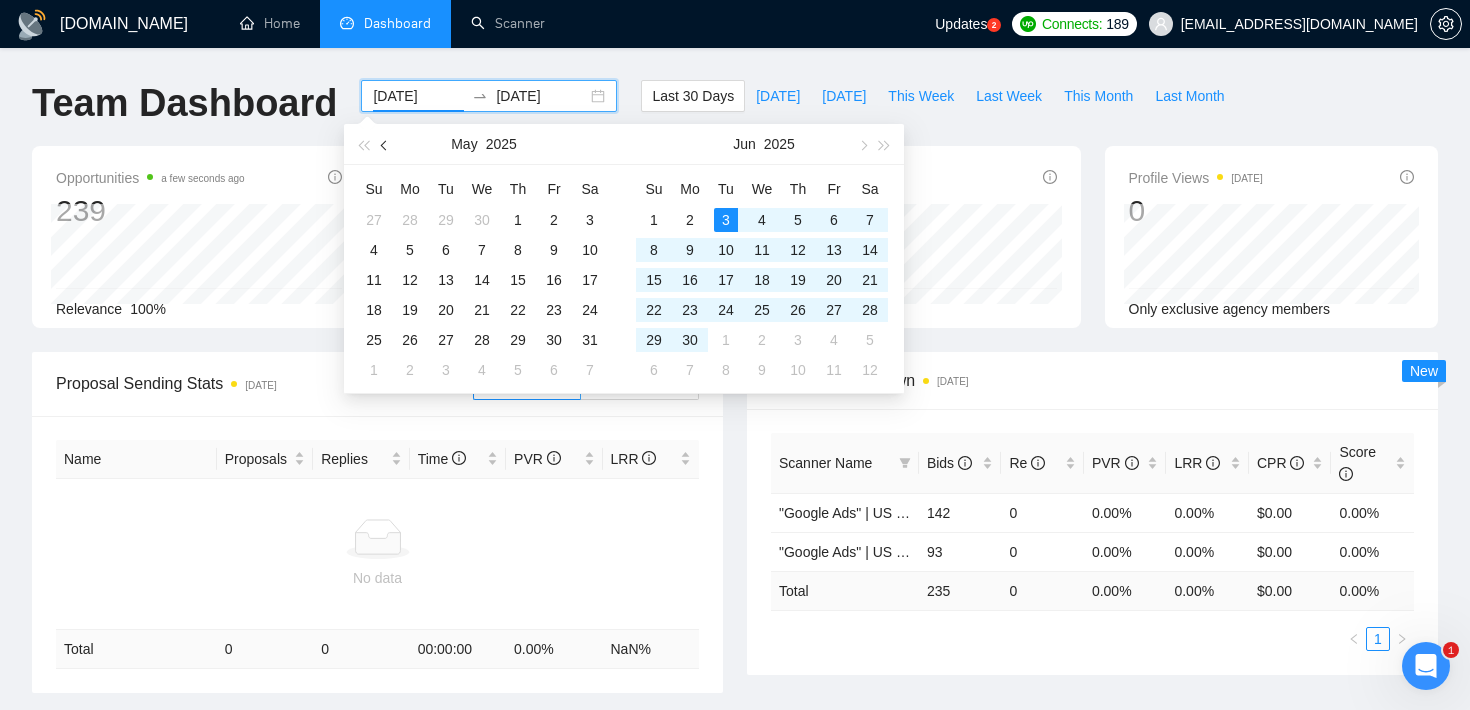 click at bounding box center [385, 144] 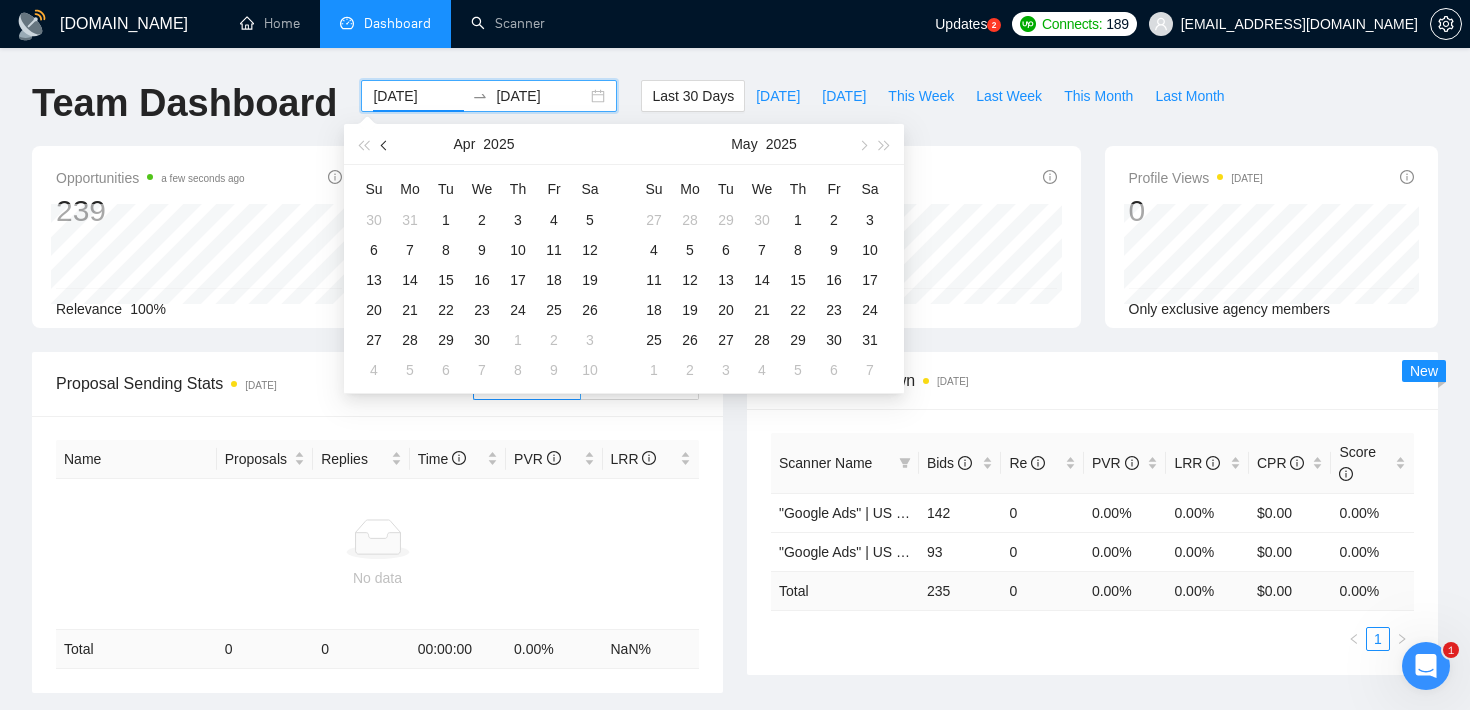 click at bounding box center (385, 144) 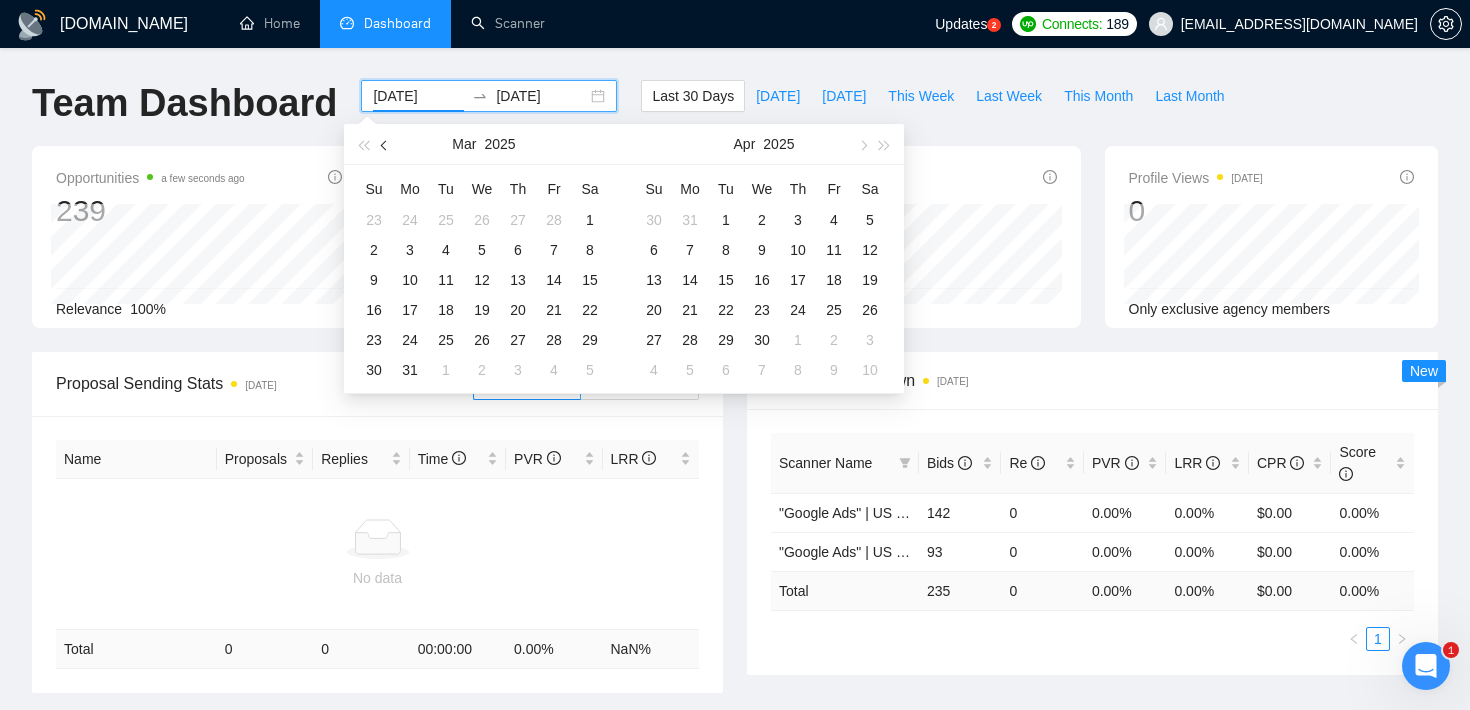 click at bounding box center [385, 144] 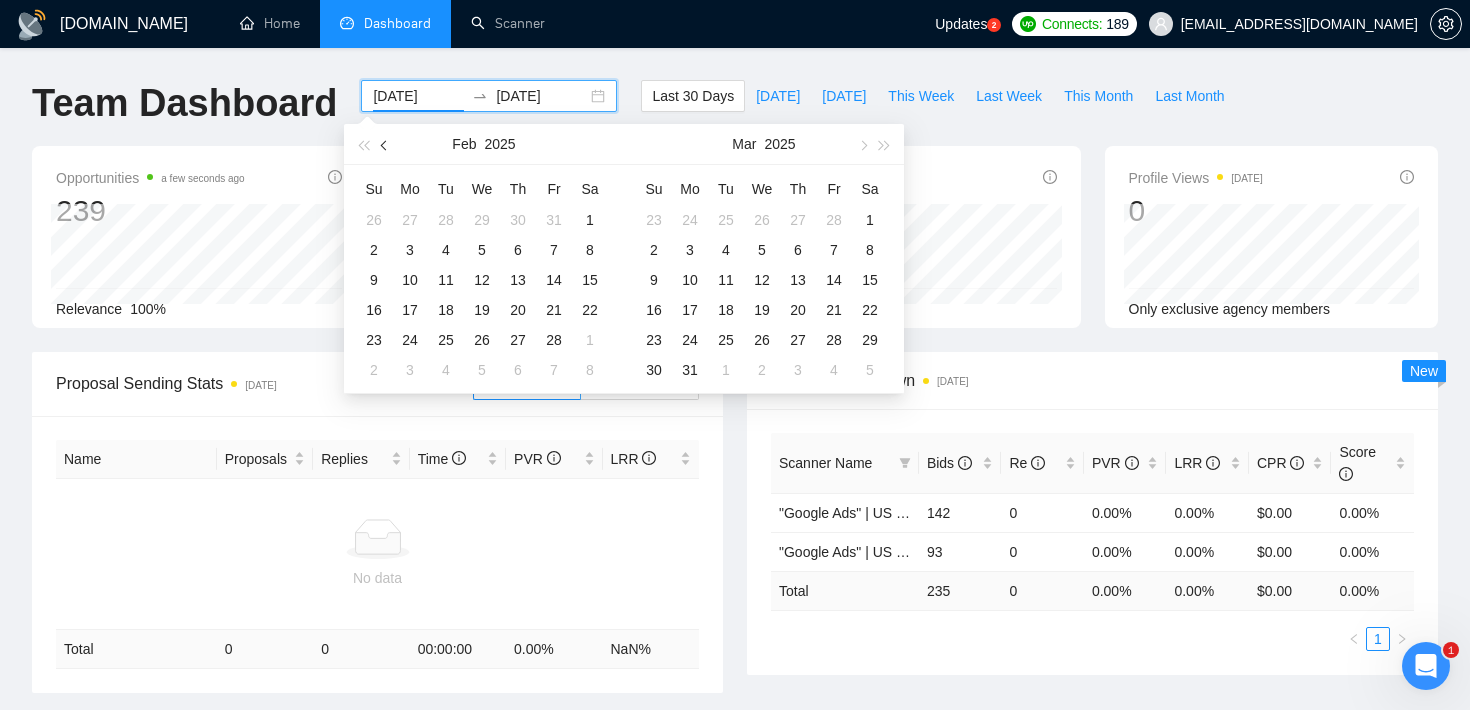 click at bounding box center (385, 144) 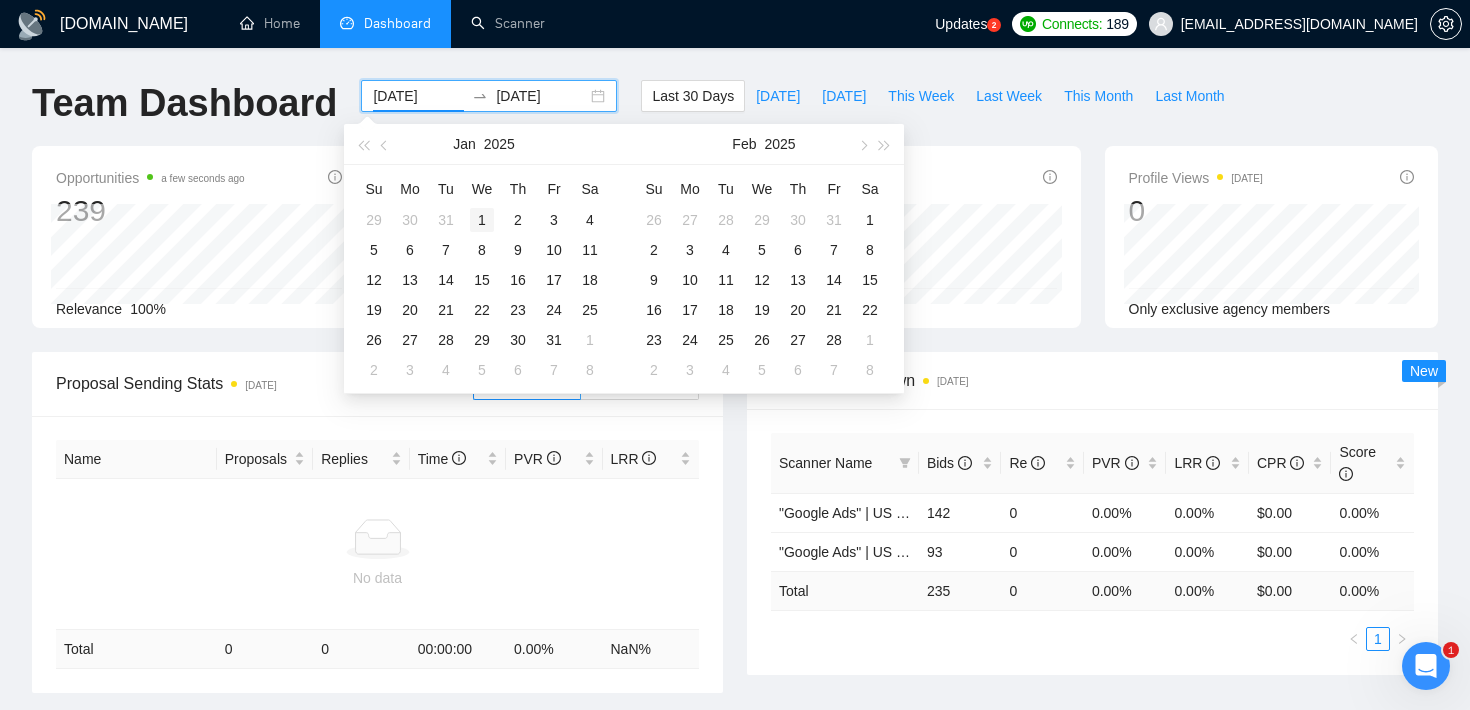type on "[DATE]" 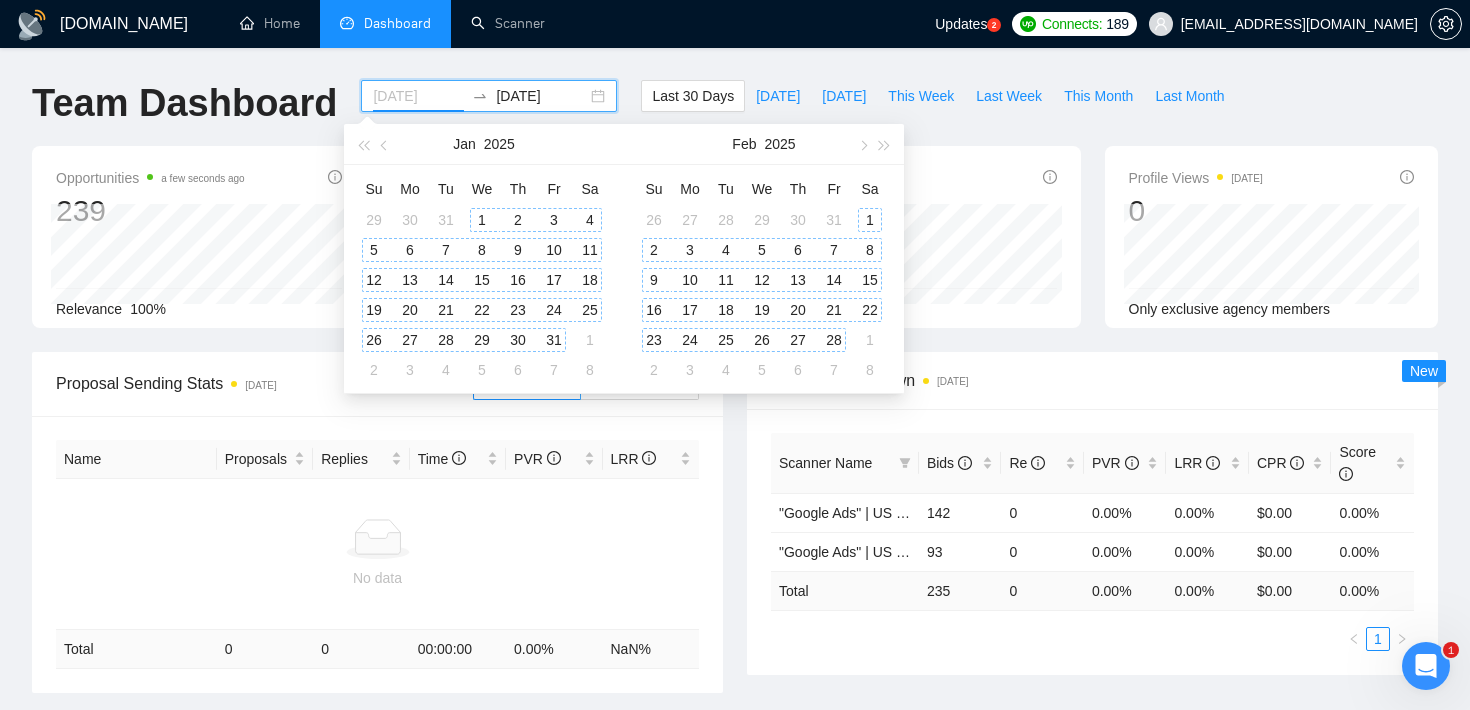 click on "1" at bounding box center [482, 220] 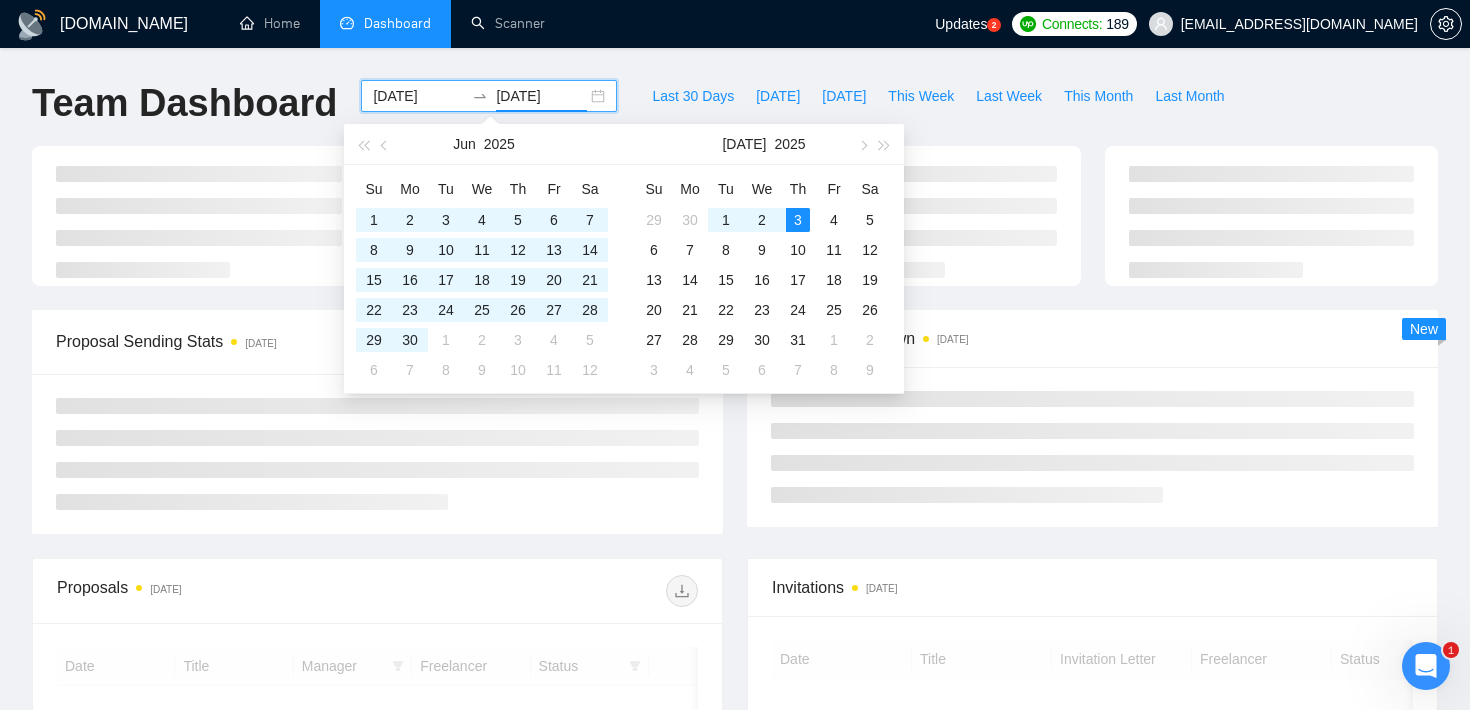 click on "[DOMAIN_NAME] Home Dashboard Scanner Updates
2
Connects: 189 [EMAIL_ADDRESS][DOMAIN_NAME] Team Dashboard [DATE] [DATE] Last 30 Days [DATE] [DATE] This Week Last Week This Month Last Month Proposal Sending Stats [DATE] By manager By Freelancer Scanner Breakdown [DATE] New Proposals [DATE] Date Title Manager Freelancer Status               No data Invitations [DATE] Date Title Invitation Letter Freelancer Status           No data [DOMAIN_NAME] 1.21.0 (dev) @vadymhimself   2025 [DOMAIN_NAME] | All Rights Reserved." at bounding box center (735, 528) 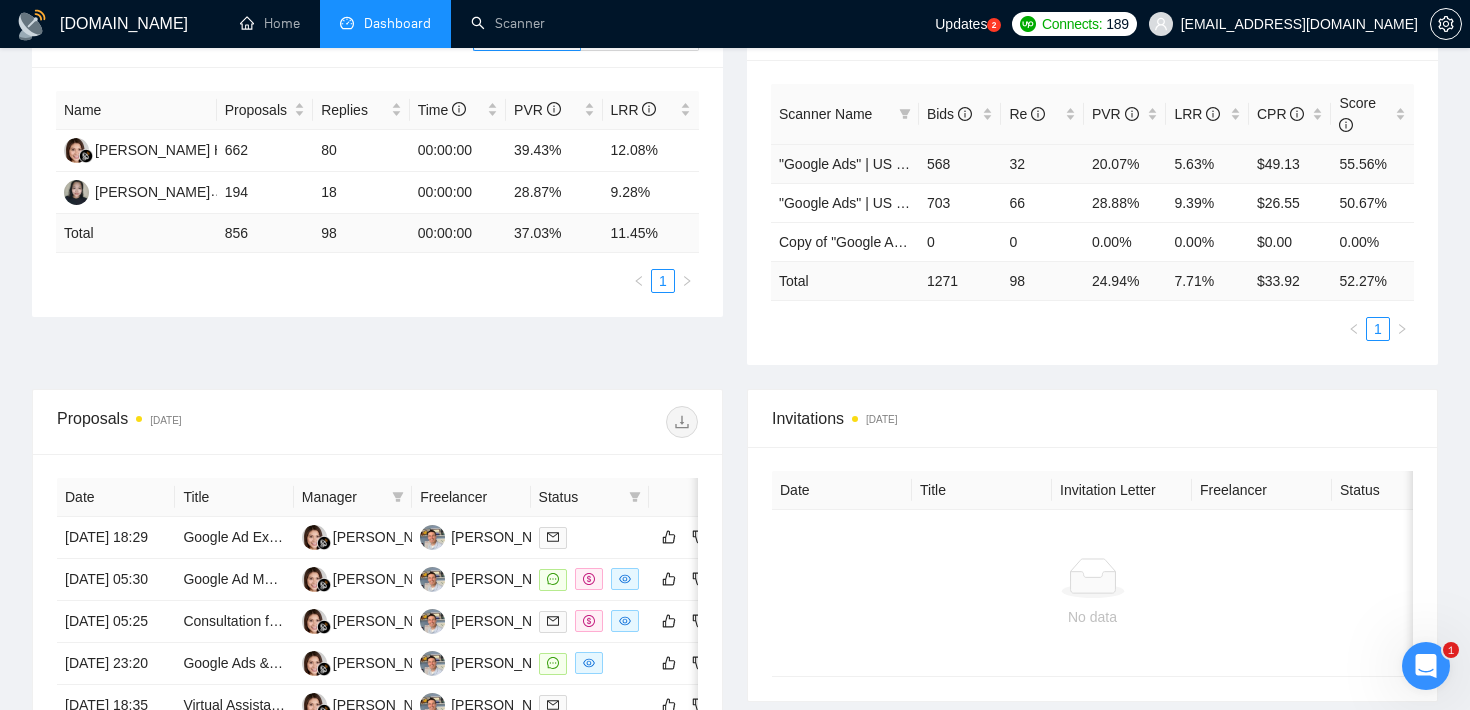 scroll, scrollTop: 378, scrollLeft: 0, axis: vertical 